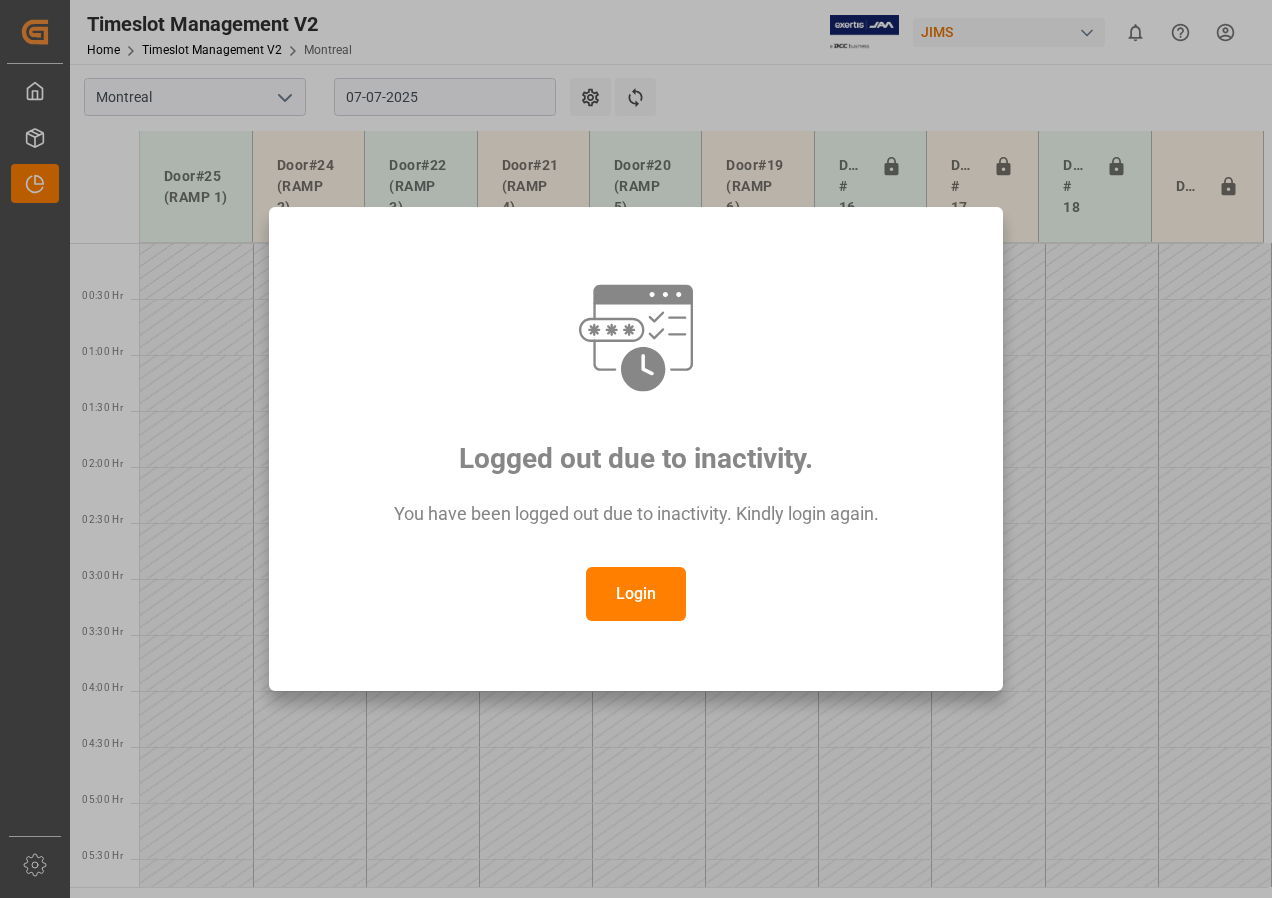 scroll, scrollTop: 0, scrollLeft: 0, axis: both 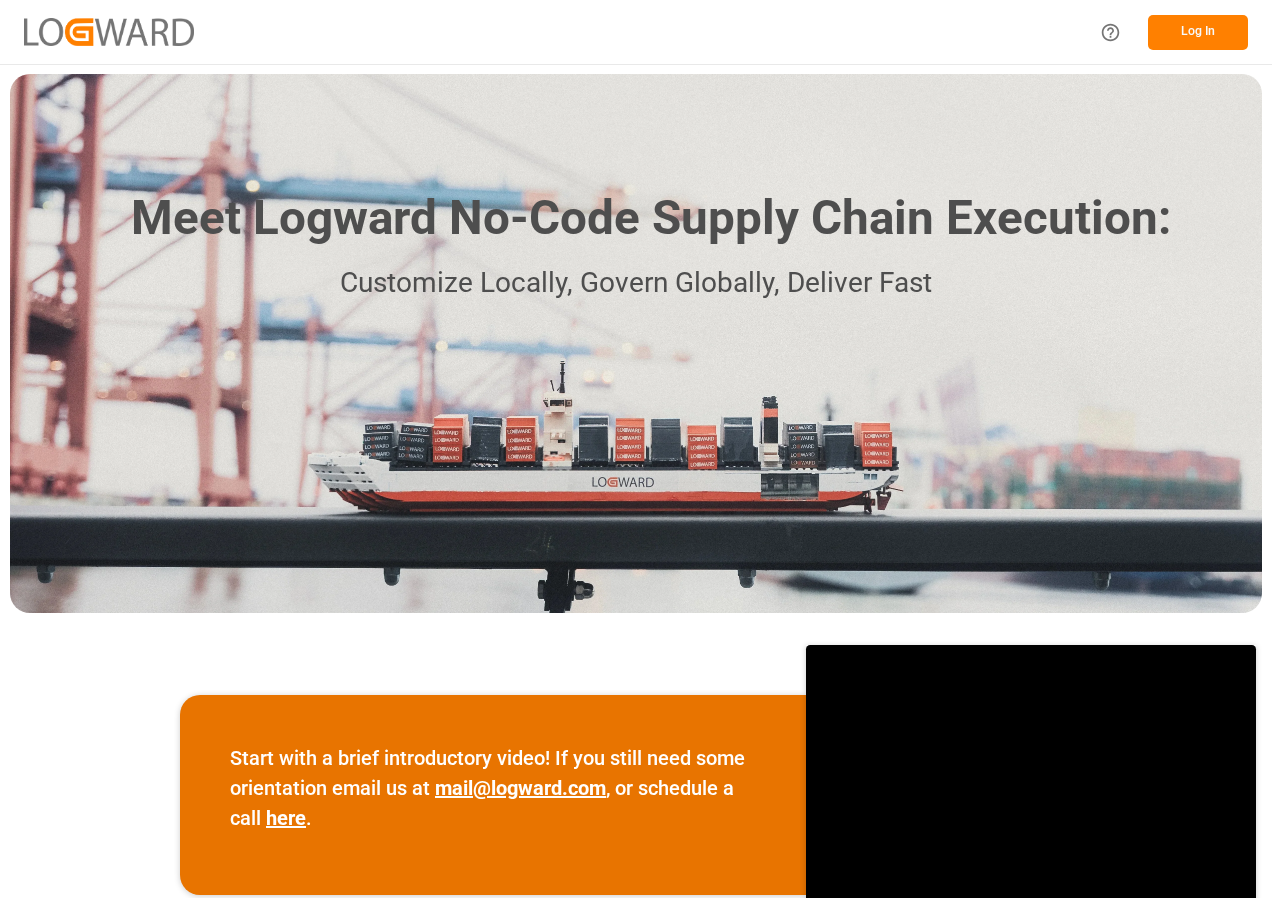 click on "Log In" at bounding box center (1198, 32) 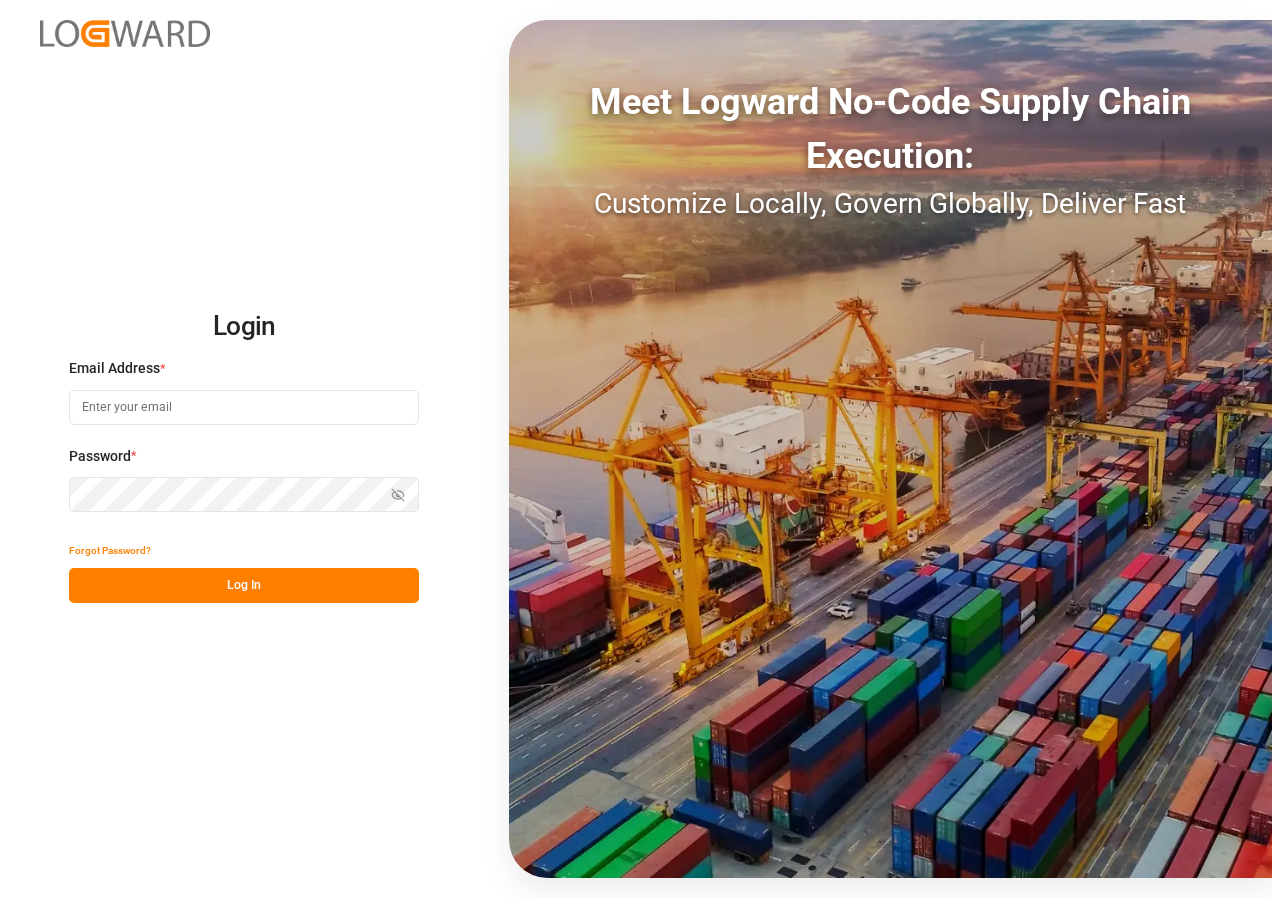 type on "[EMAIL]" 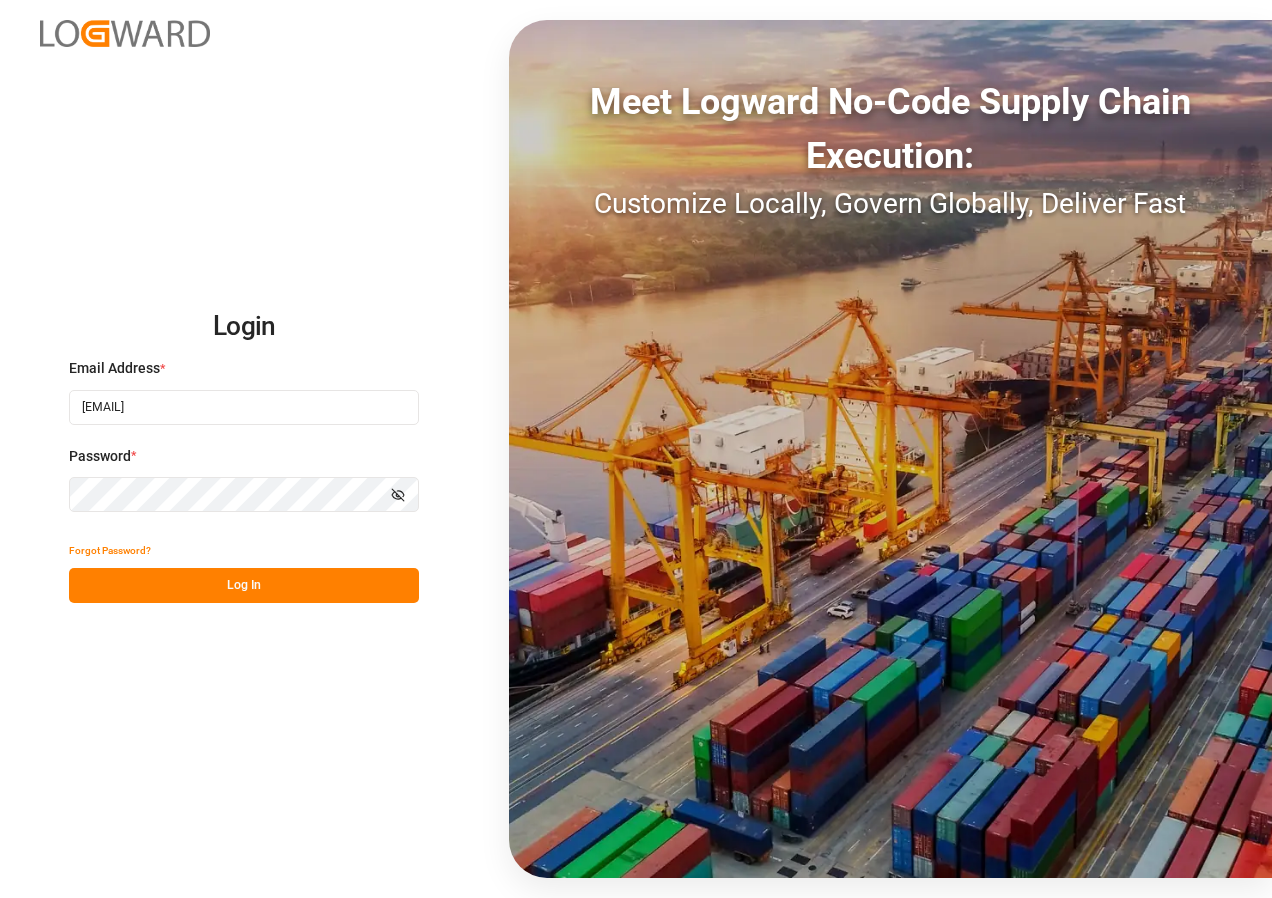 click on "Log In" at bounding box center [244, 585] 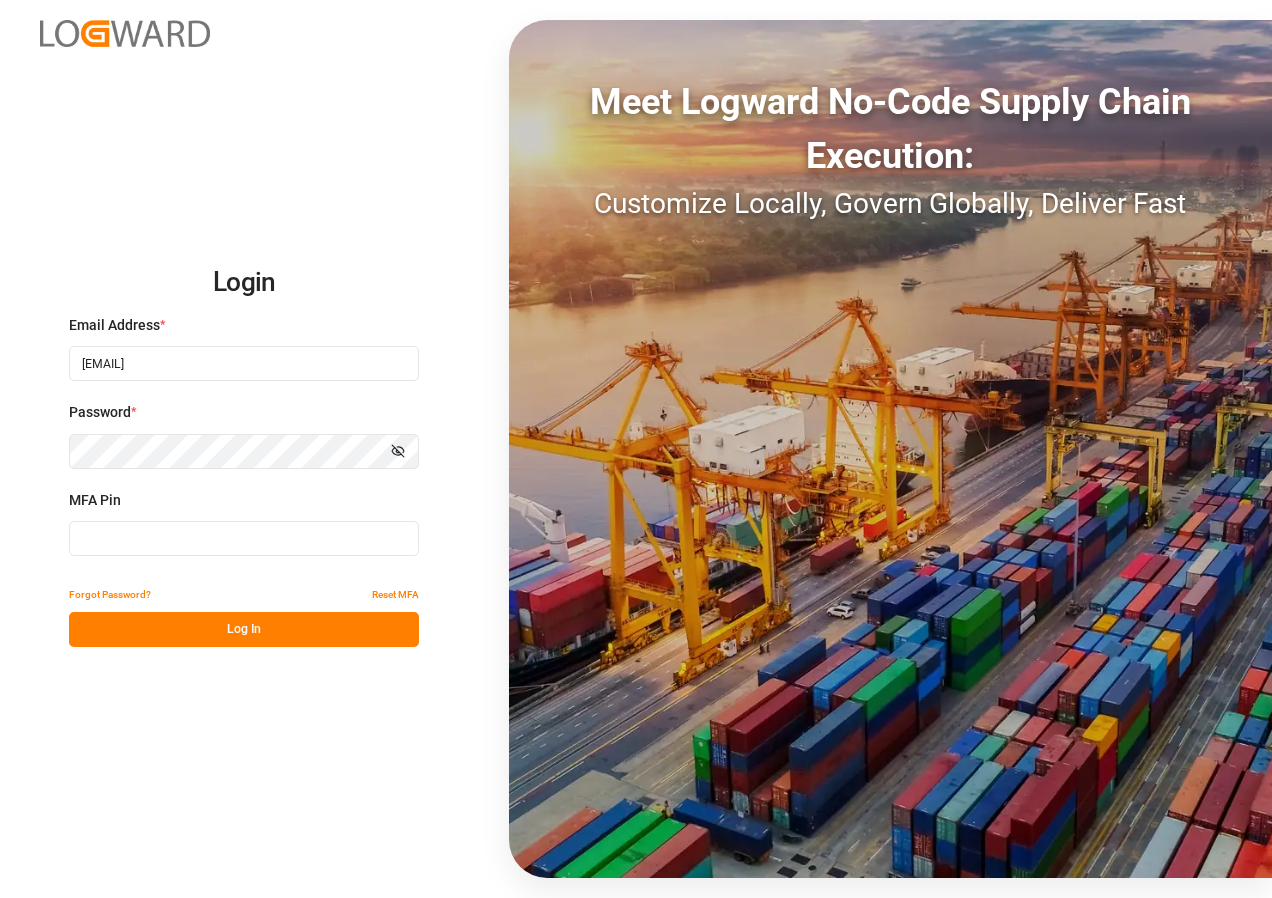 click at bounding box center (244, 363) 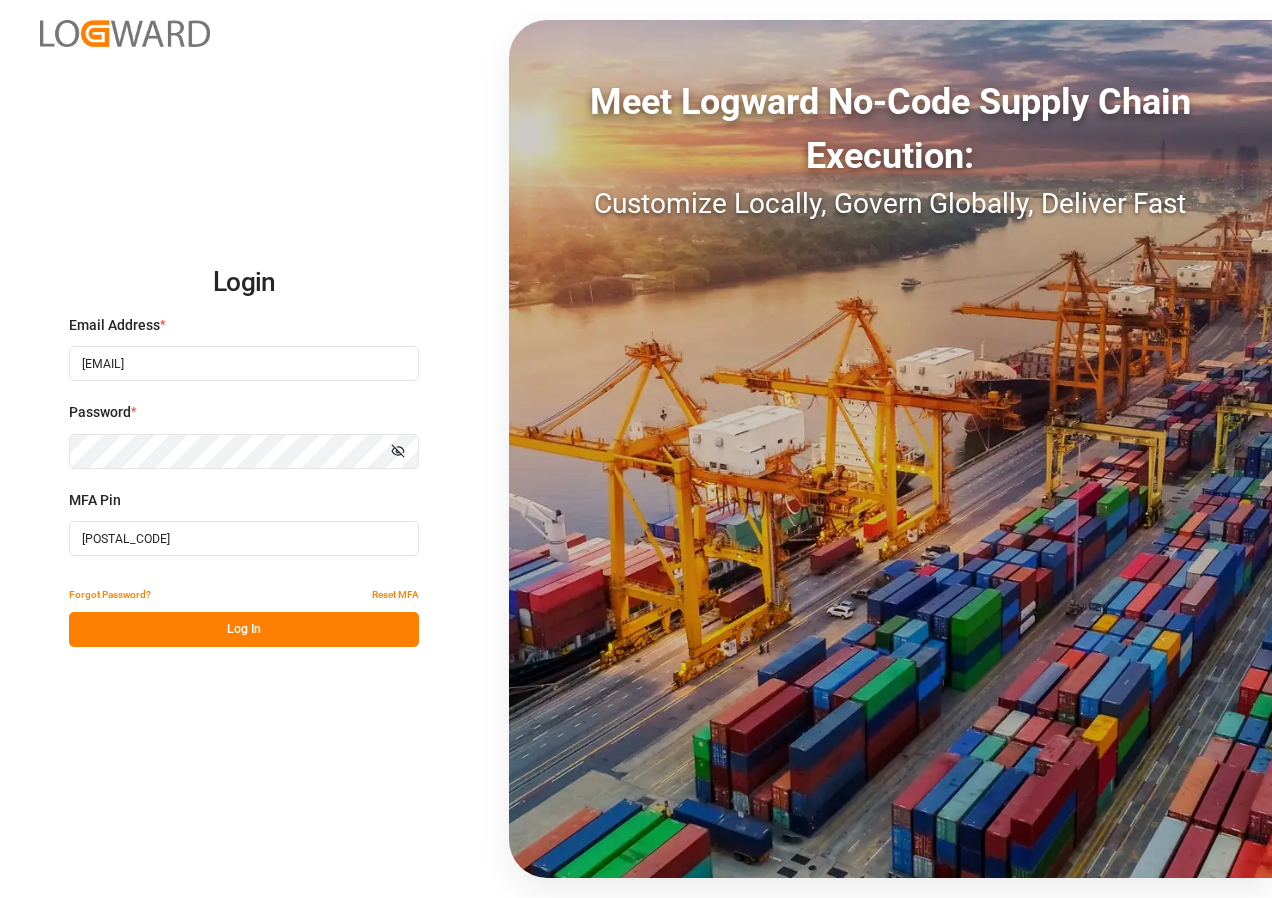 type on "[POSTAL_CODE]" 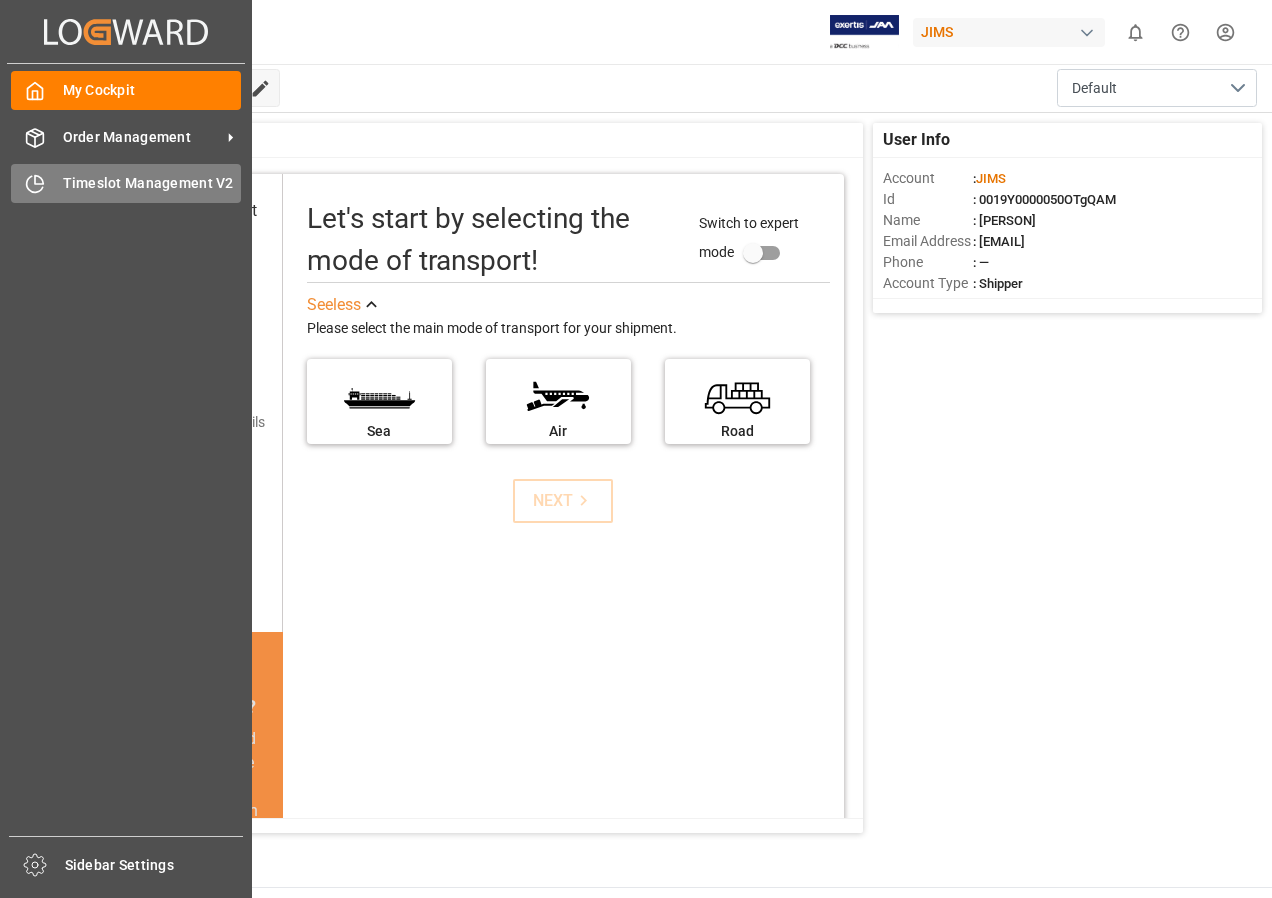 click on "Timeslot Management V2" at bounding box center [152, 183] 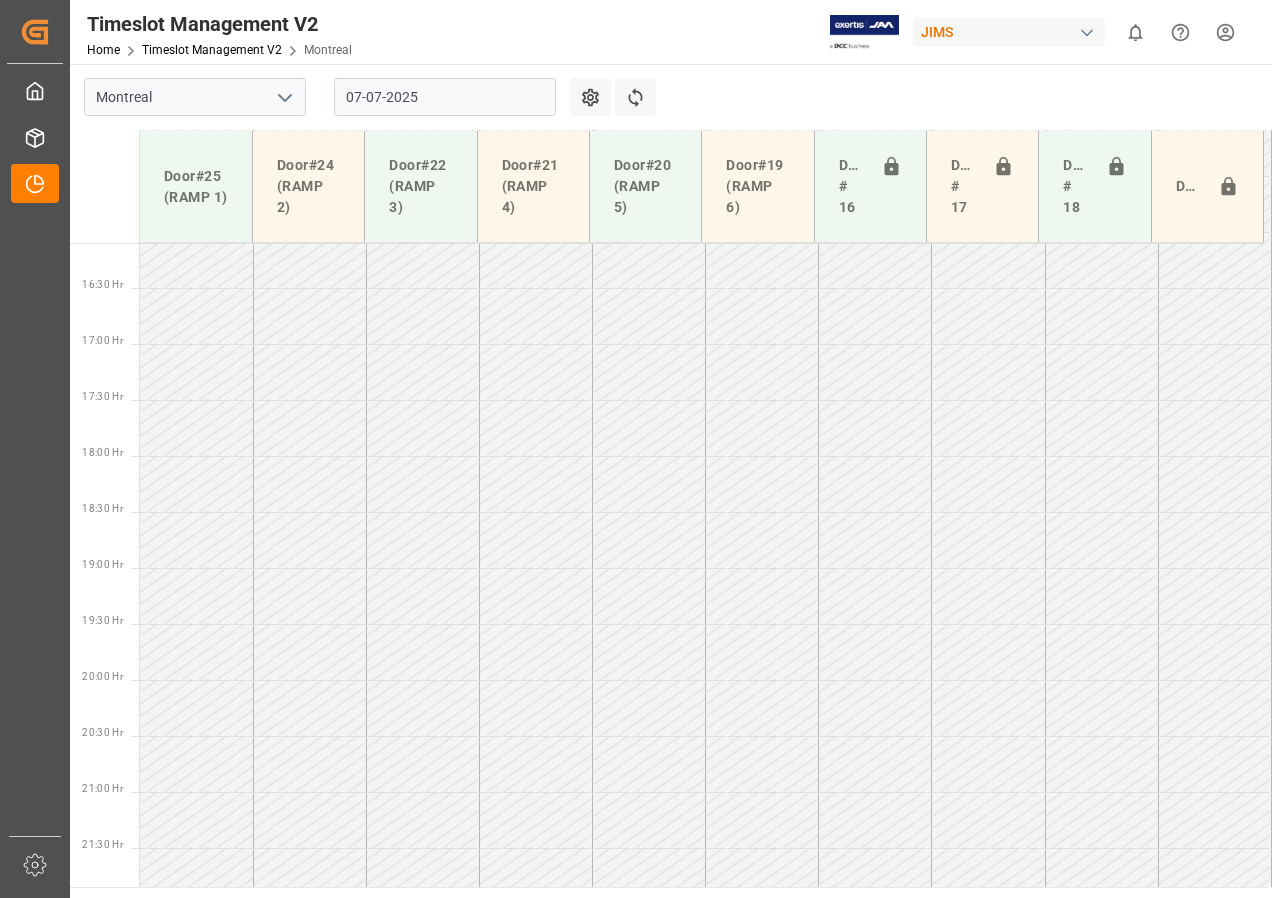 click on "07-07-2025" at bounding box center [445, 97] 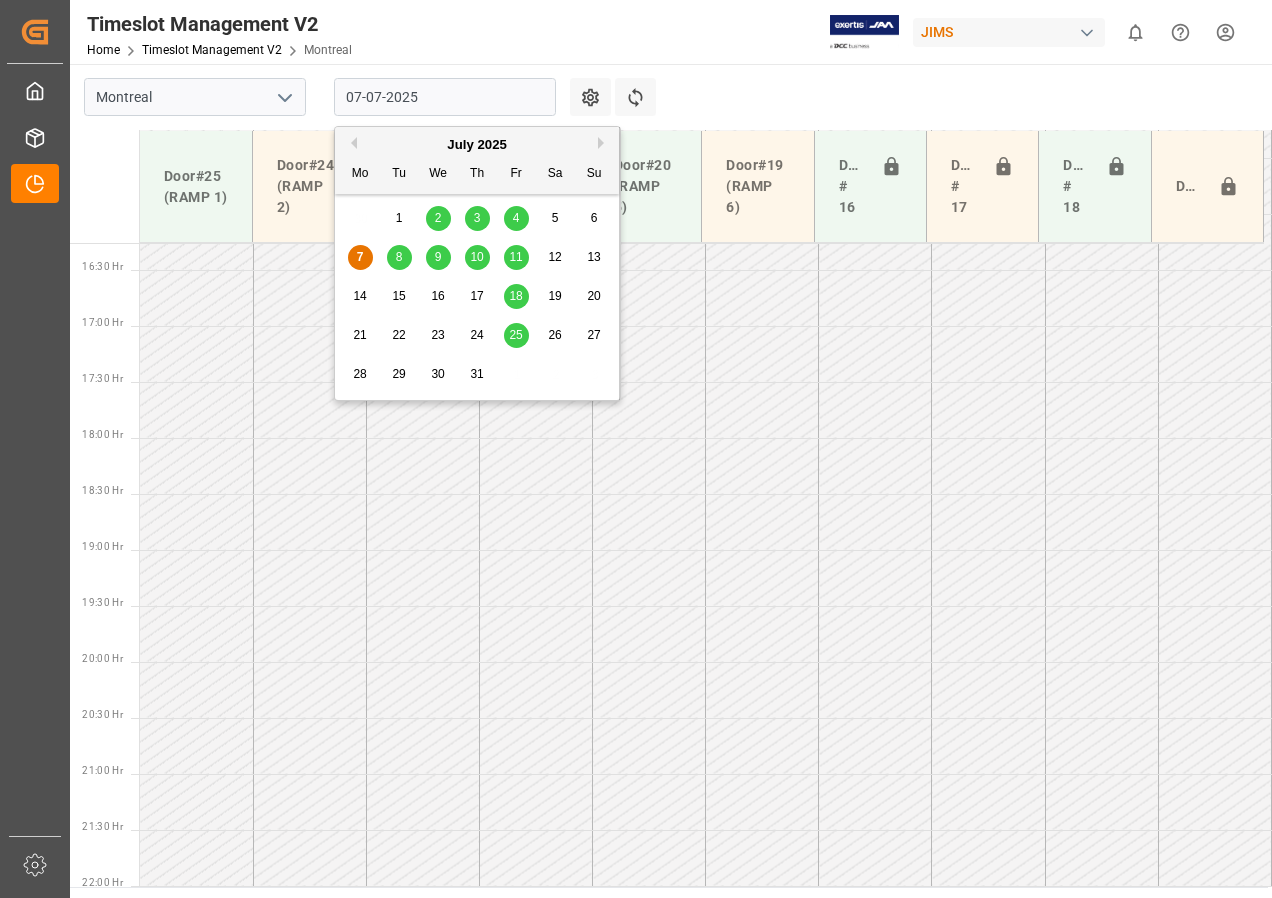 click on "8" at bounding box center [399, 257] 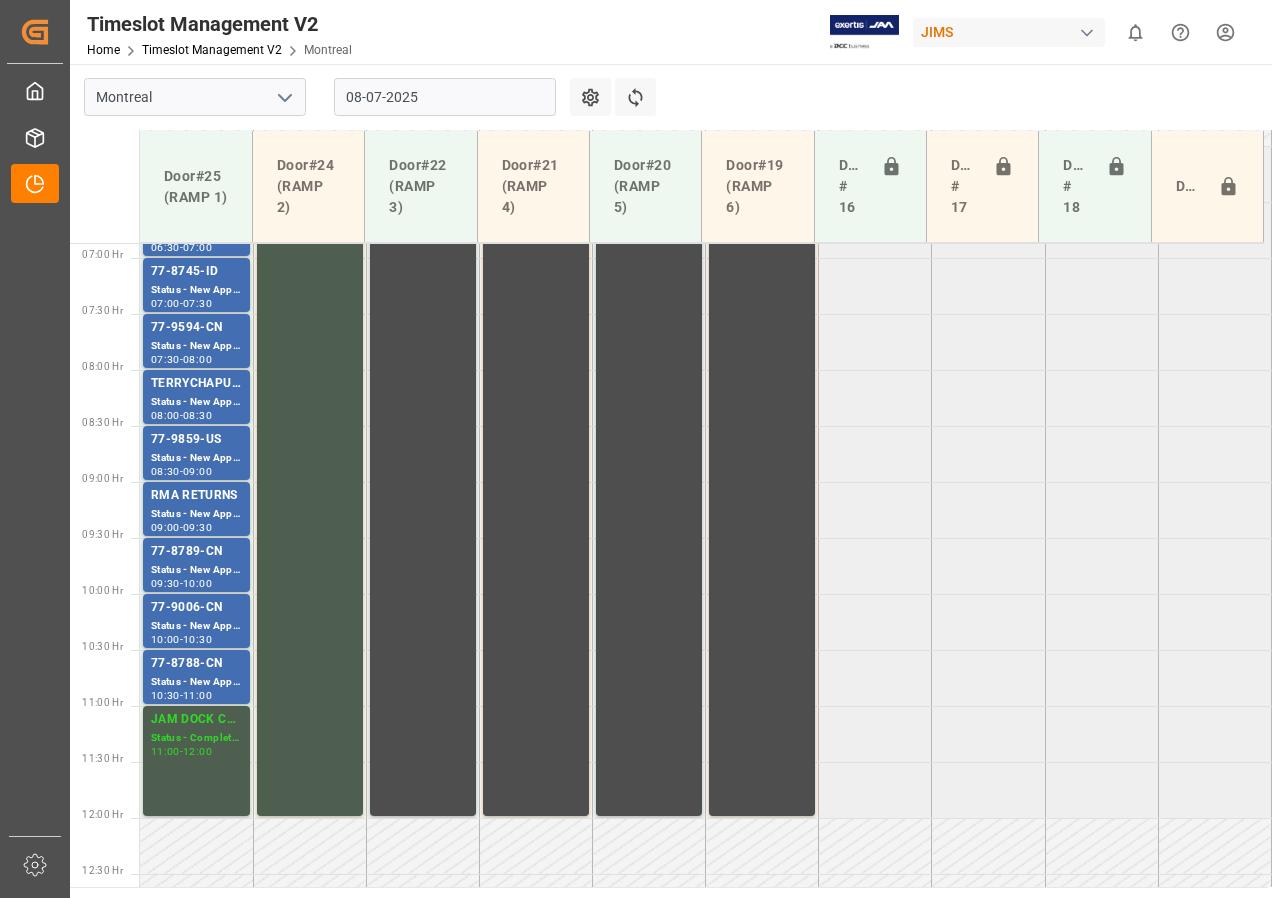 scroll, scrollTop: 721, scrollLeft: 0, axis: vertical 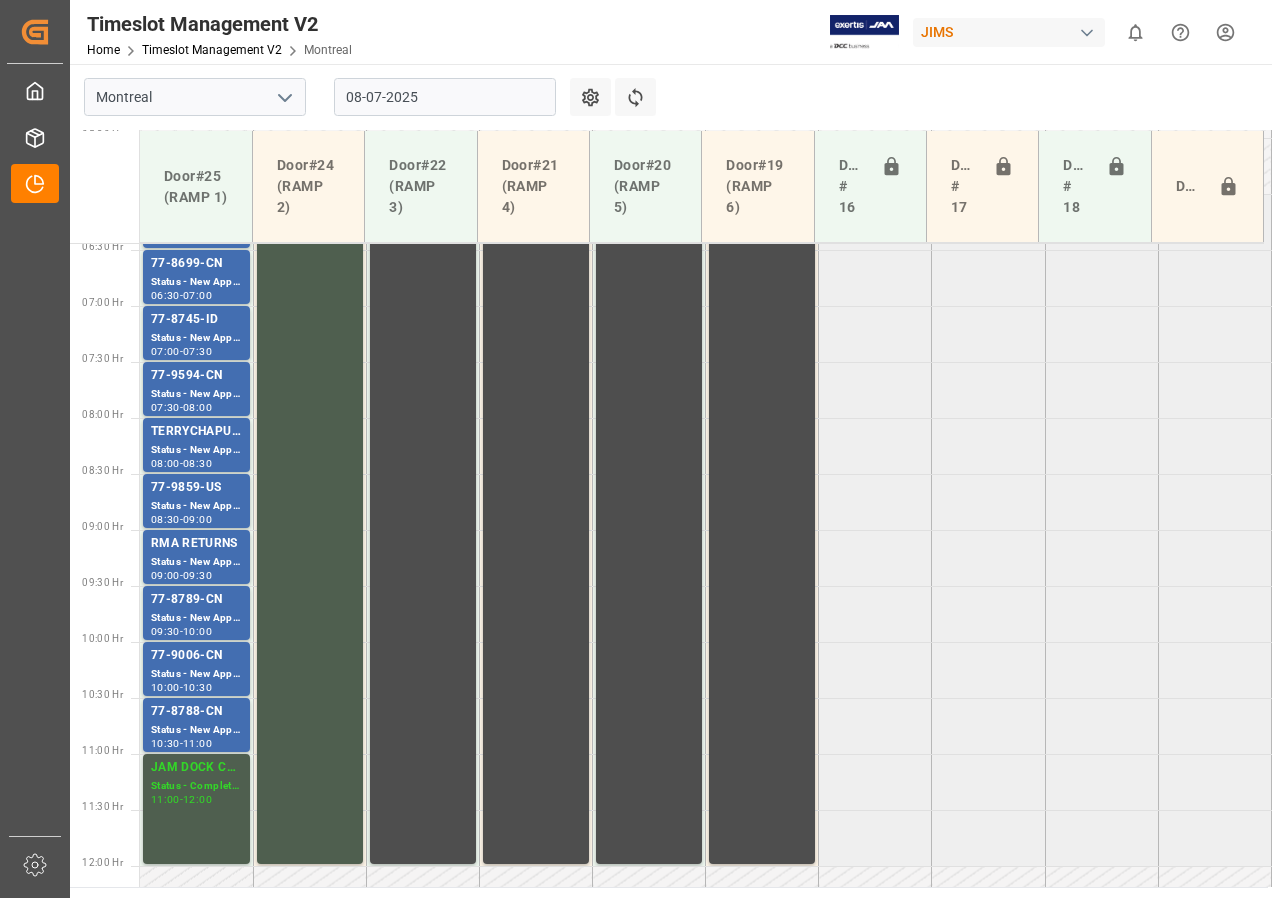 click on "08-07-2025" at bounding box center [445, 97] 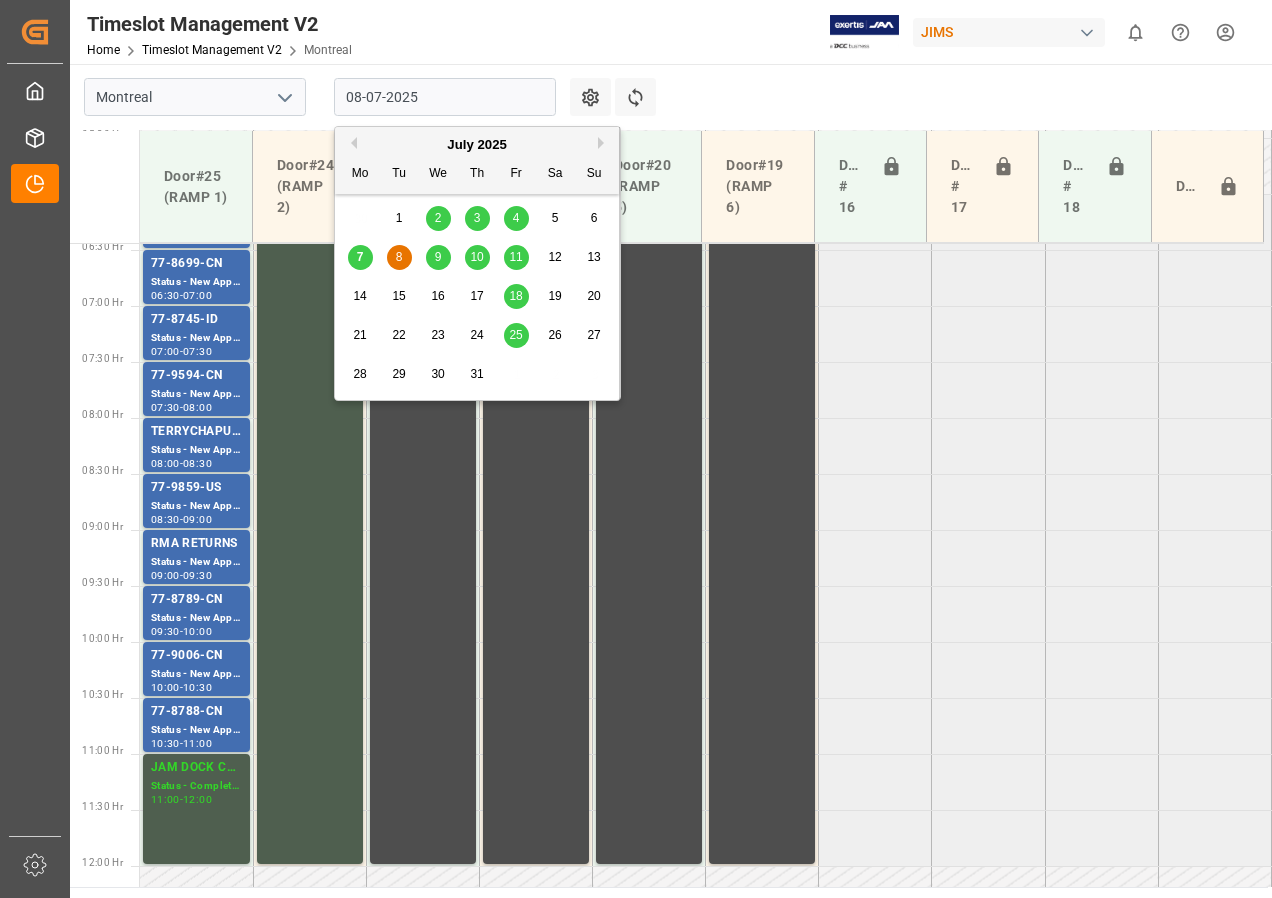 click on "10" at bounding box center (476, 257) 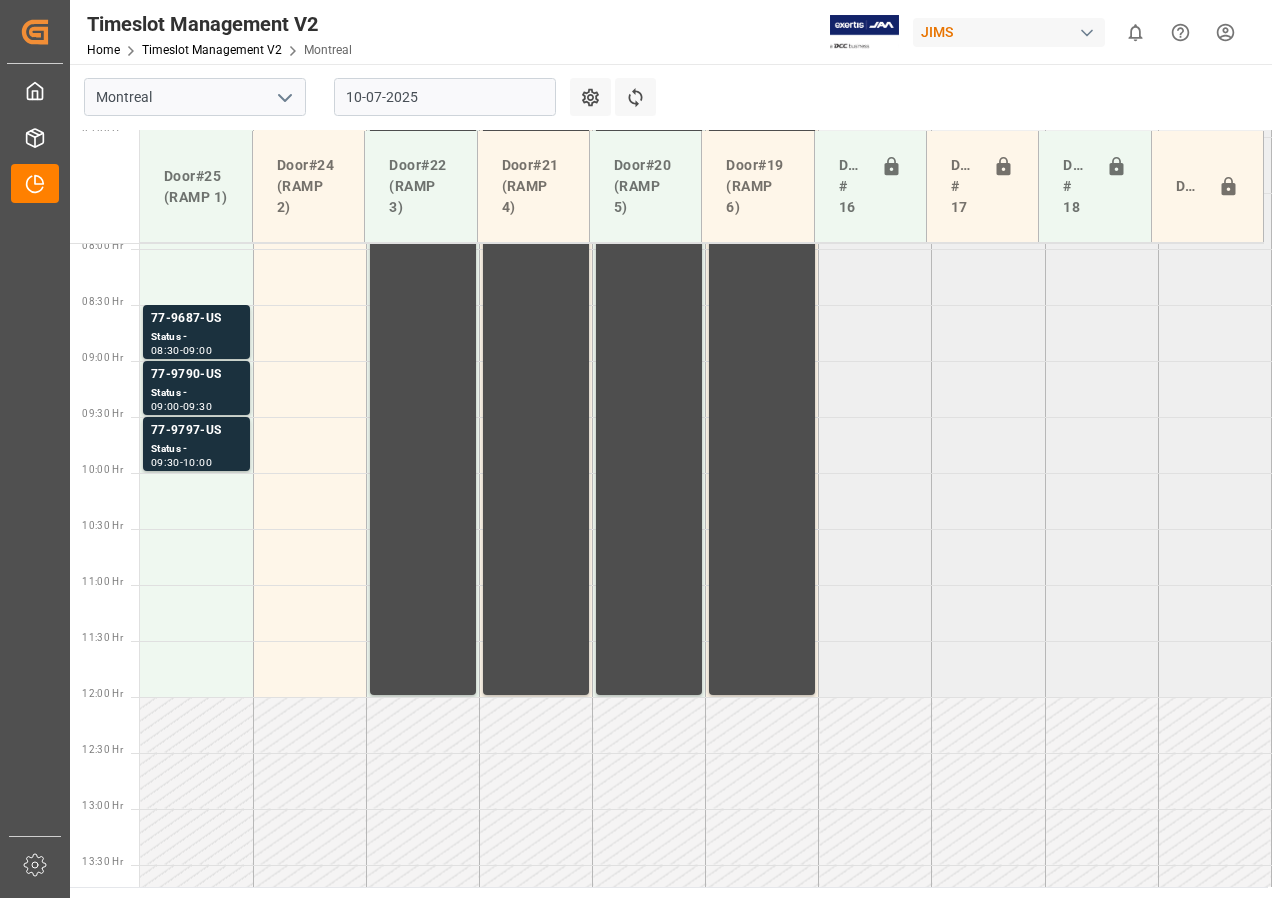 scroll, scrollTop: 662, scrollLeft: 0, axis: vertical 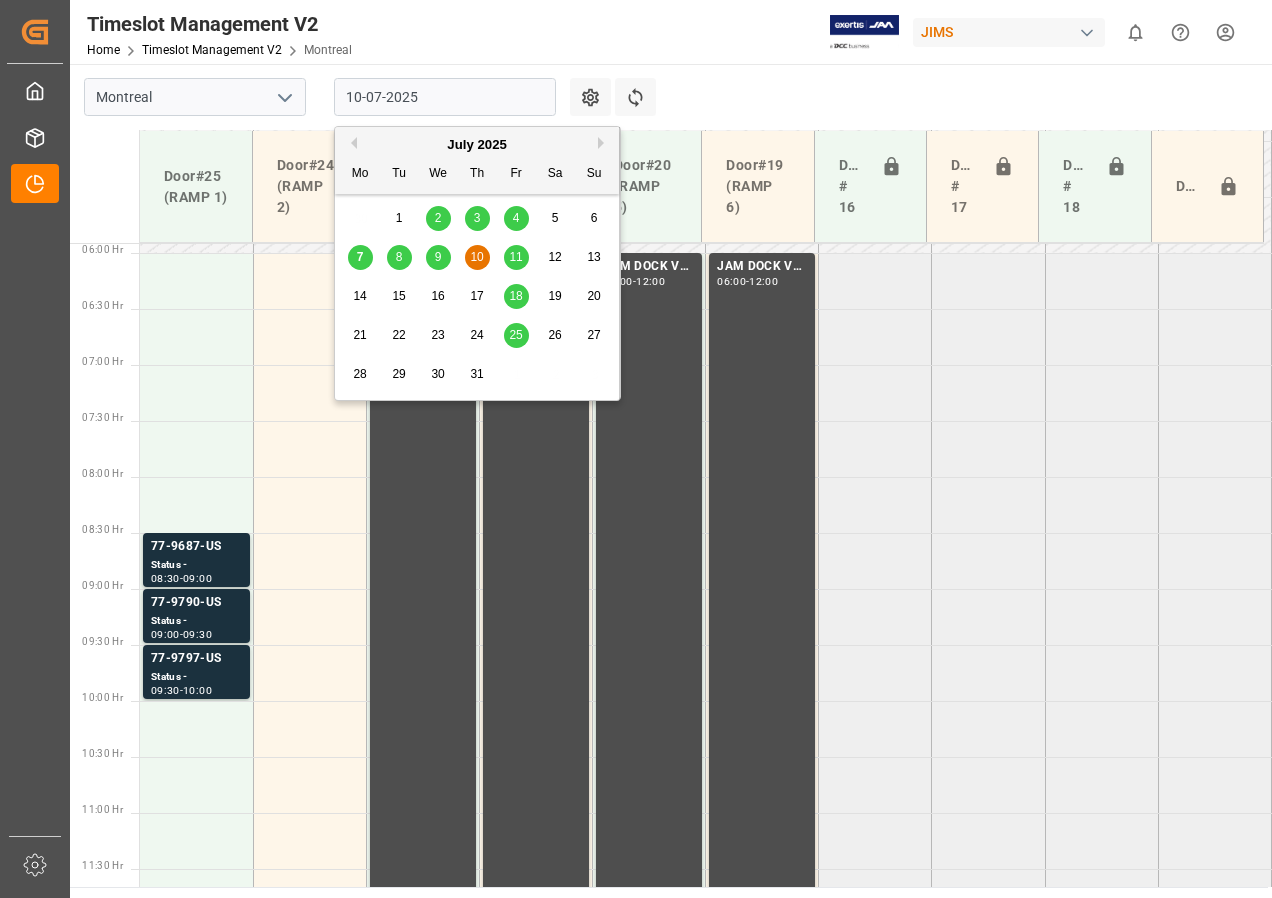 click on "10-07-2025" at bounding box center [445, 97] 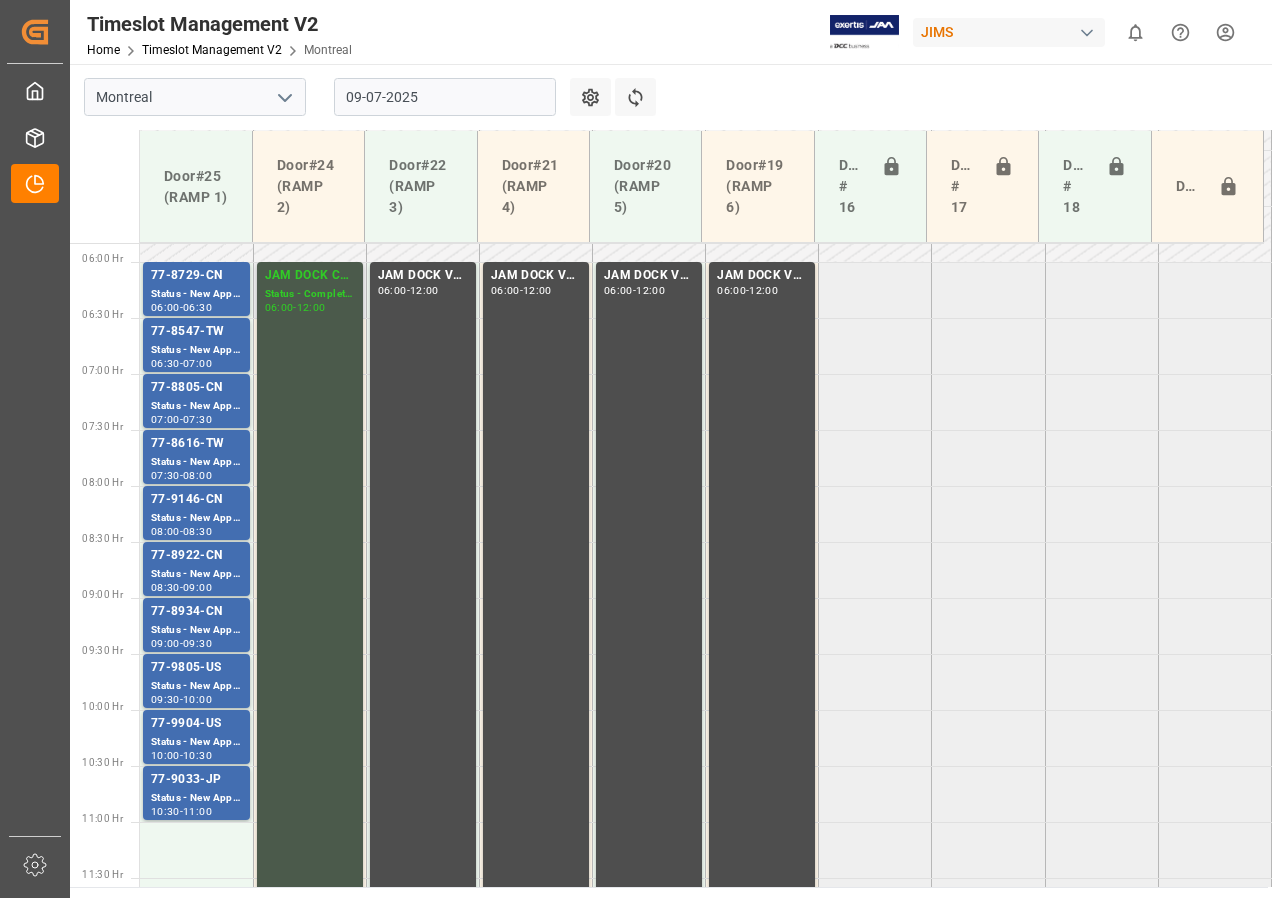 scroll, scrollTop: 688, scrollLeft: 0, axis: vertical 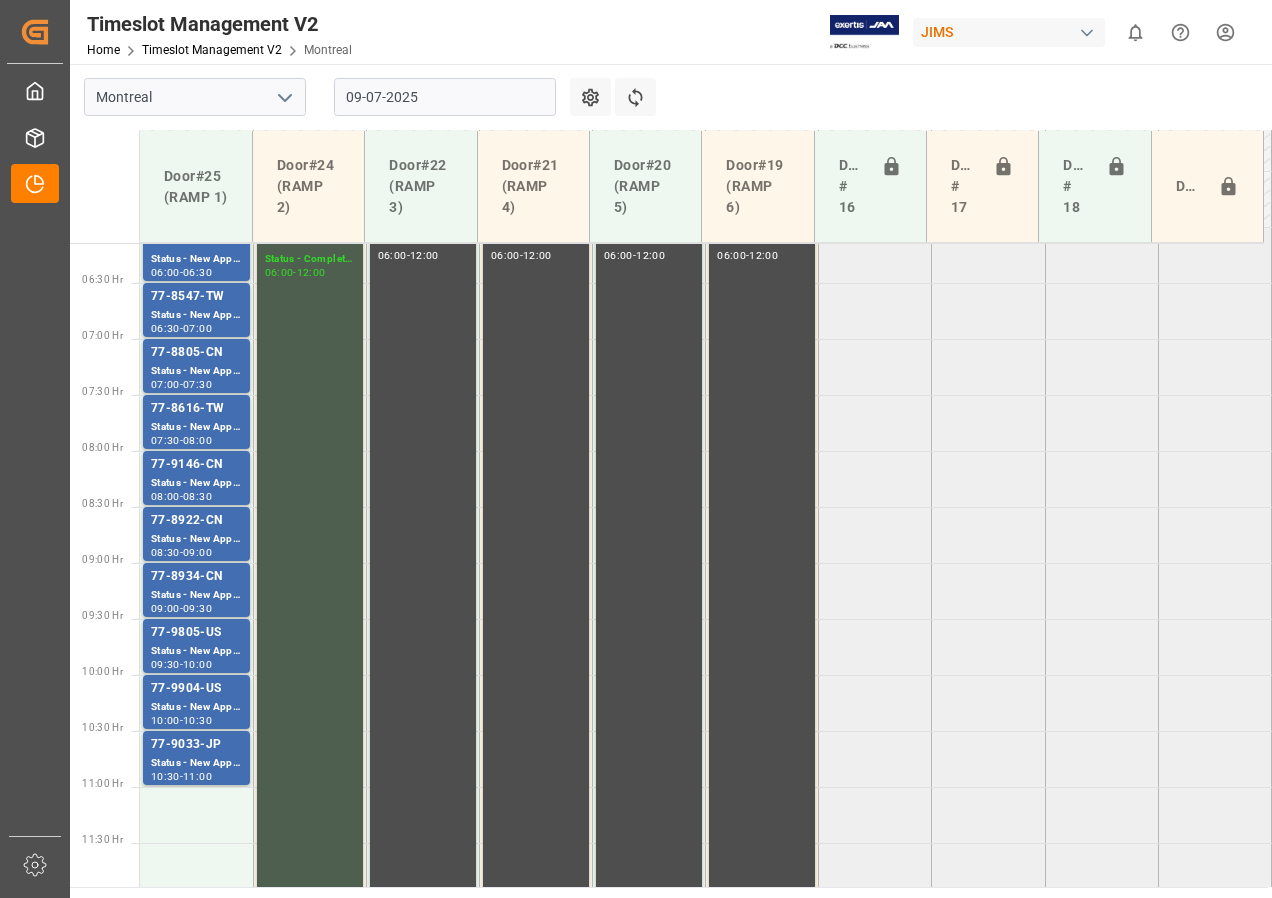 click on "09-07-2025" at bounding box center [445, 97] 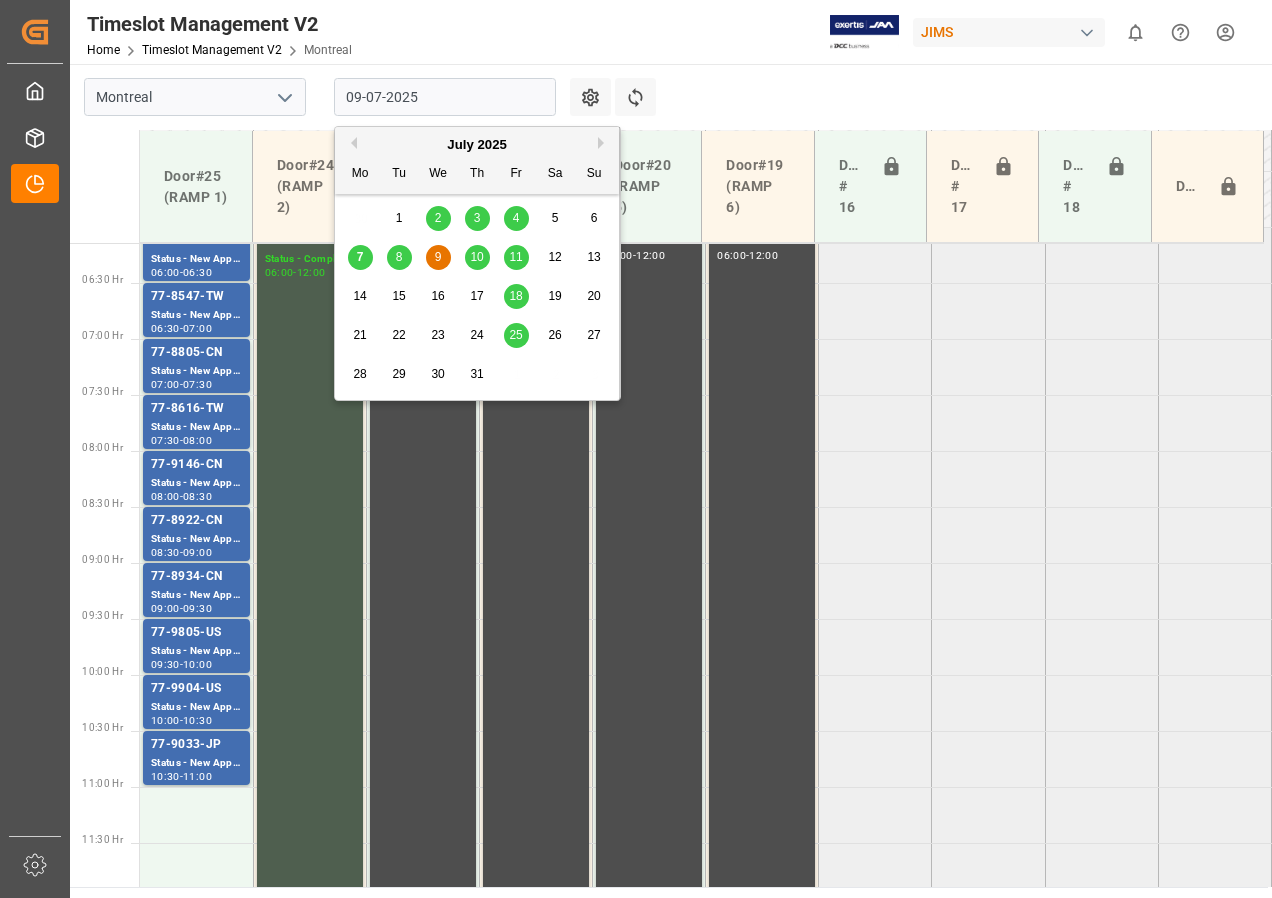 click on "10" at bounding box center (476, 257) 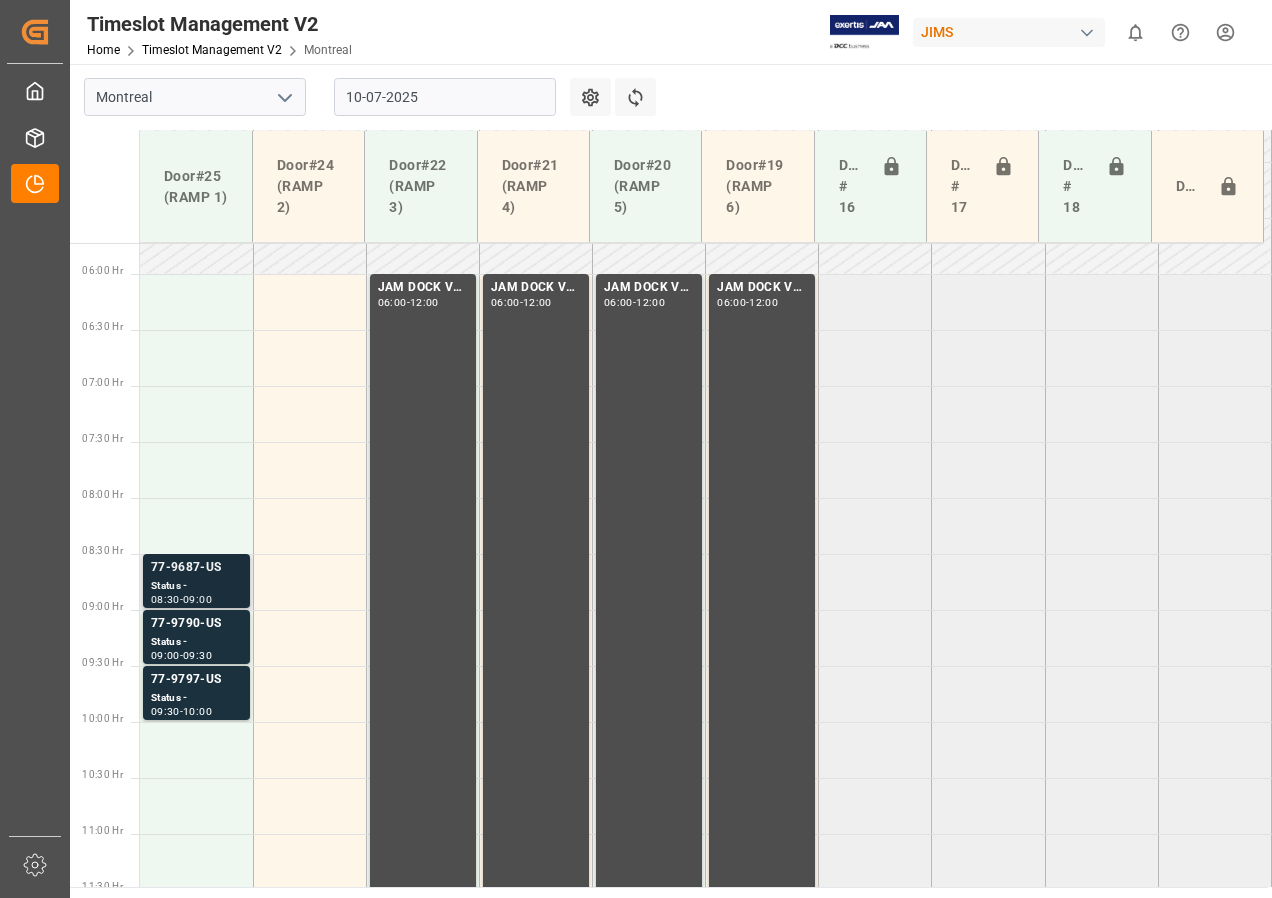 scroll, scrollTop: 621, scrollLeft: 0, axis: vertical 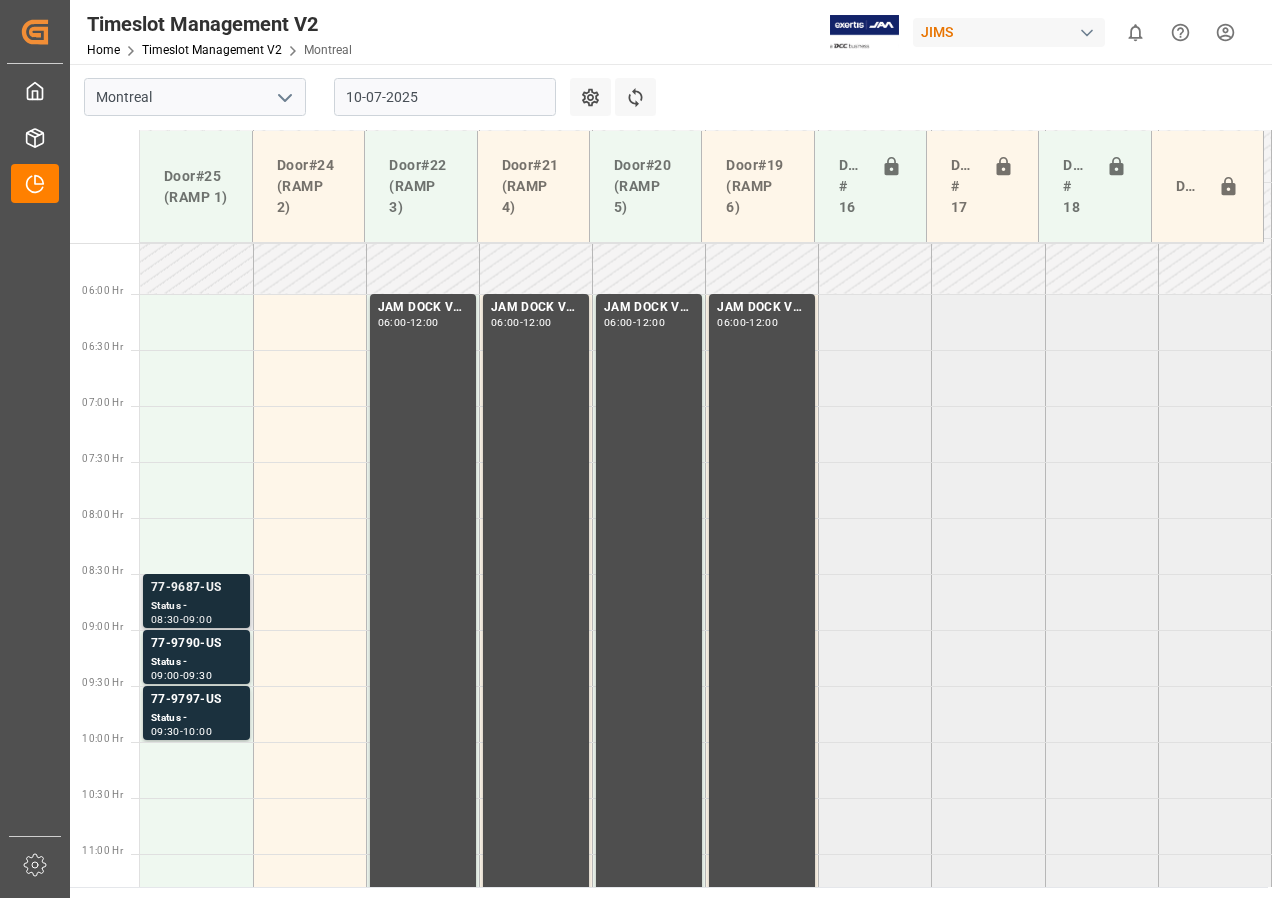 click on "77-9687-US" at bounding box center (423, 308) 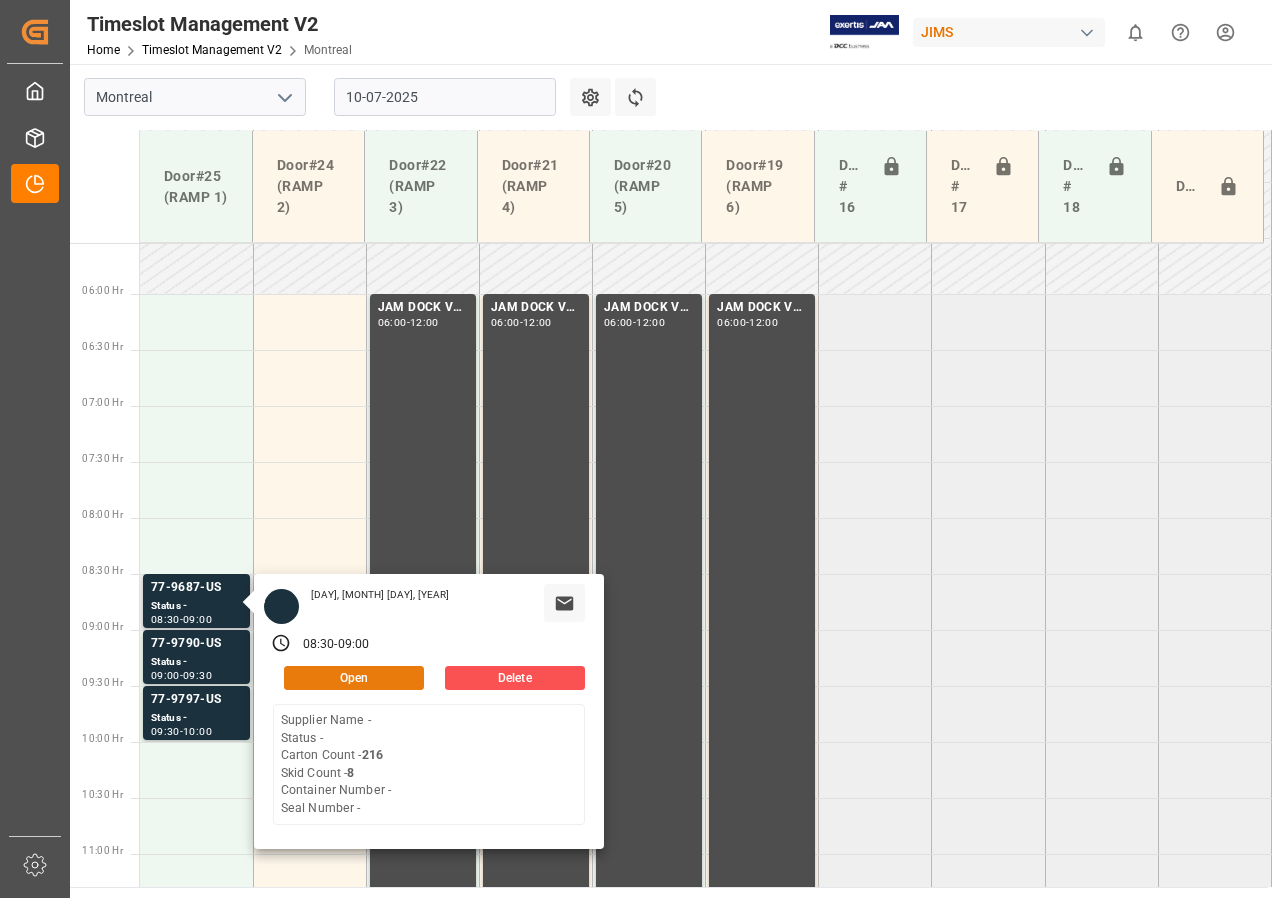 click on "Open" at bounding box center [354, 678] 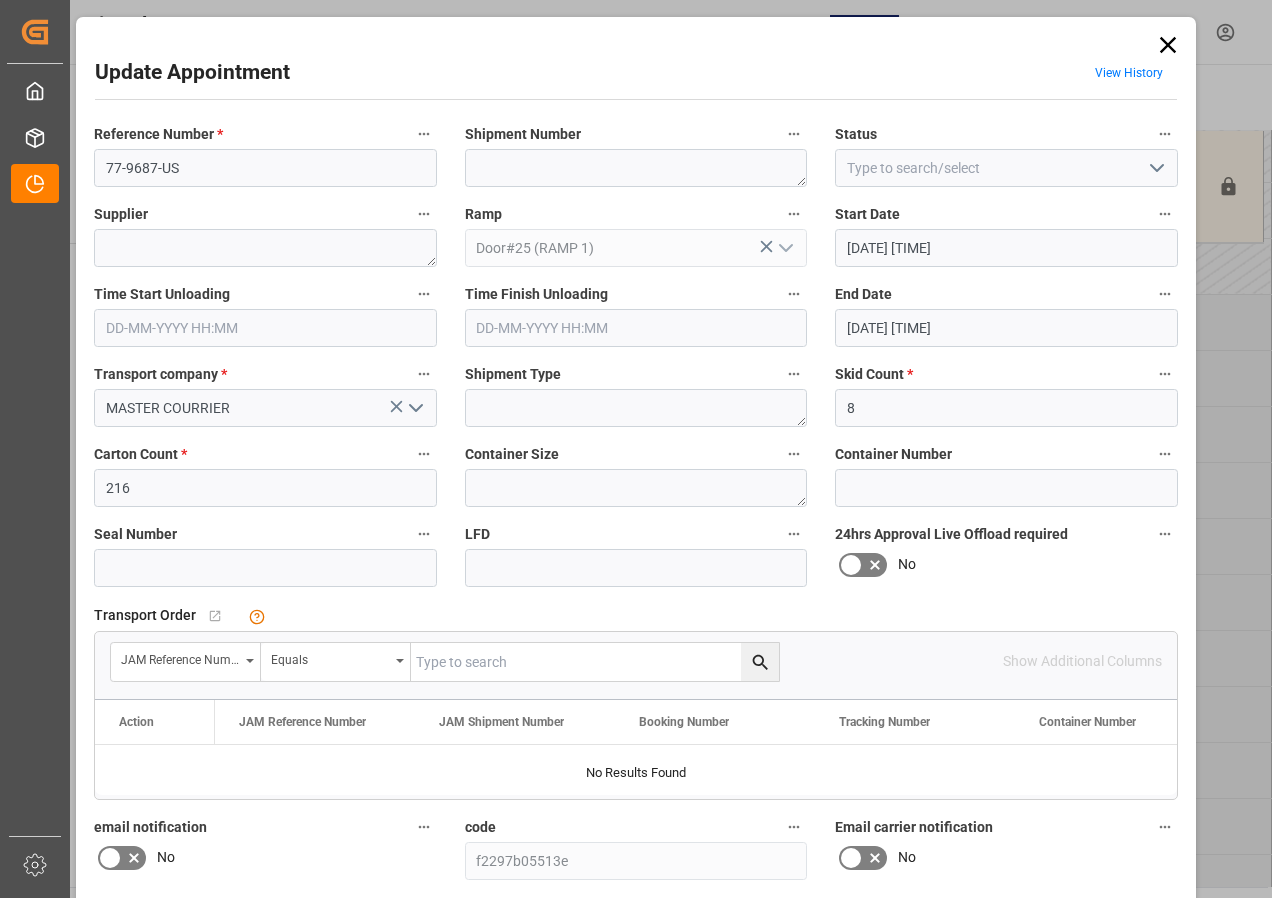 click at bounding box center [1168, 45] 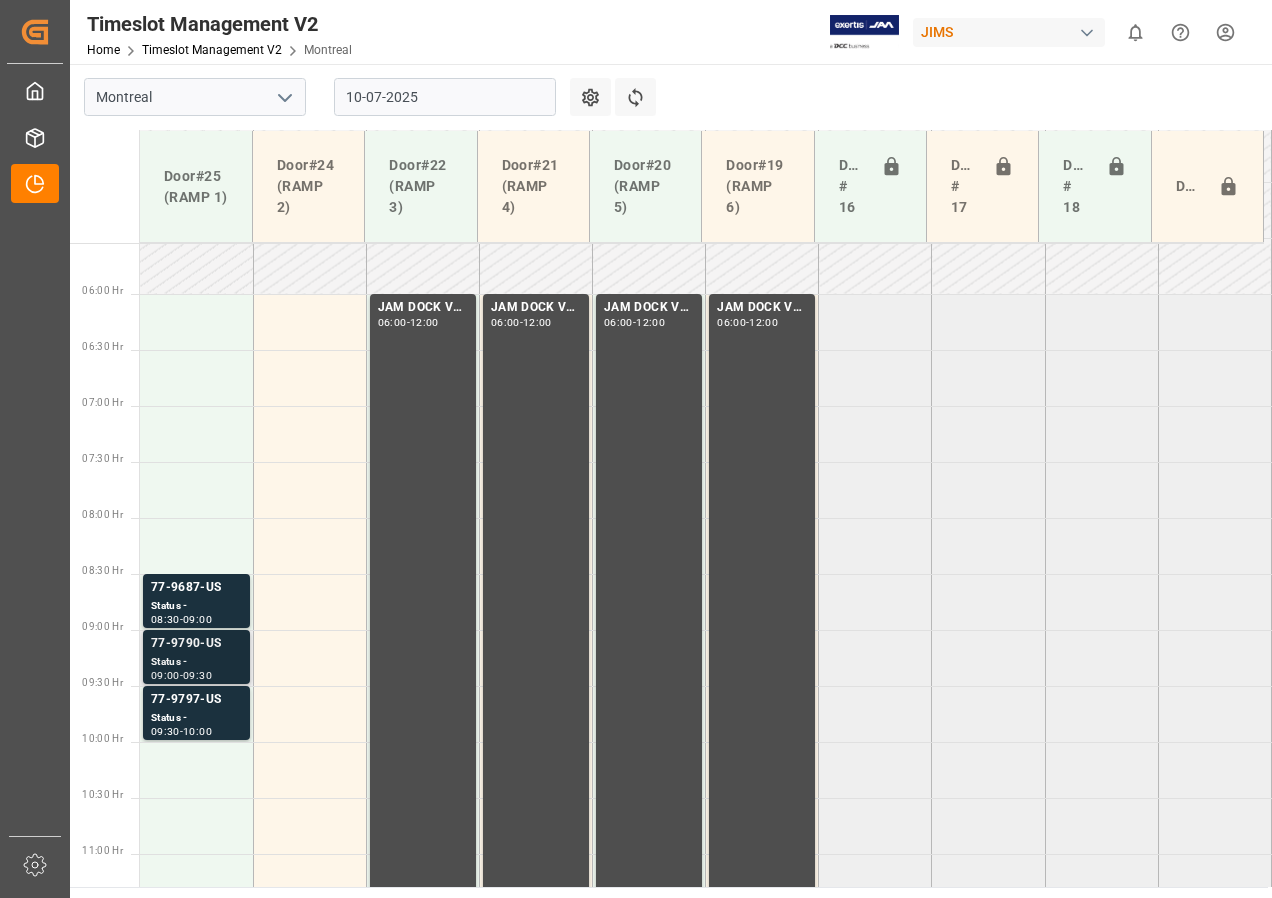 click on "Status -" at bounding box center [196, 606] 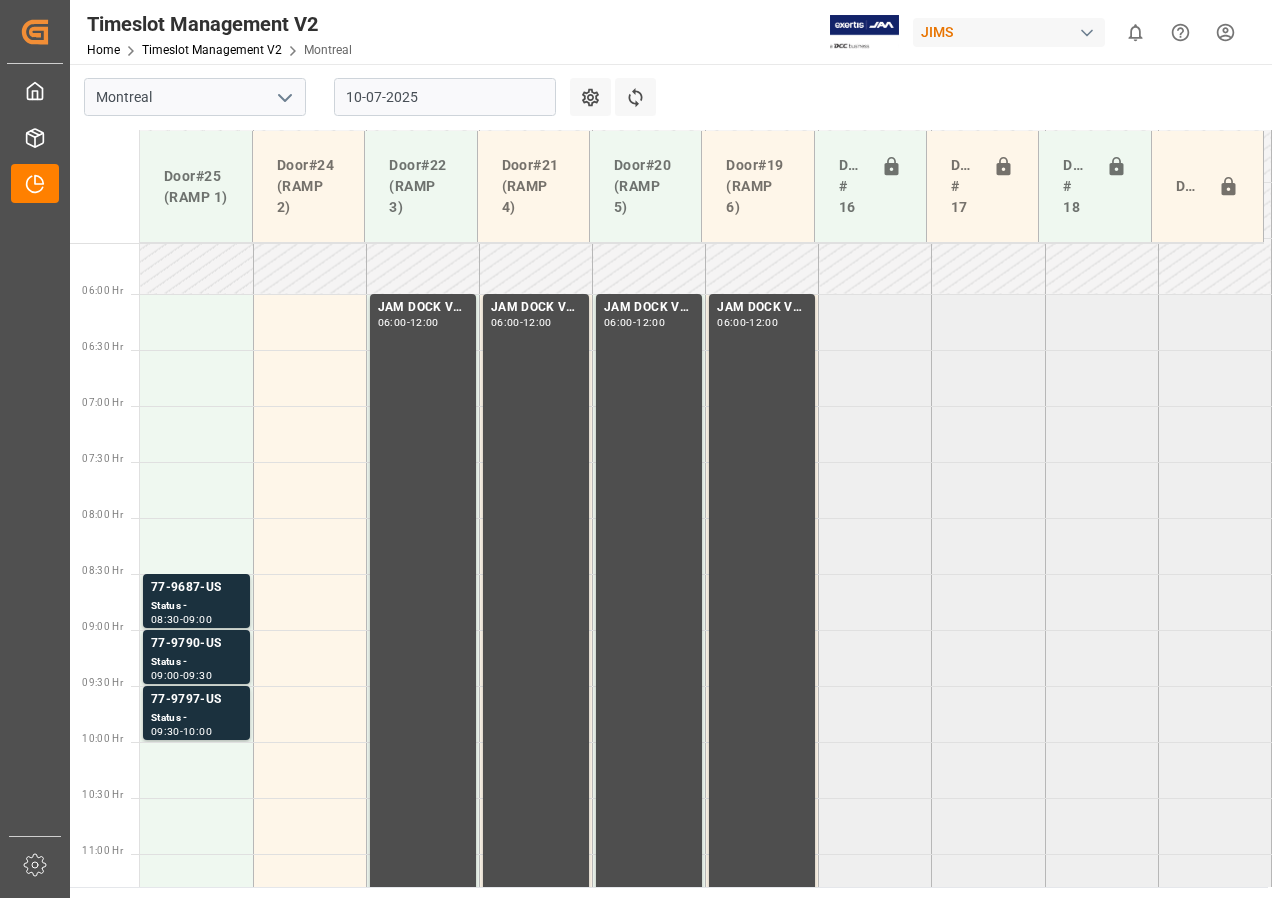 click on "Status -" at bounding box center (196, 606) 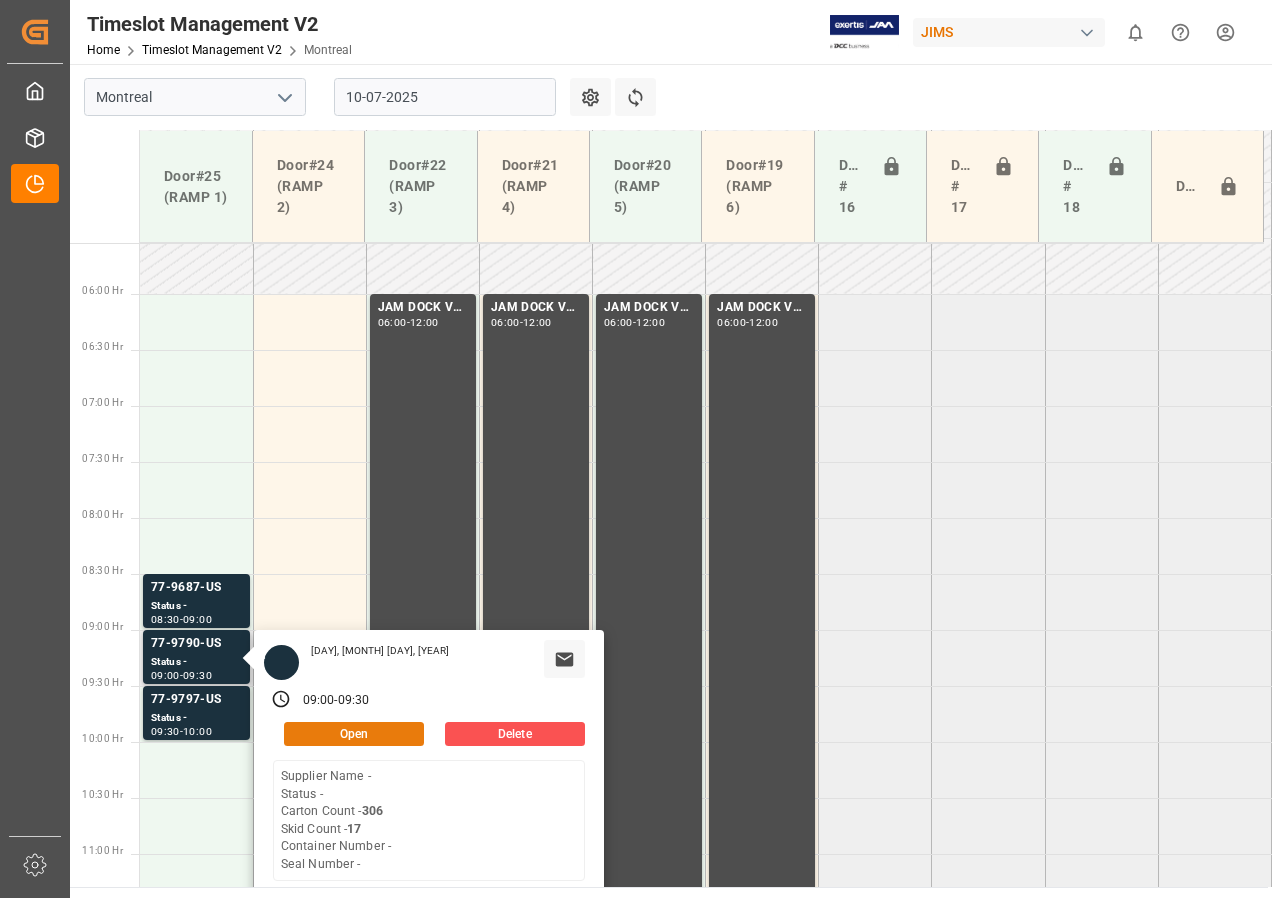 click on "Open" at bounding box center (354, 734) 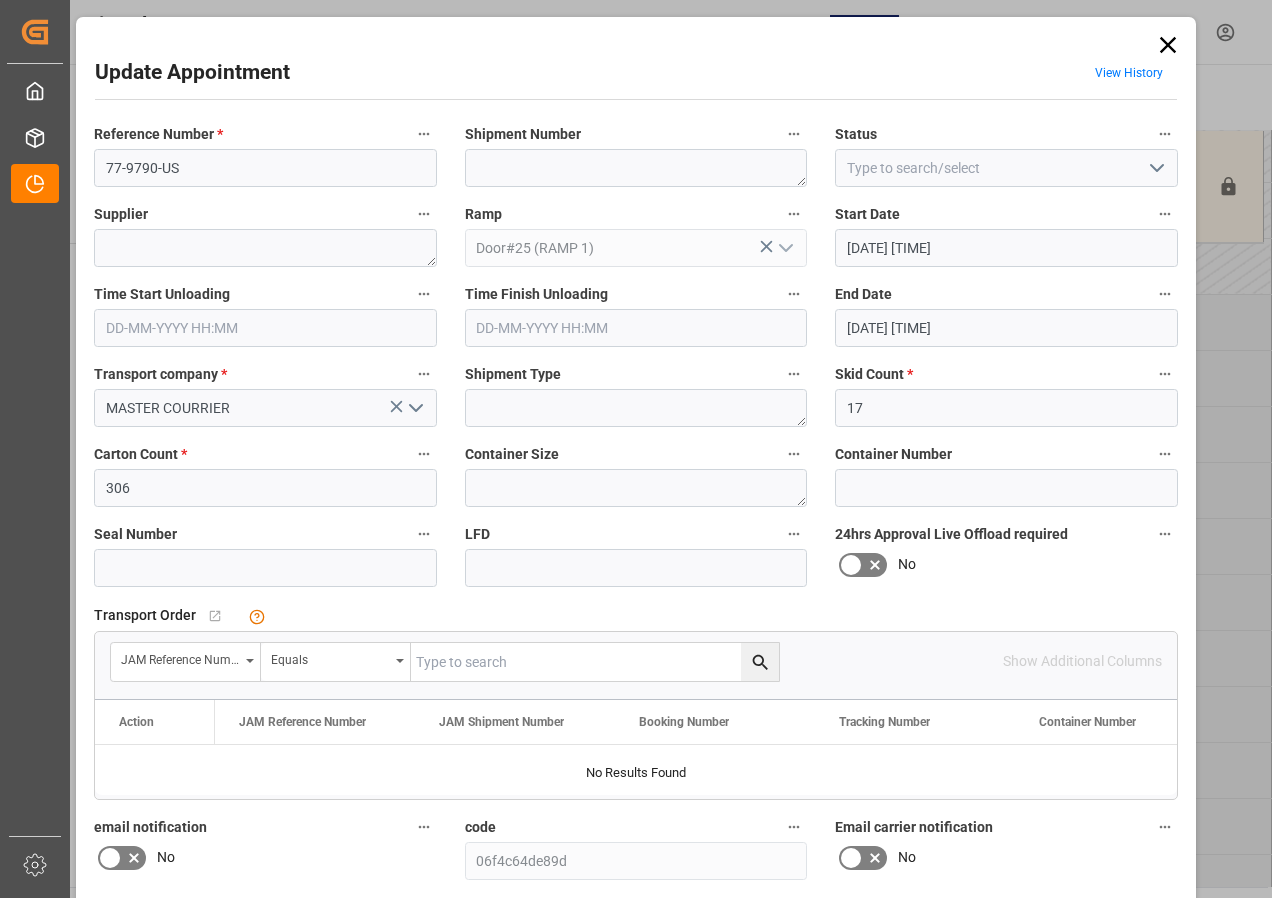 drag, startPoint x: 1160, startPoint y: 40, endPoint x: 1153, endPoint y: 48, distance: 10.630146 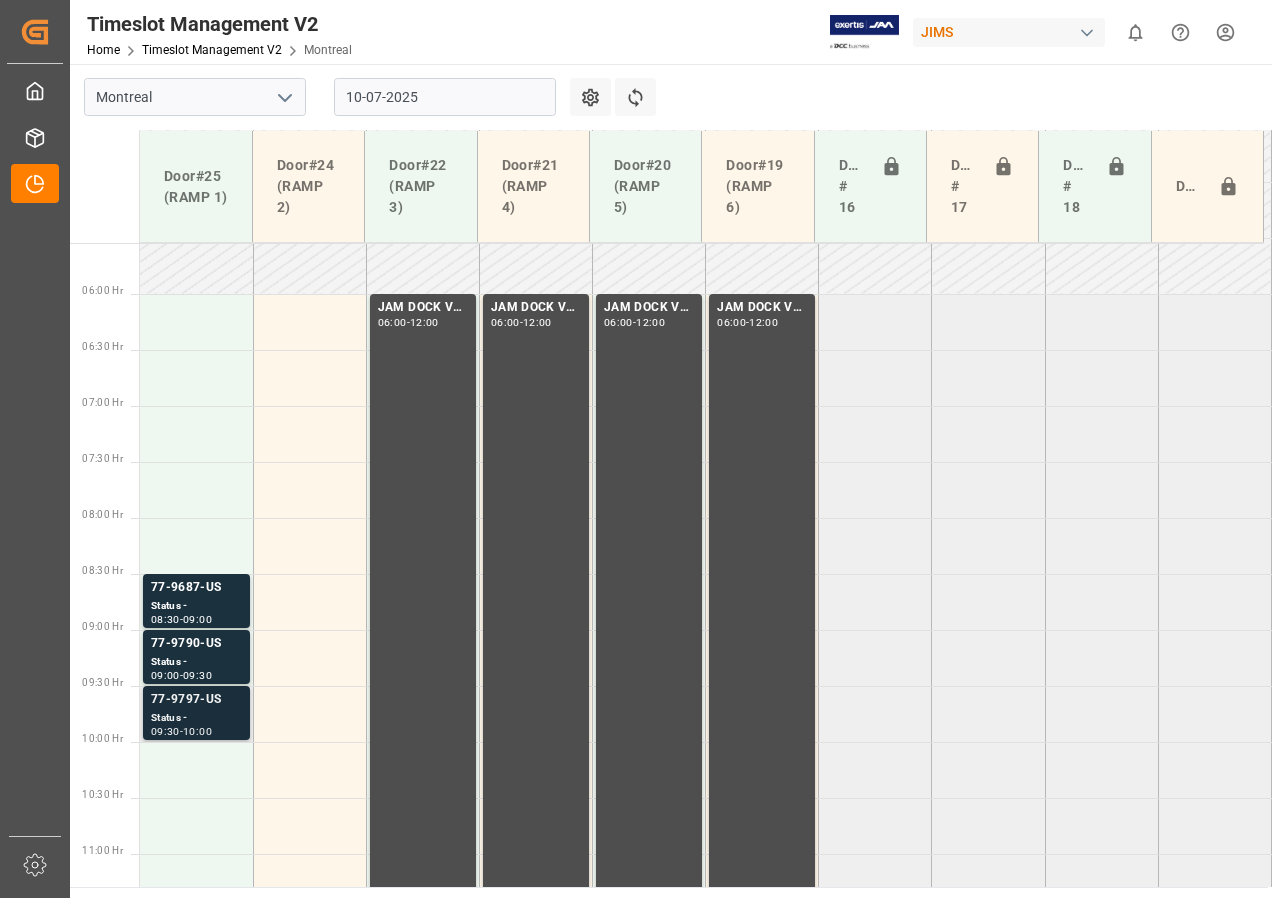 click on "Status -" at bounding box center [196, 606] 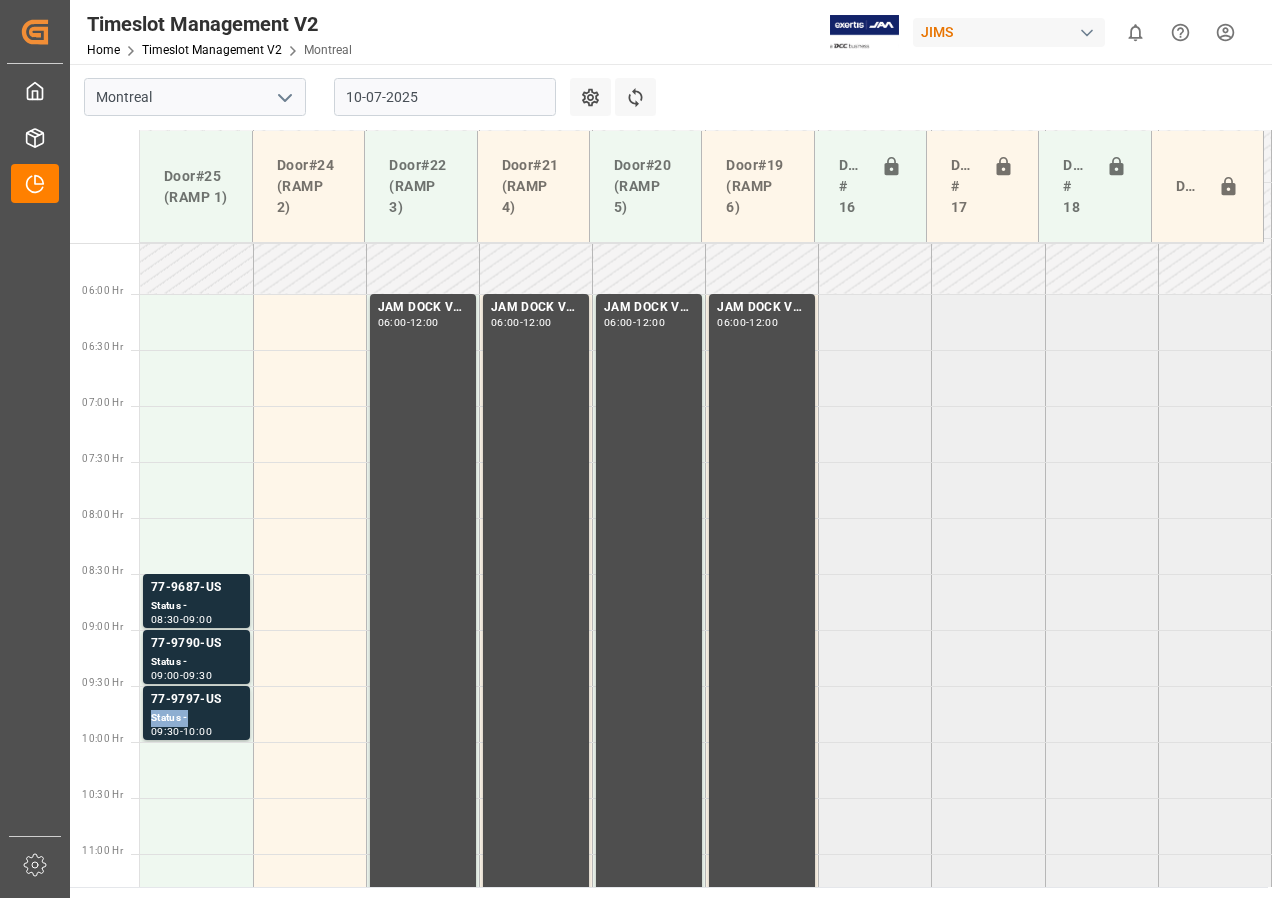 click on "Status -" at bounding box center [196, 606] 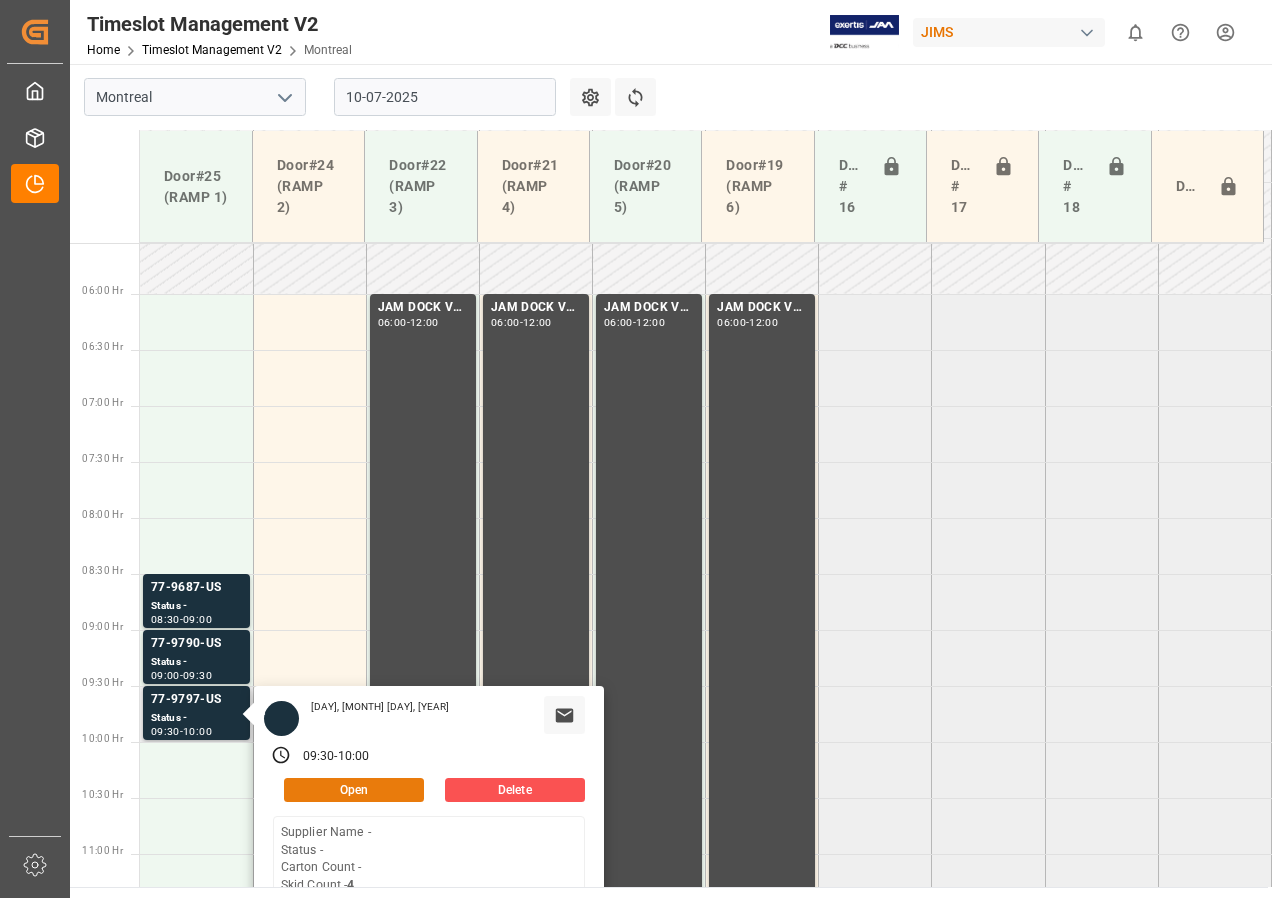 click on "Open" at bounding box center (354, 790) 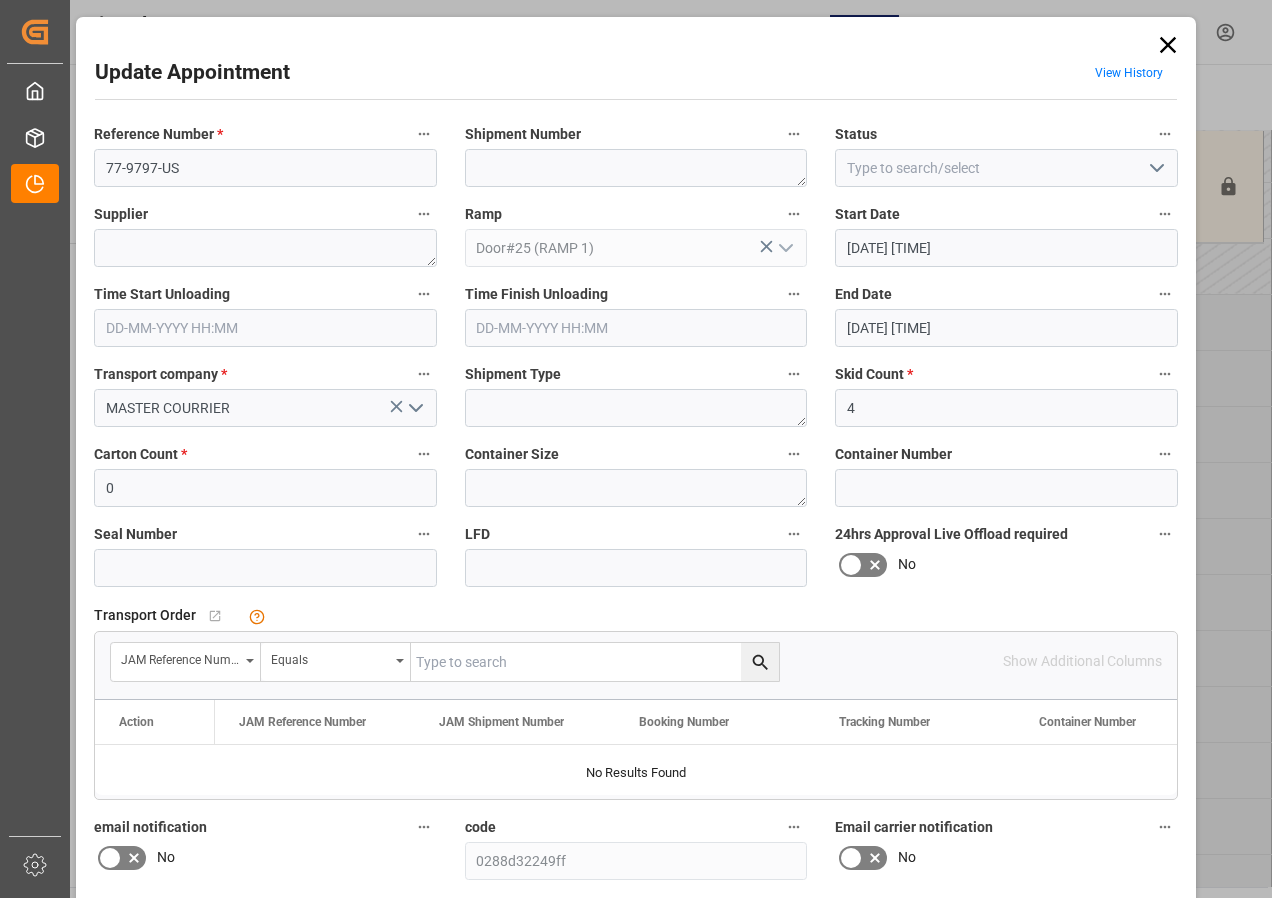 click at bounding box center (1168, 45) 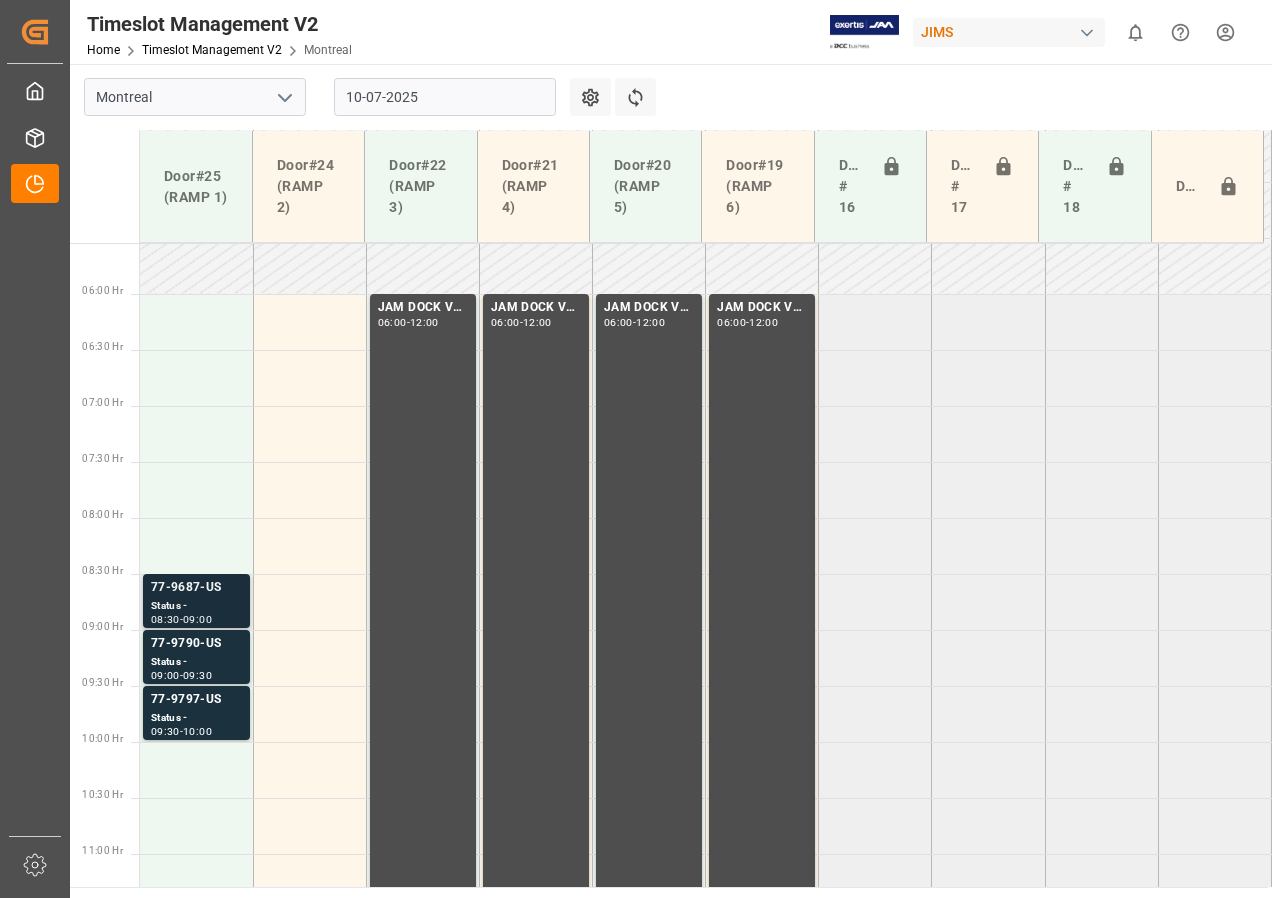 click on "Status -" at bounding box center [196, 606] 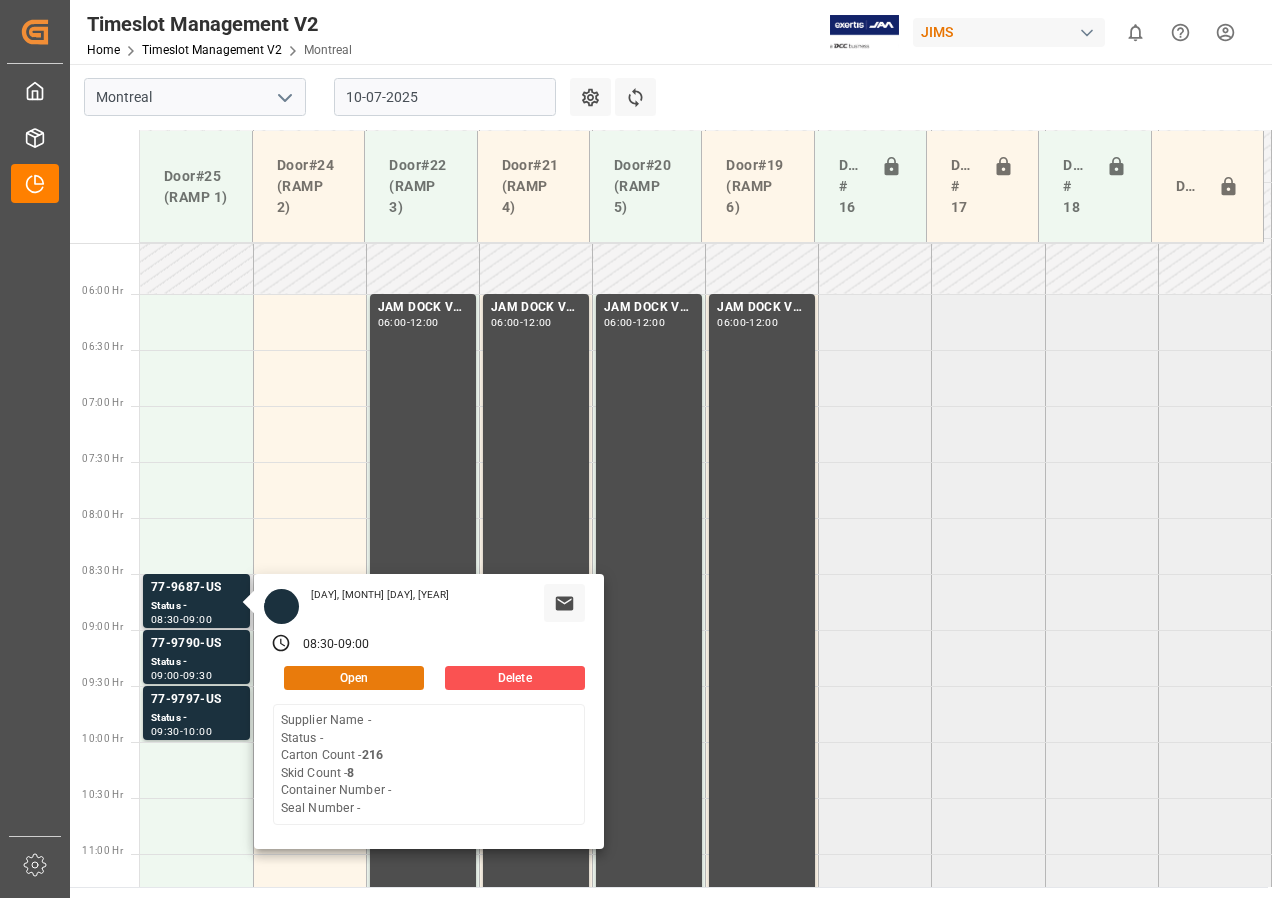 click on "Open" at bounding box center [354, 678] 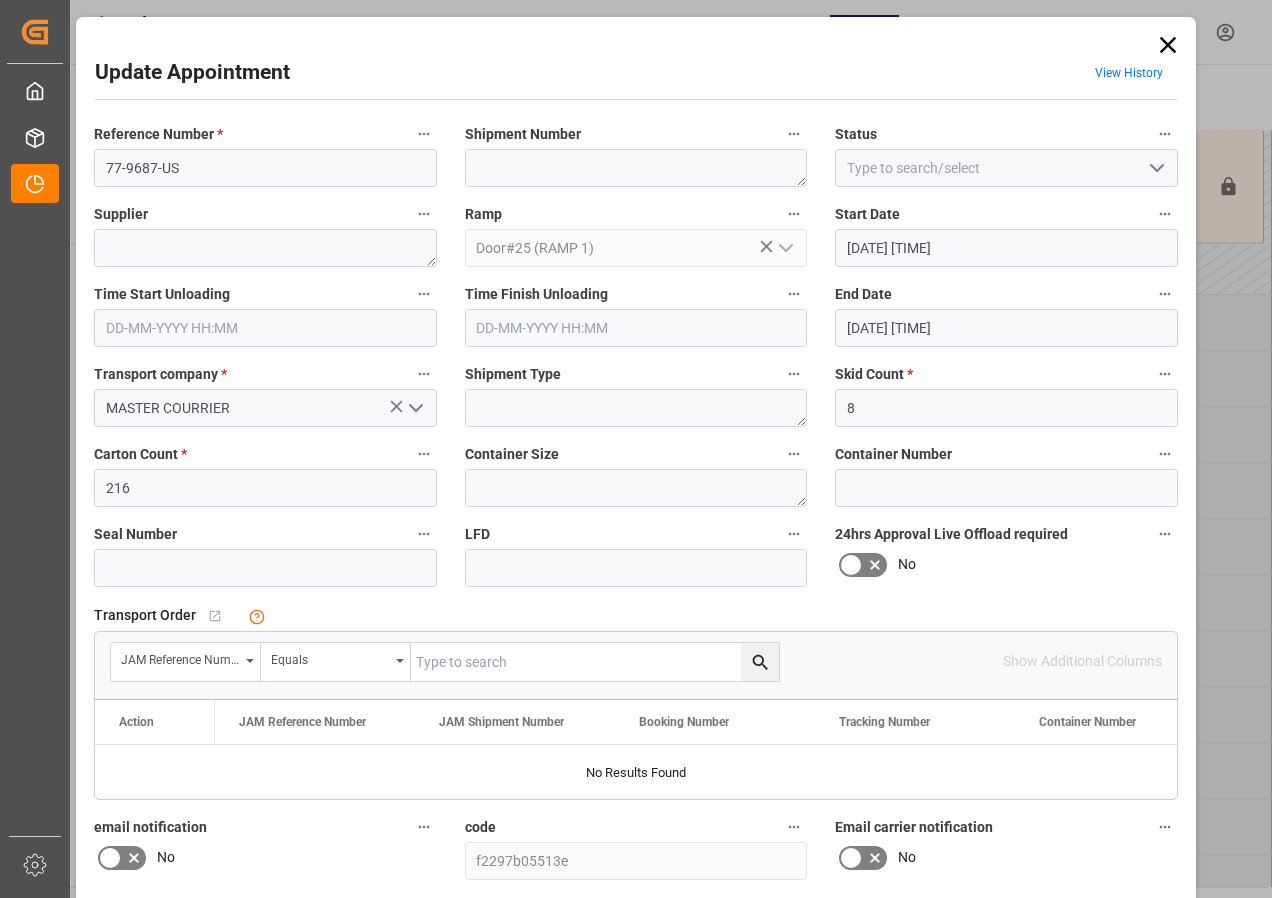 click on "[DATE] [TIME]" at bounding box center [1006, 248] 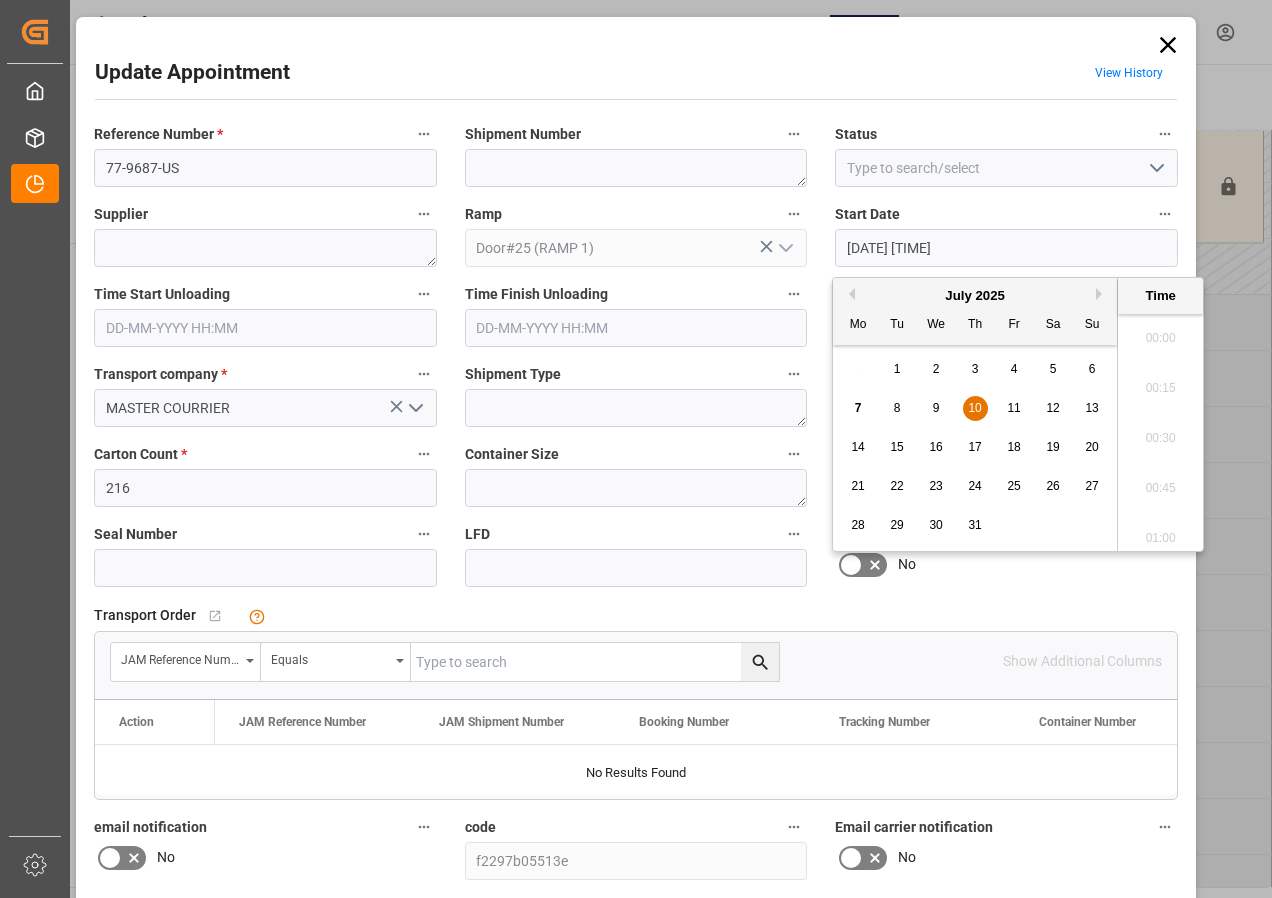 scroll, scrollTop: 1607, scrollLeft: 0, axis: vertical 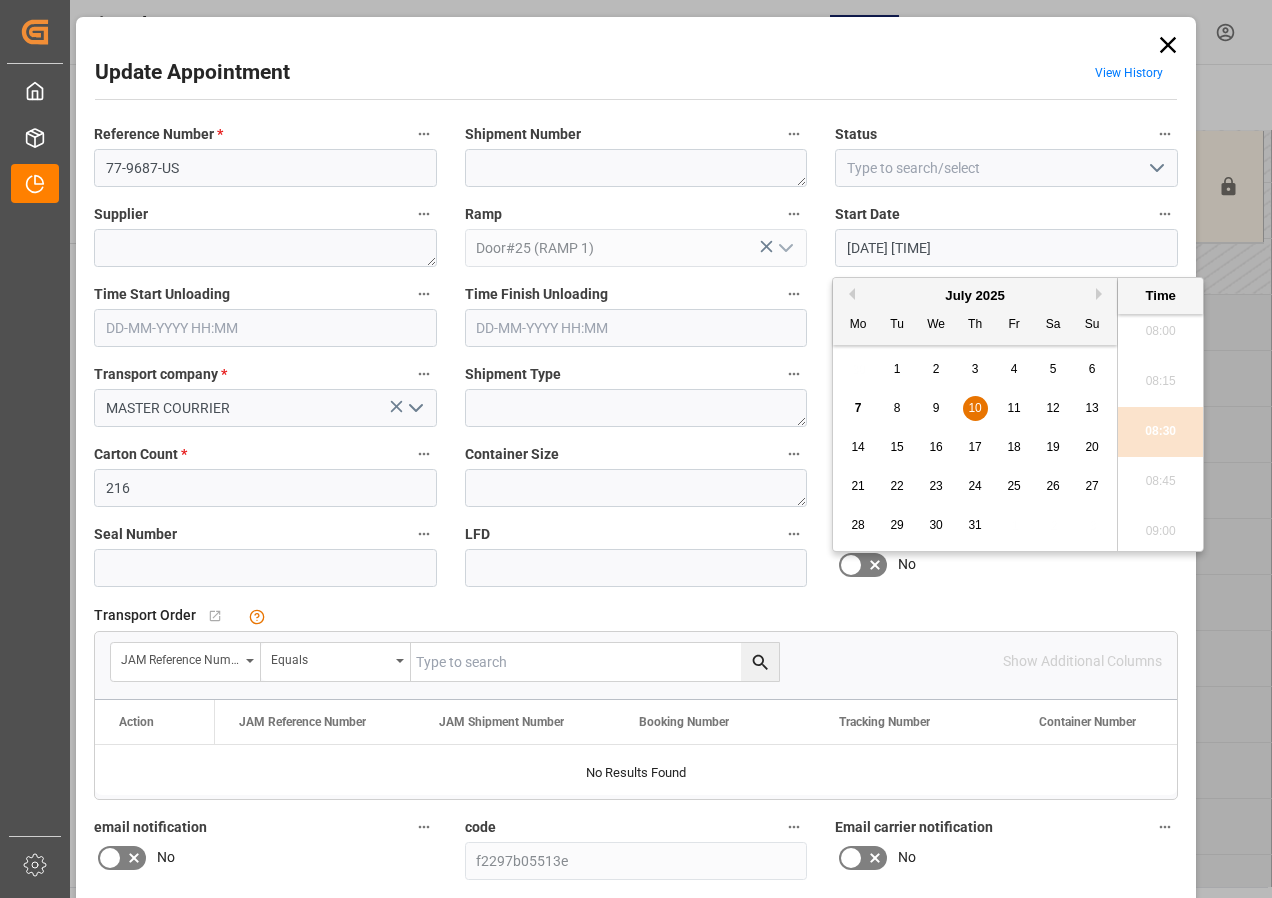 click on "10" at bounding box center (975, 409) 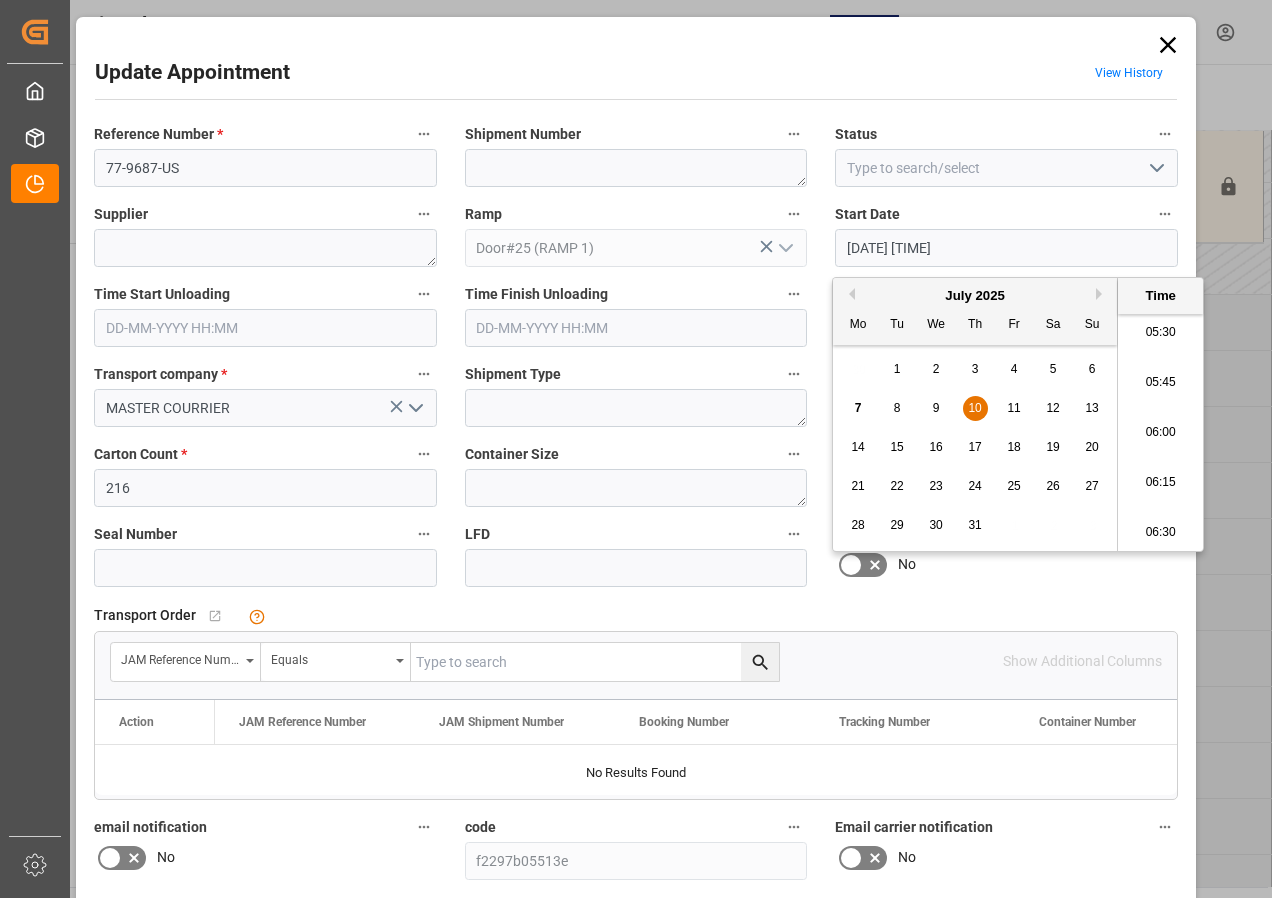 scroll, scrollTop: 1107, scrollLeft: 0, axis: vertical 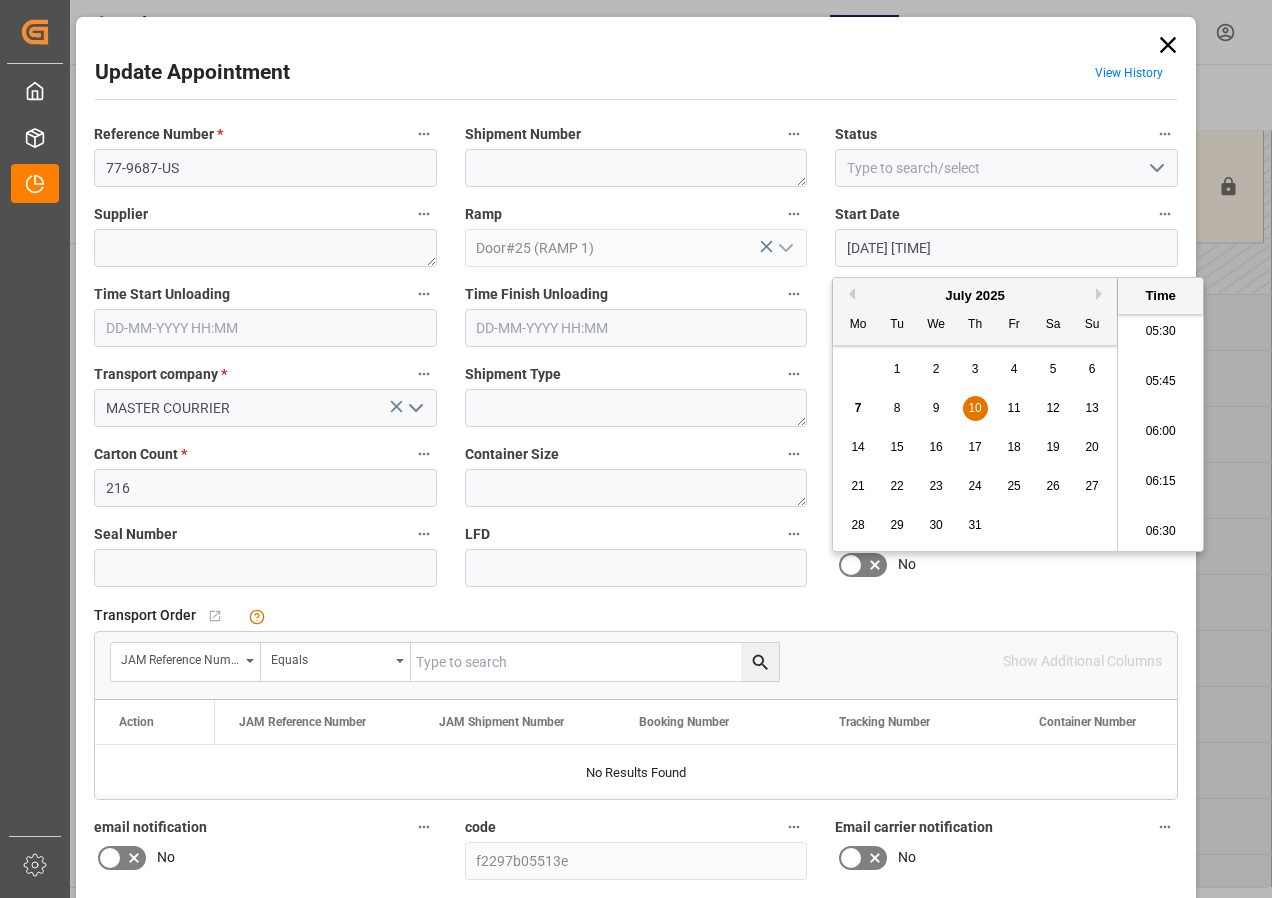 drag, startPoint x: 1160, startPoint y: 427, endPoint x: 977, endPoint y: 382, distance: 188.45158 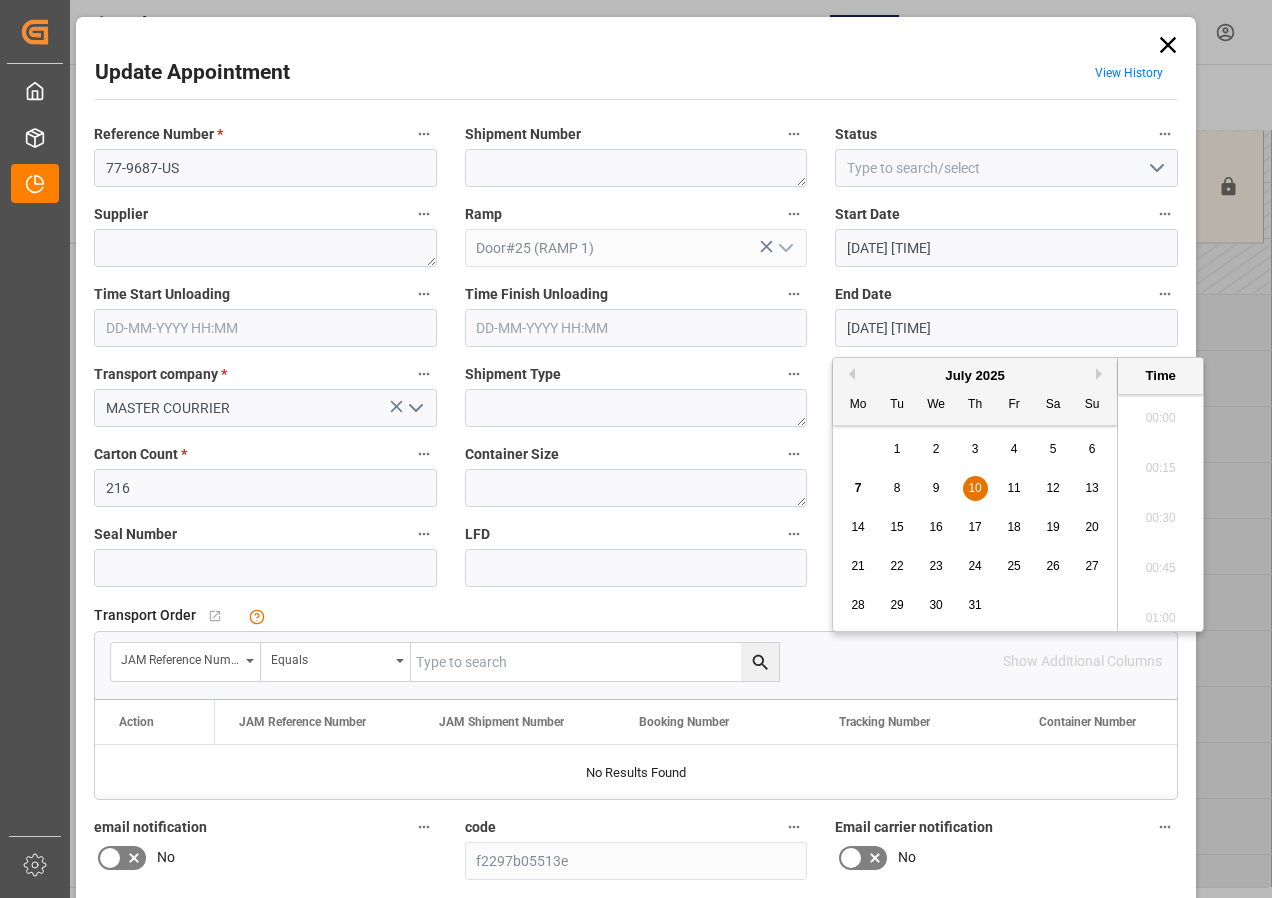 click on "[DATE] [TIME]" at bounding box center (1006, 328) 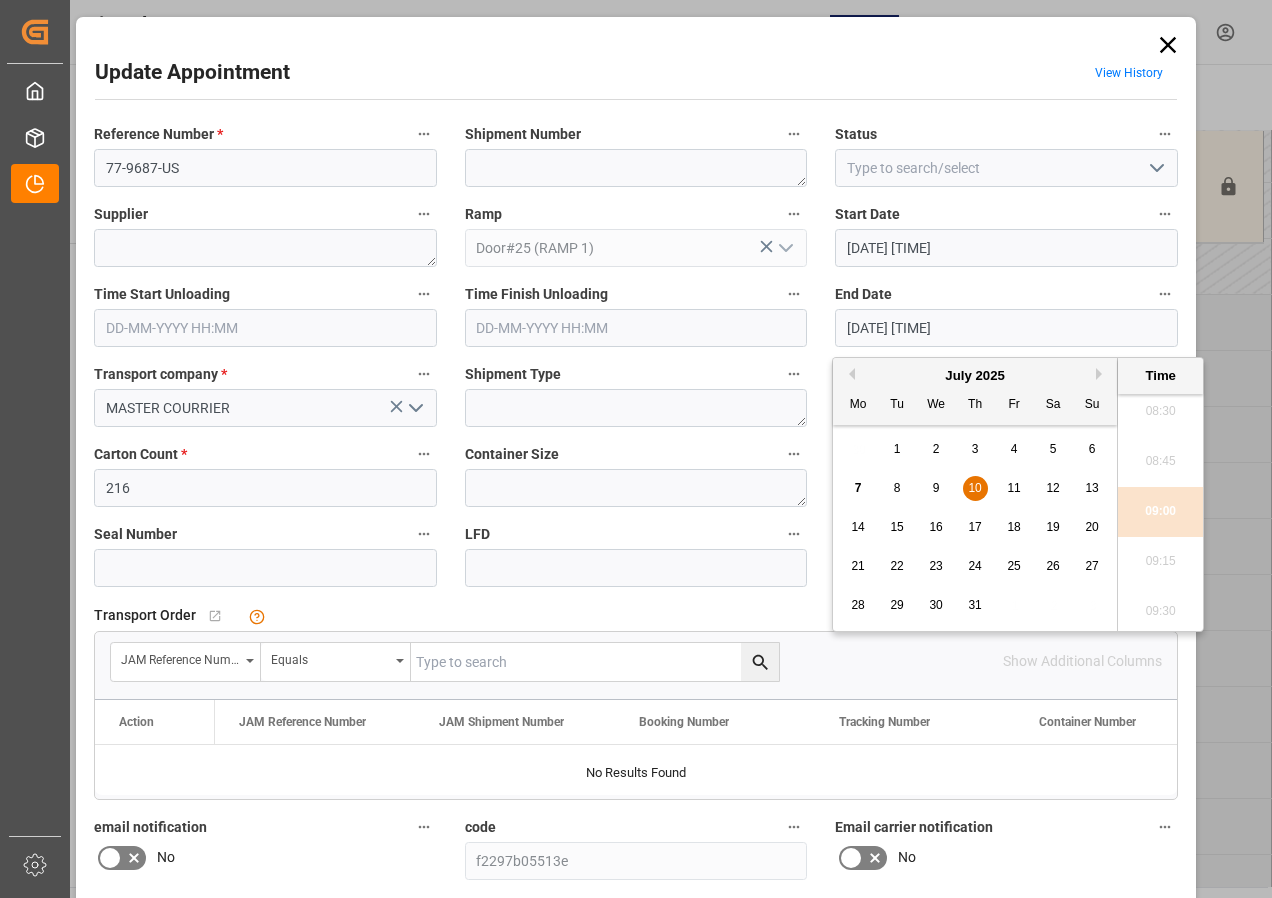 click on "10" at bounding box center [974, 488] 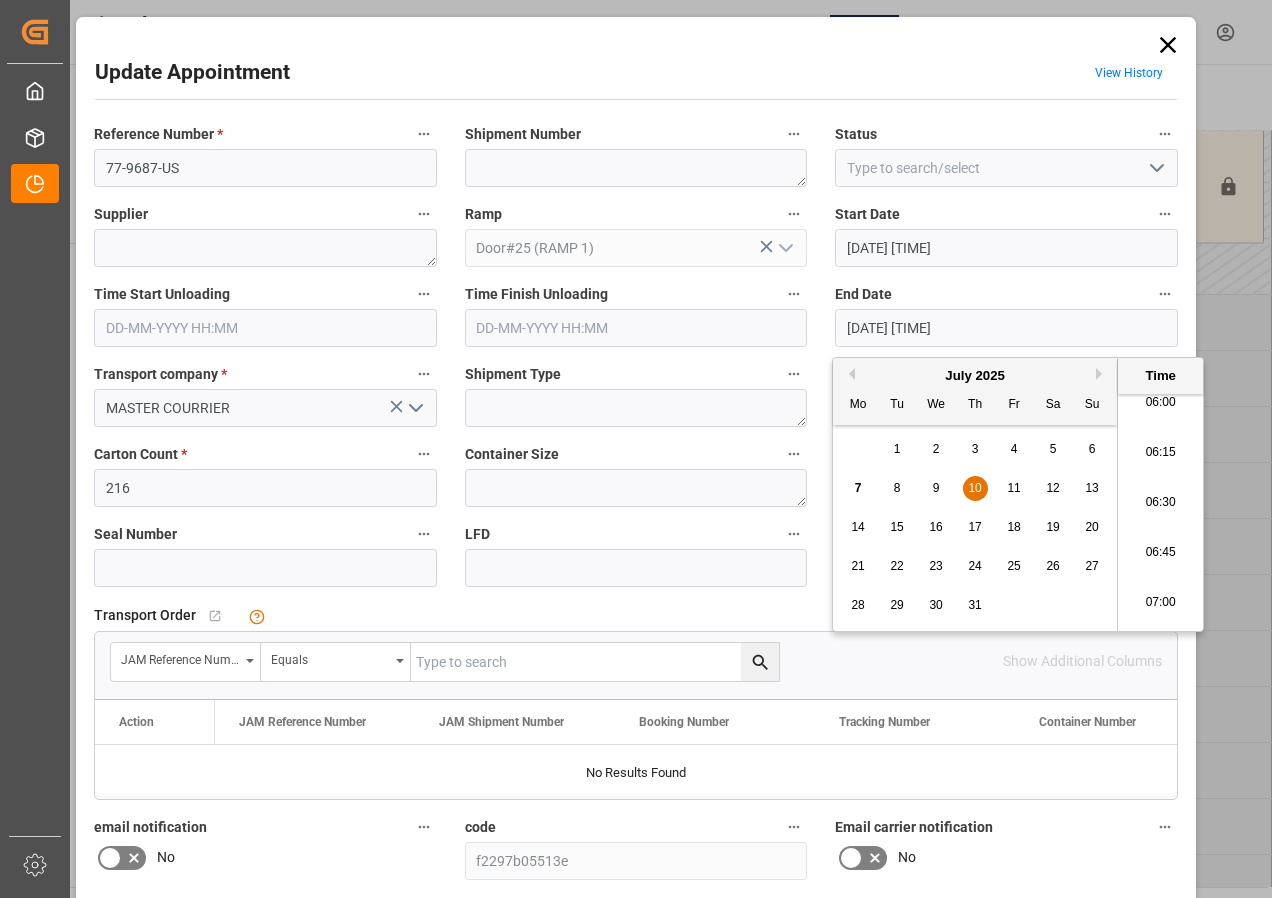 scroll, scrollTop: 1207, scrollLeft: 0, axis: vertical 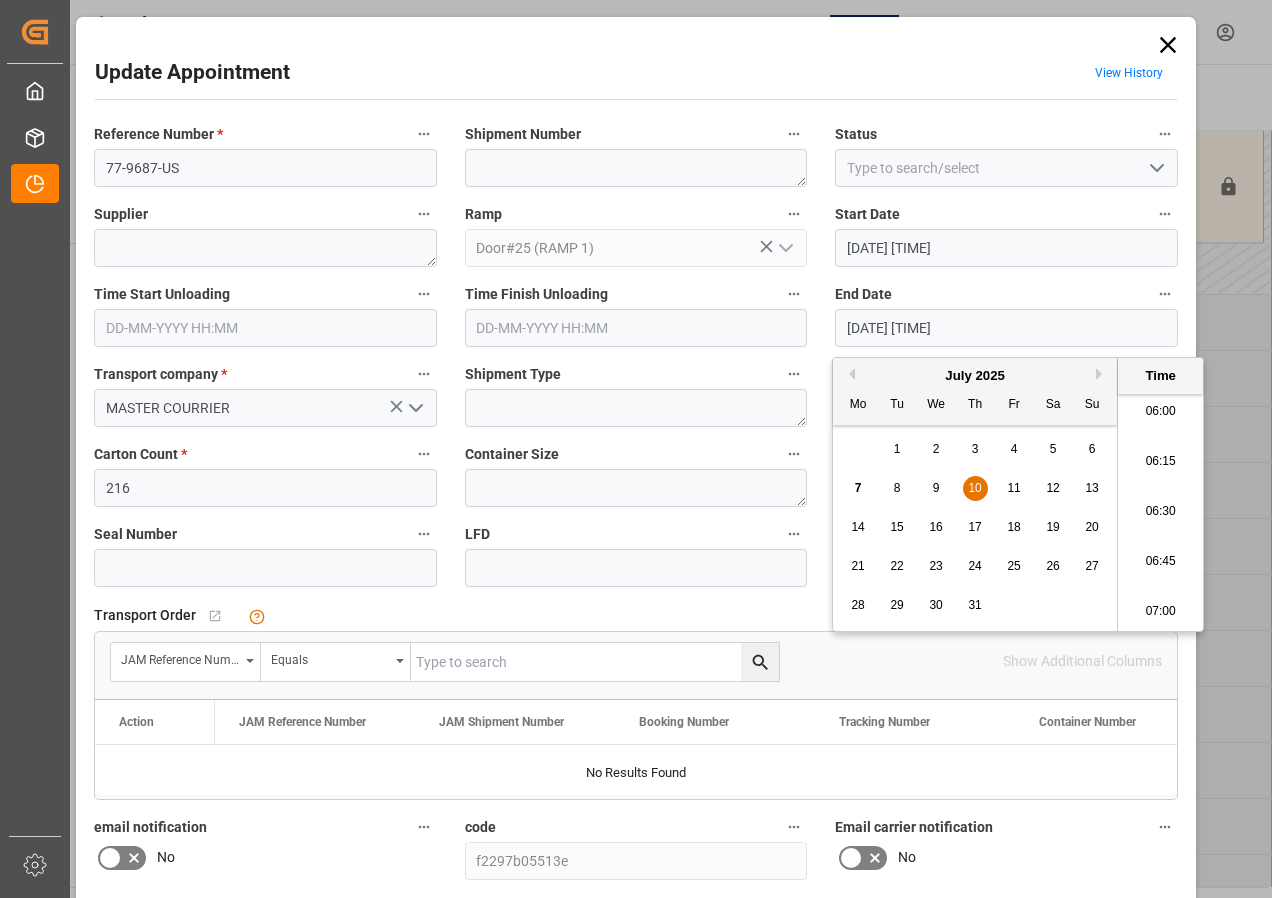 click on "06:30" at bounding box center (1160, 512) 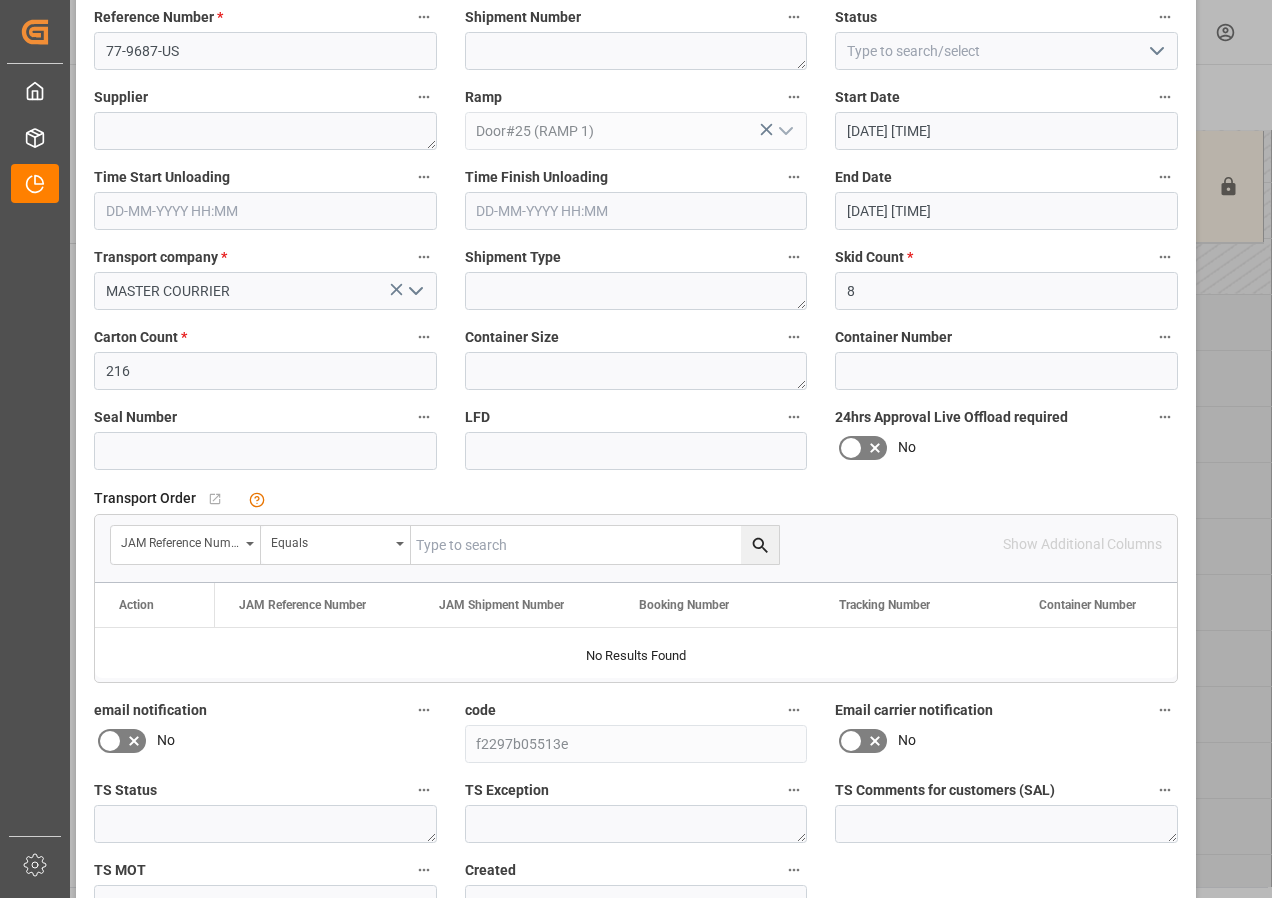 scroll, scrollTop: 244, scrollLeft: 0, axis: vertical 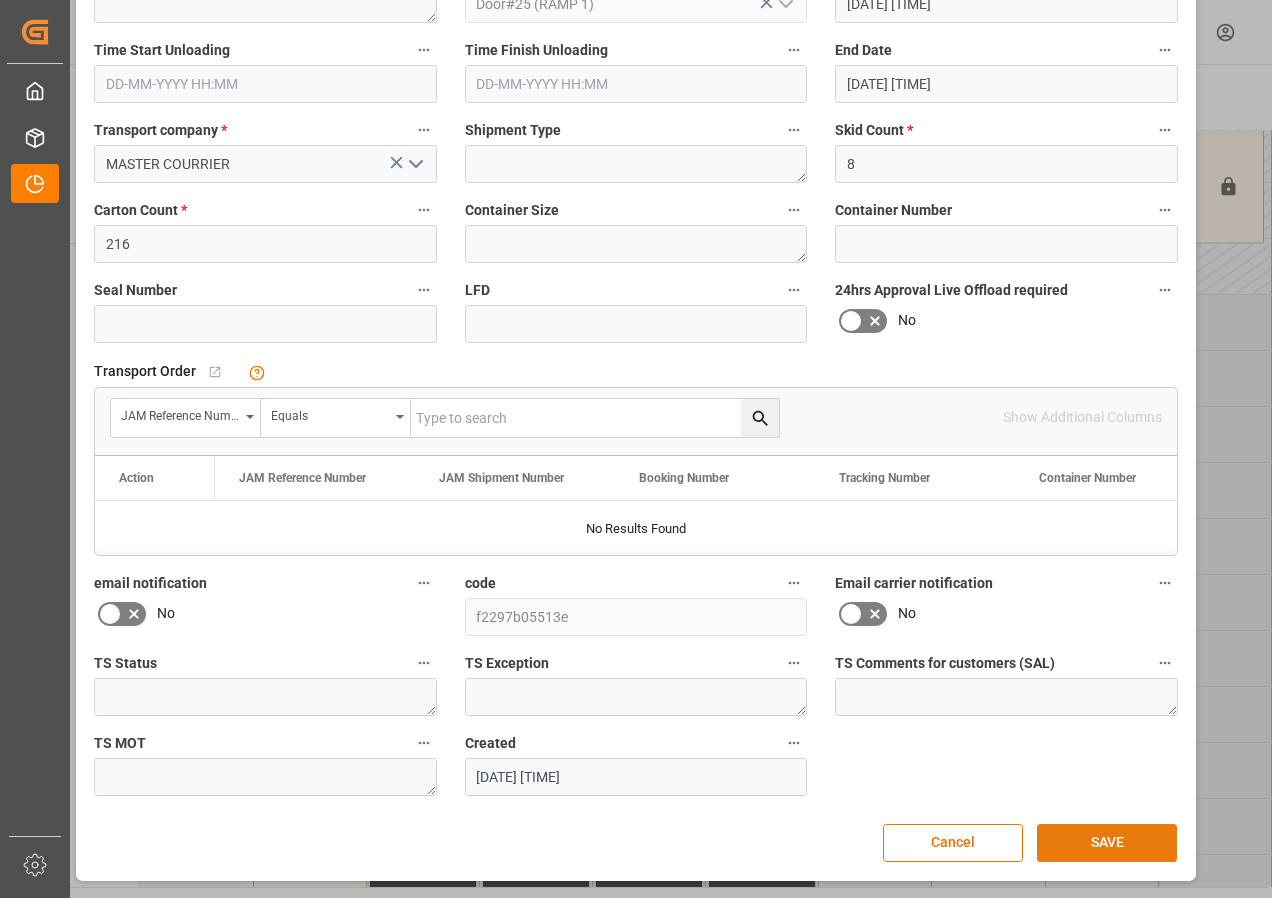 click on "SAVE" at bounding box center [1107, 843] 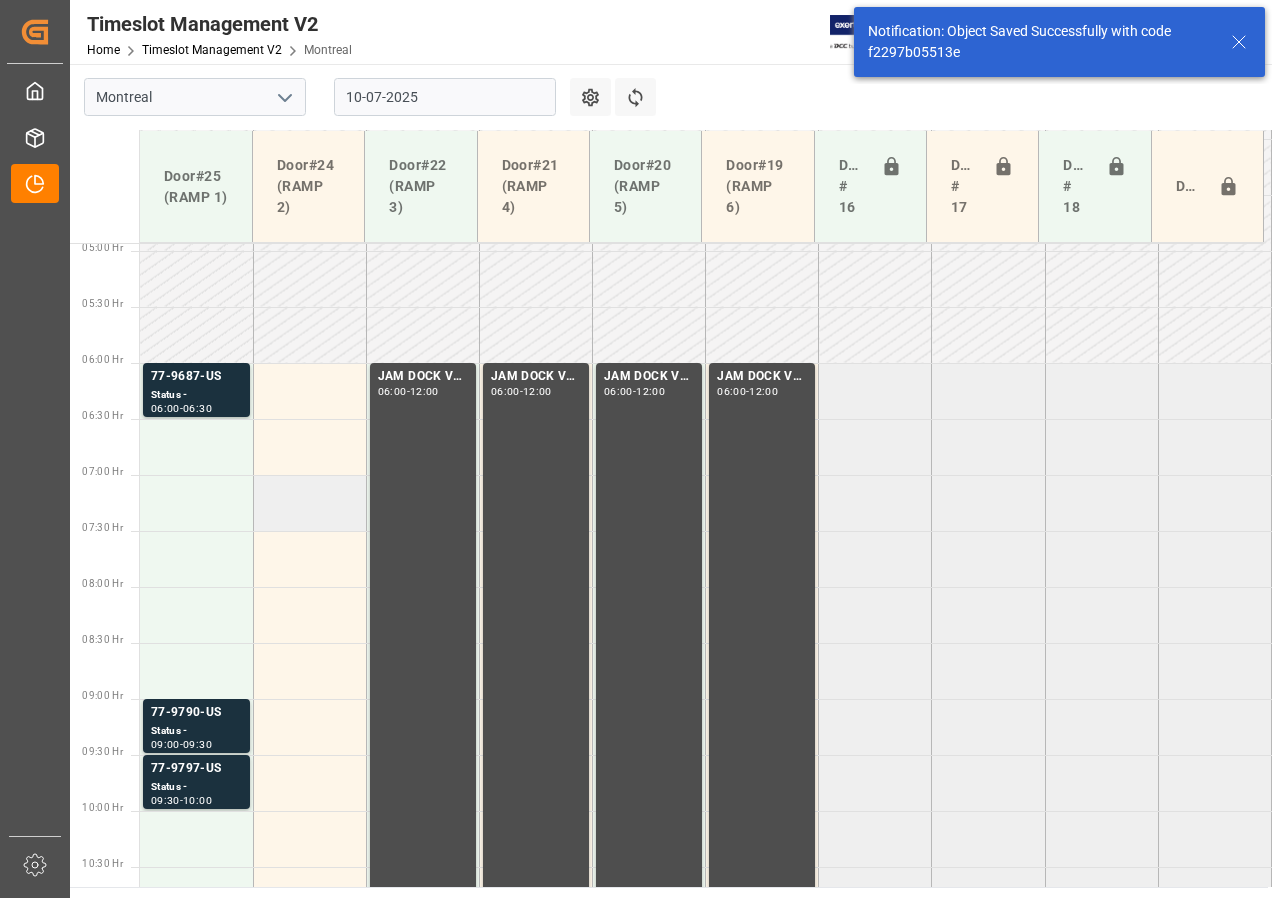scroll, scrollTop: 589, scrollLeft: 0, axis: vertical 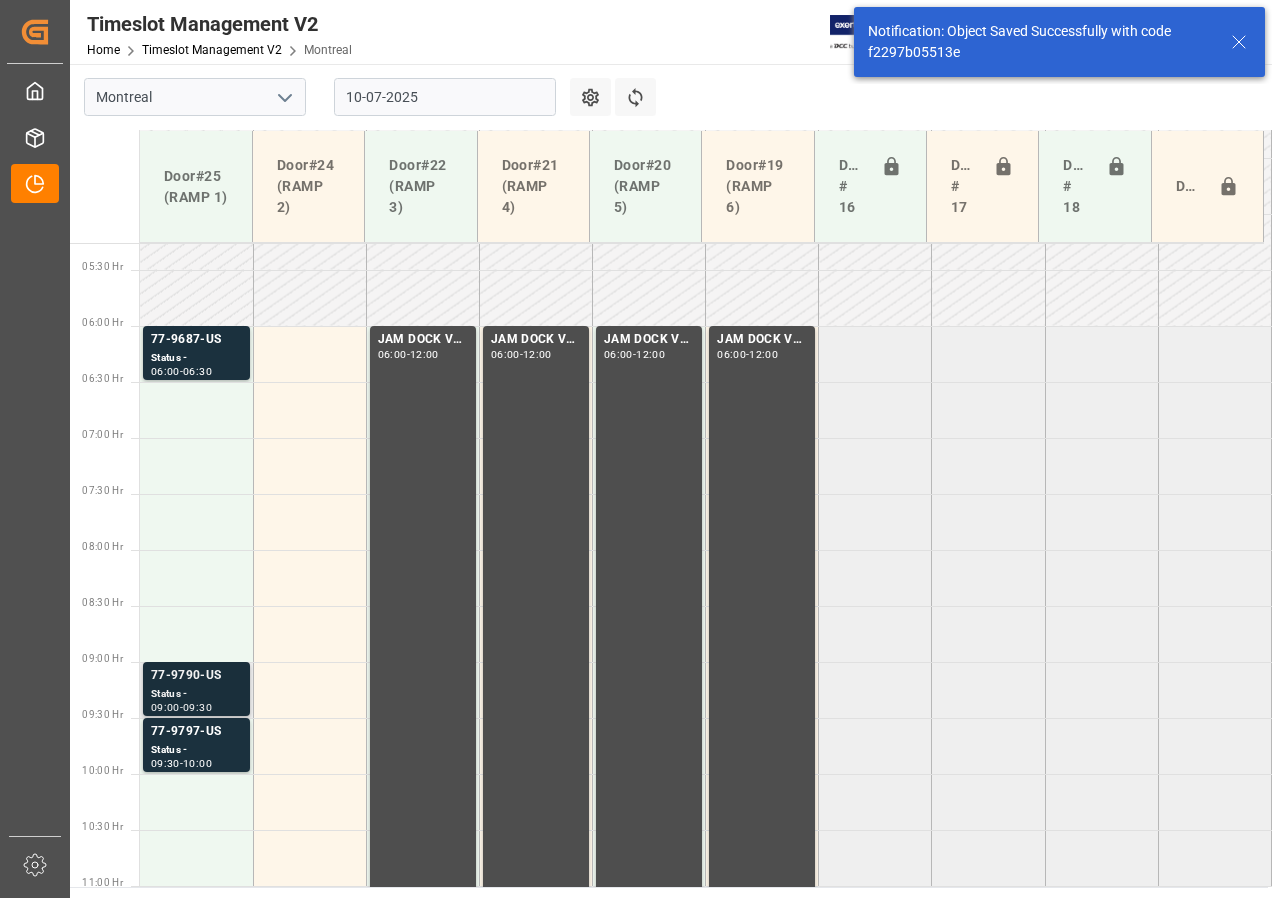 click on "77-9790-US" at bounding box center (196, 340) 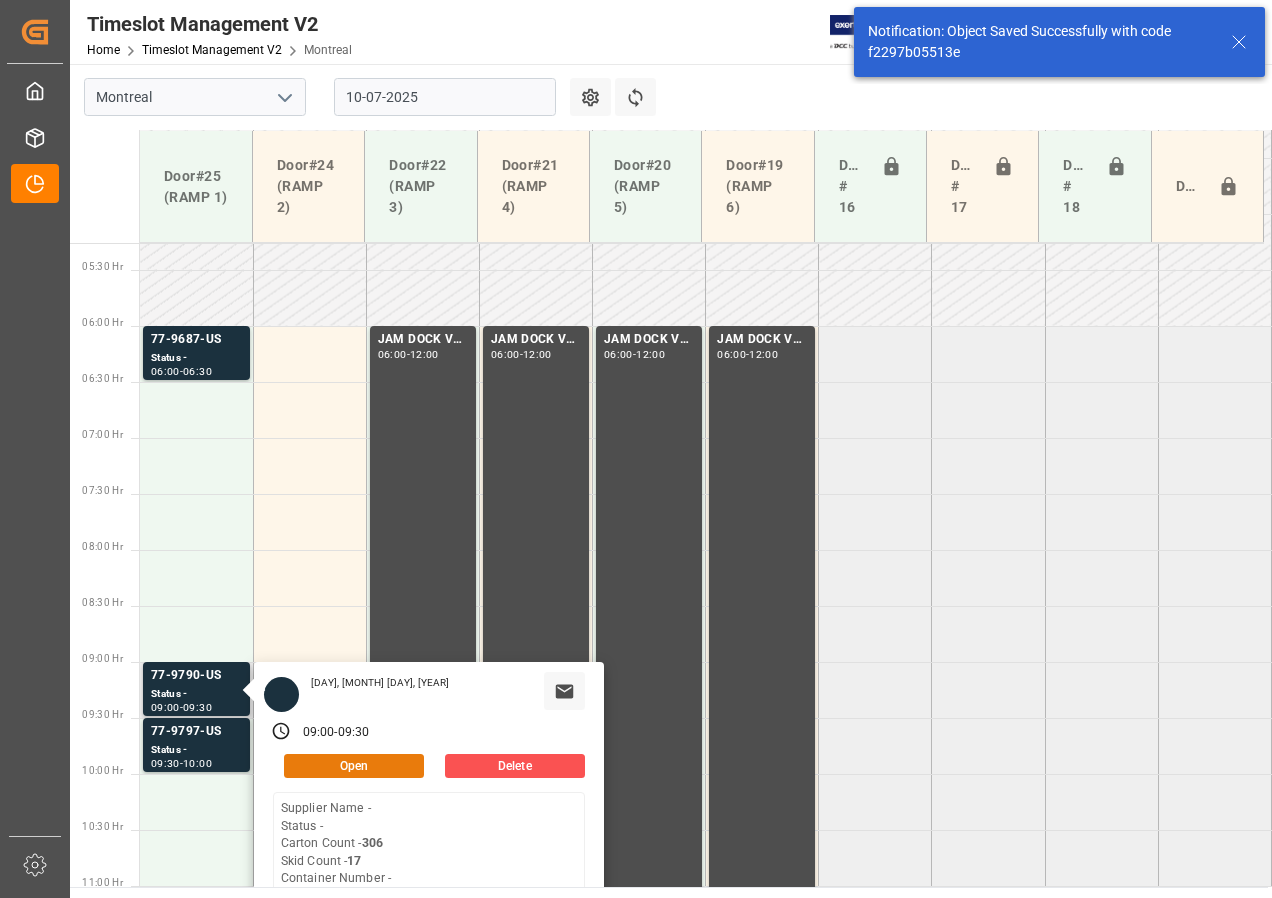 click on "Open" at bounding box center (354, 766) 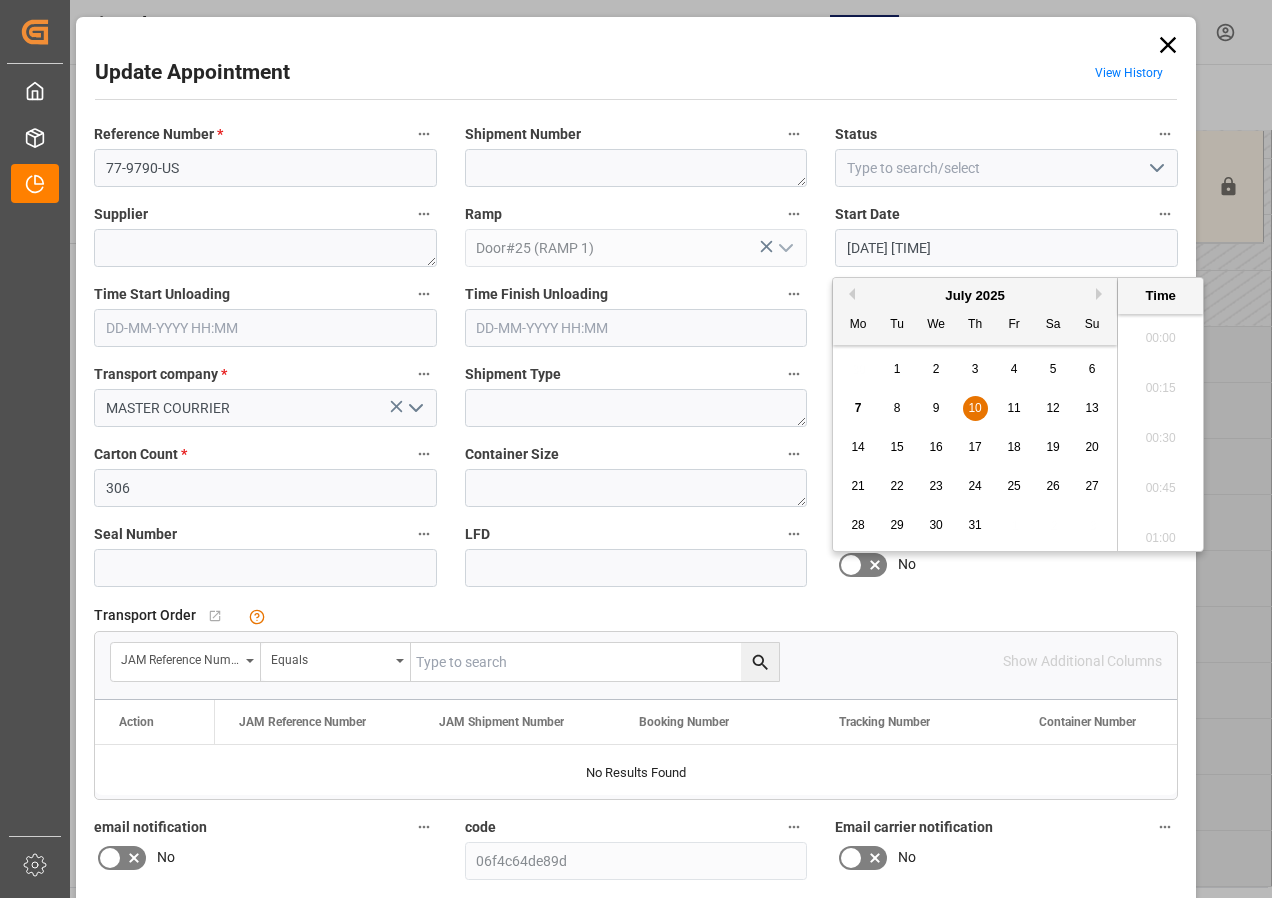 click on "[DATE] [TIME]" at bounding box center (1006, 248) 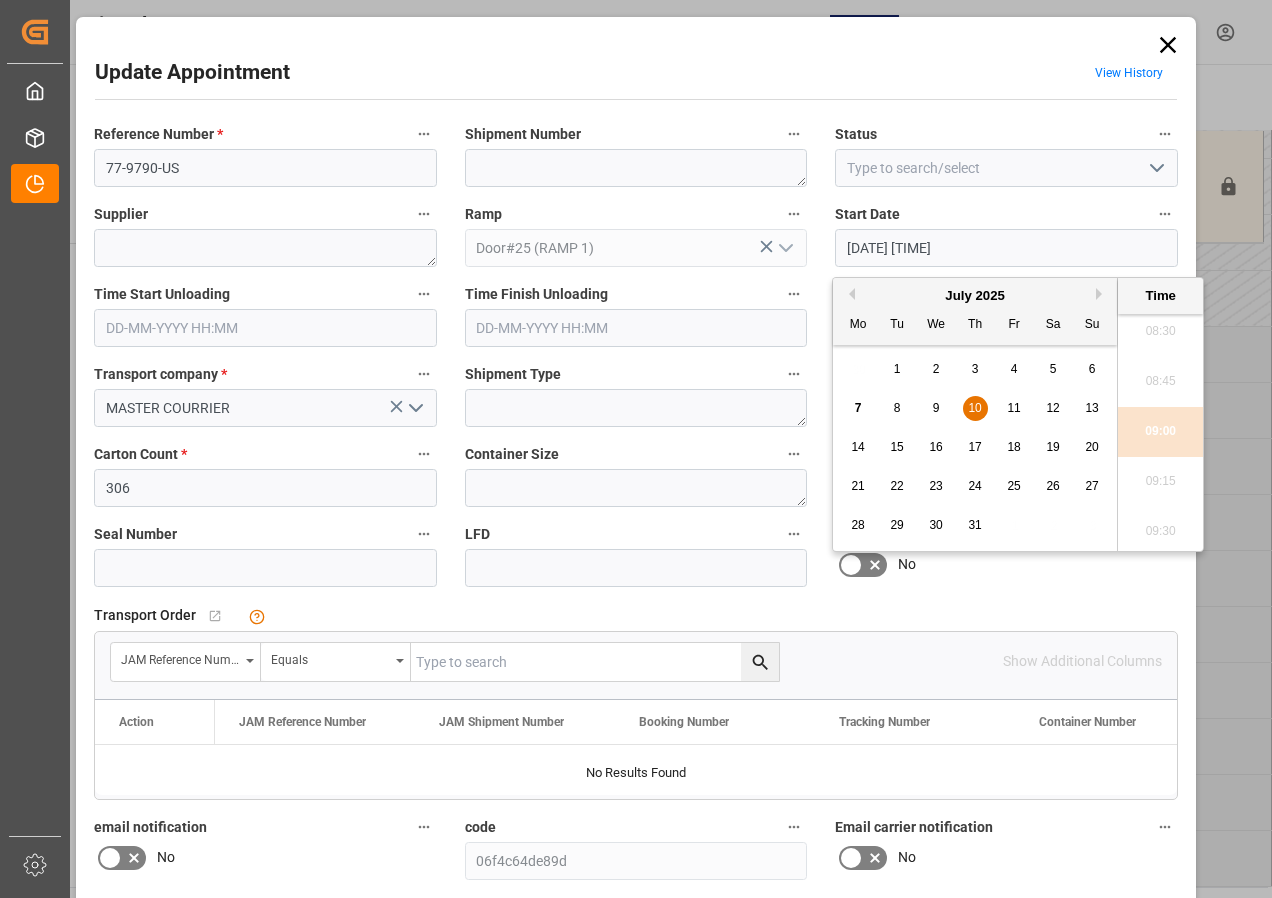 click on "10" at bounding box center (974, 408) 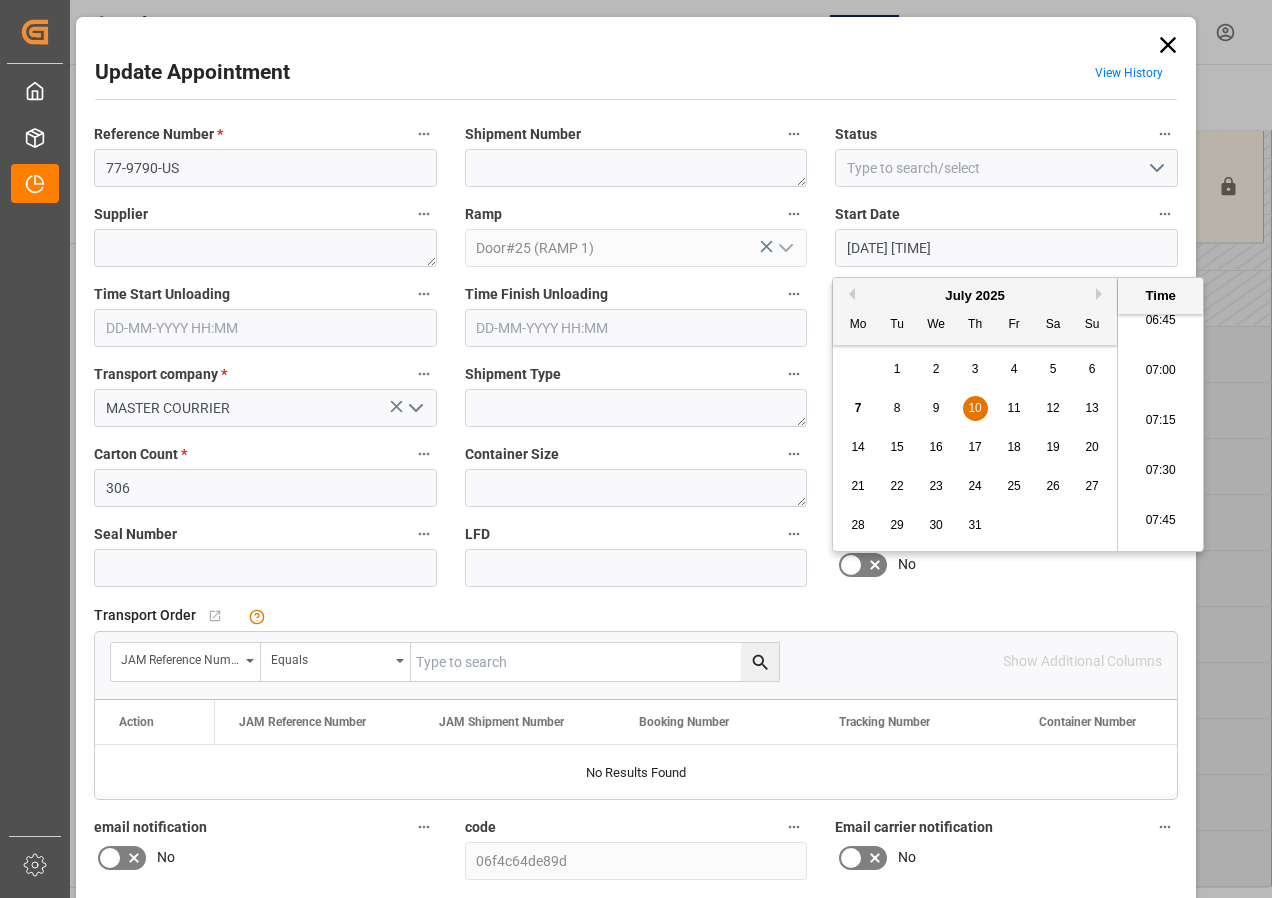 scroll, scrollTop: 1307, scrollLeft: 0, axis: vertical 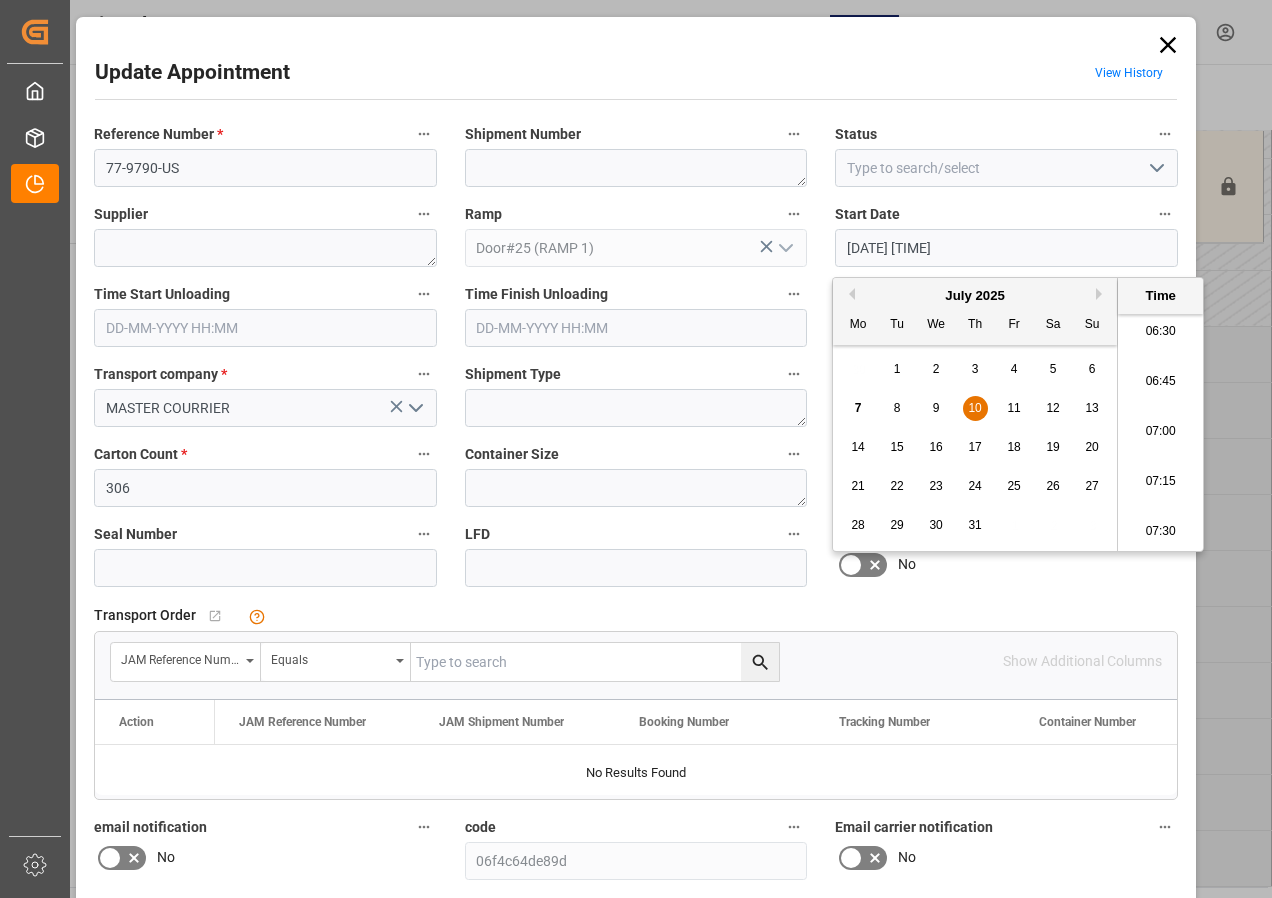 click on "06:30" at bounding box center [1160, 332] 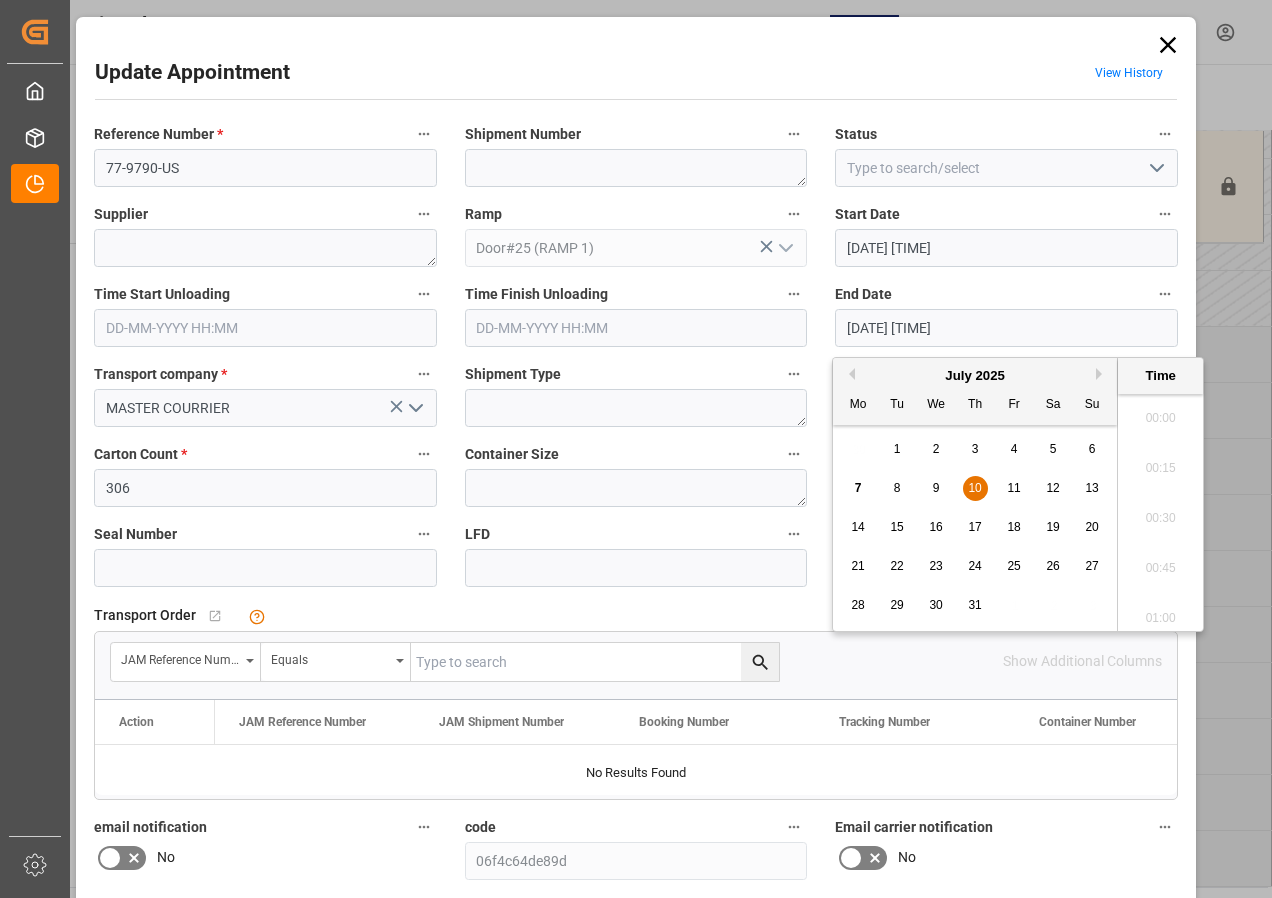 click on "[DATE] [TIME]" at bounding box center (1006, 328) 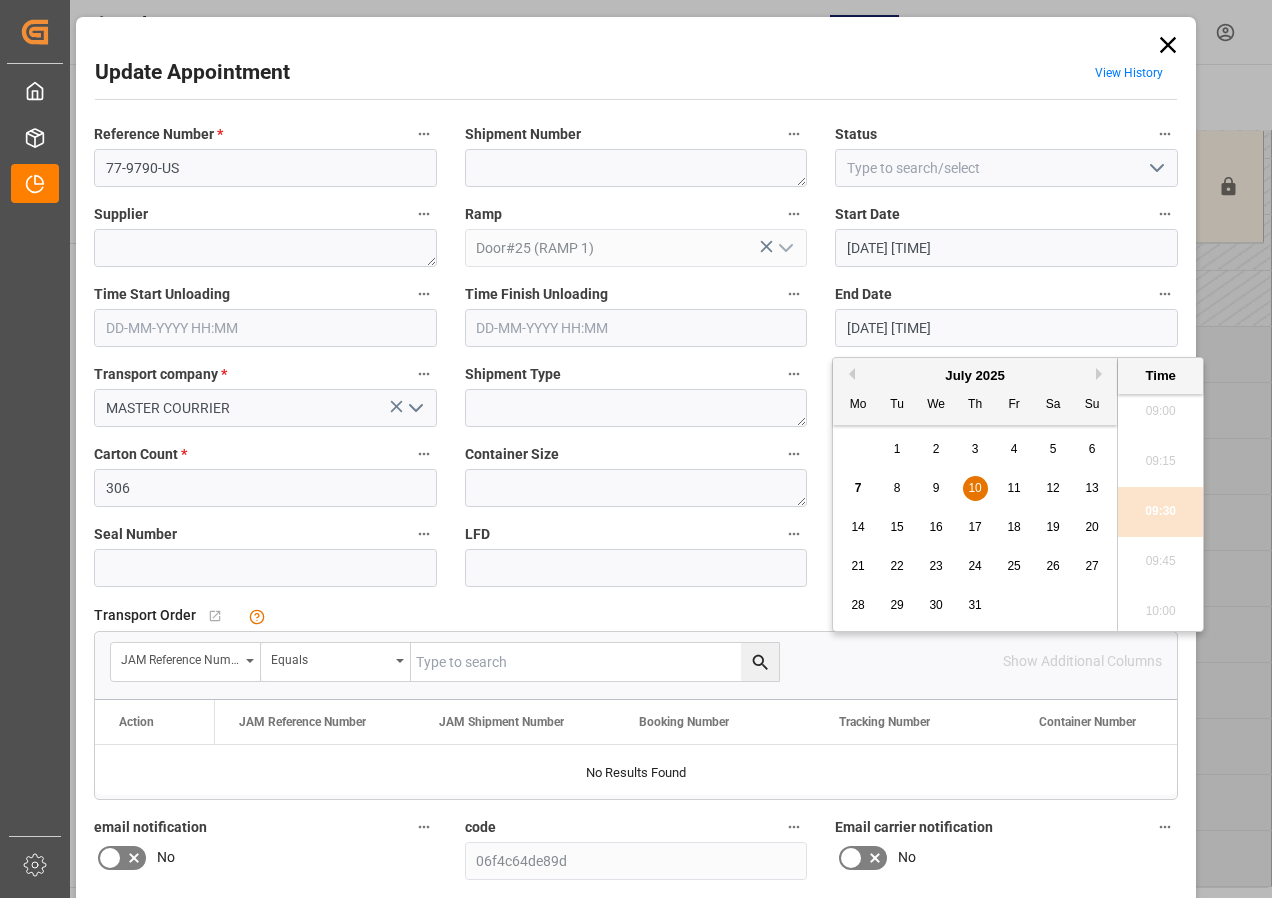 click on "10" at bounding box center (974, 488) 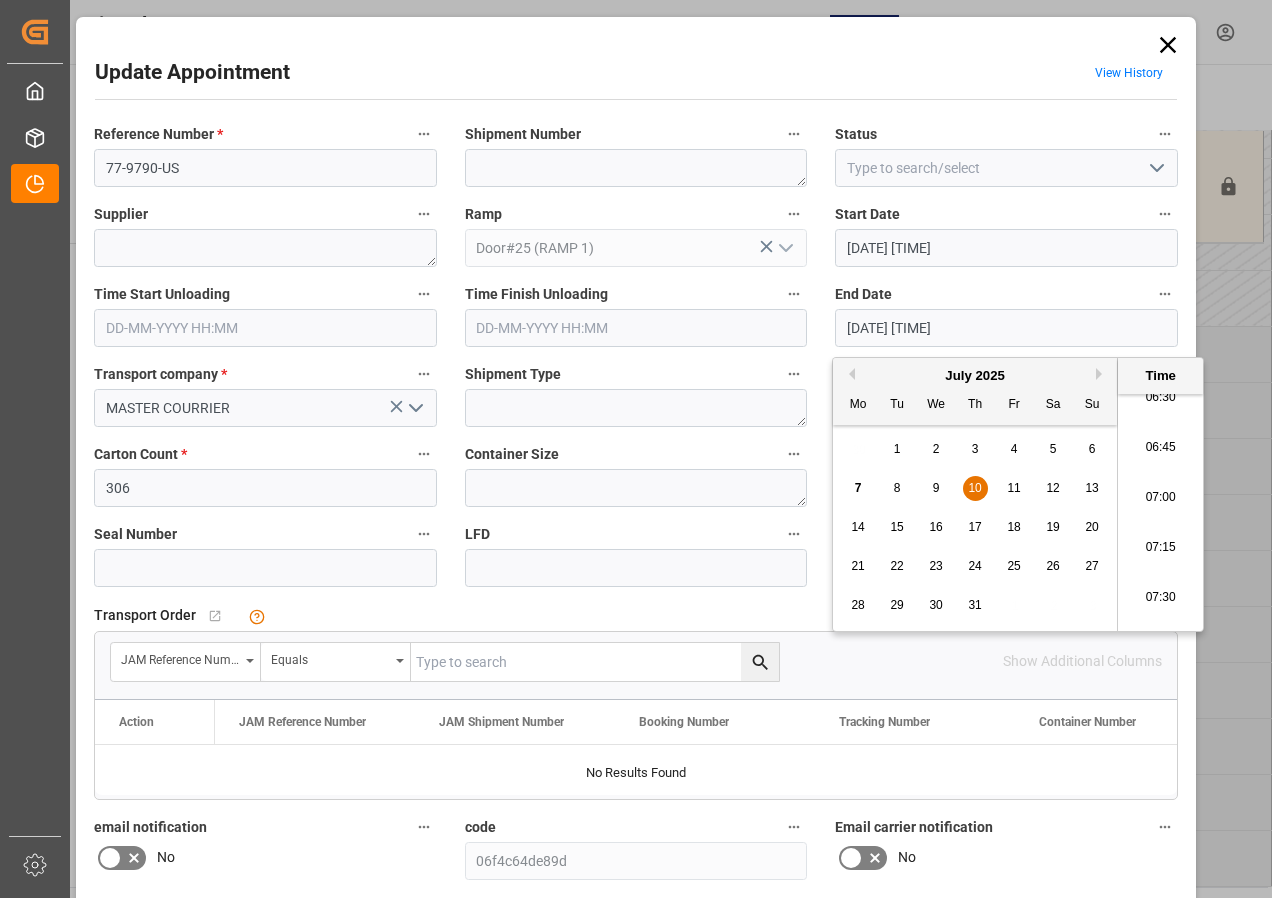 scroll, scrollTop: 1307, scrollLeft: 0, axis: vertical 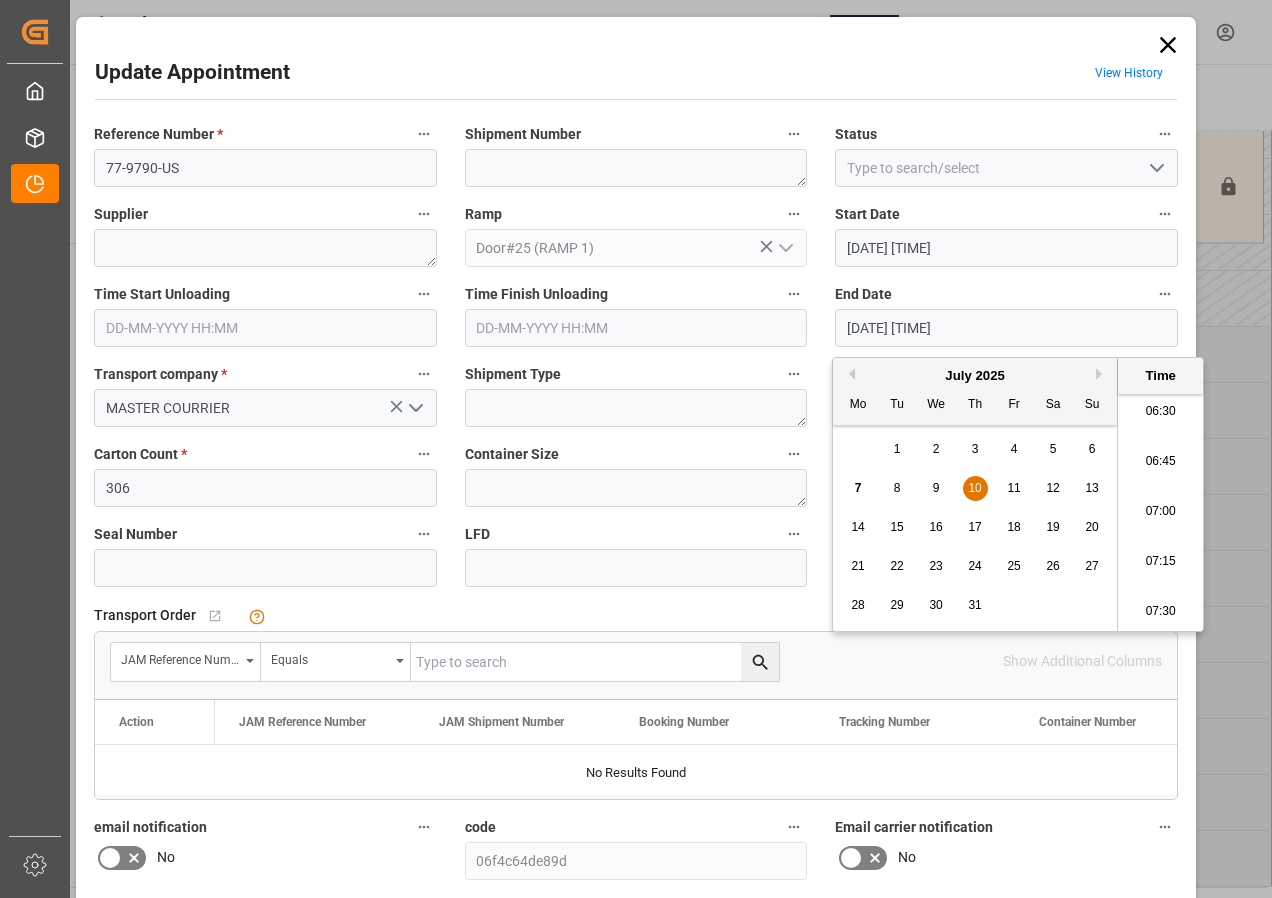 click on "07:00" at bounding box center (1160, 512) 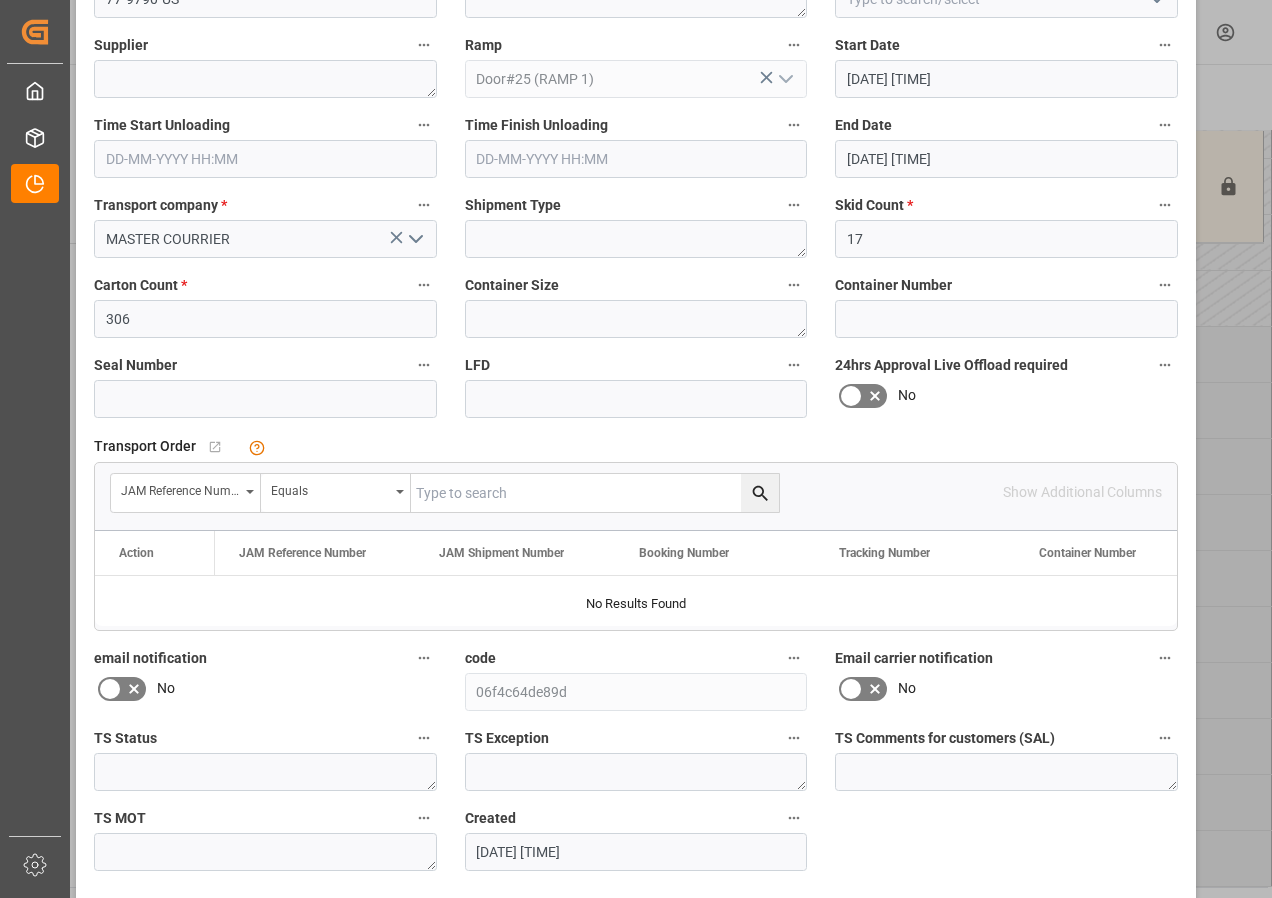 scroll, scrollTop: 244, scrollLeft: 0, axis: vertical 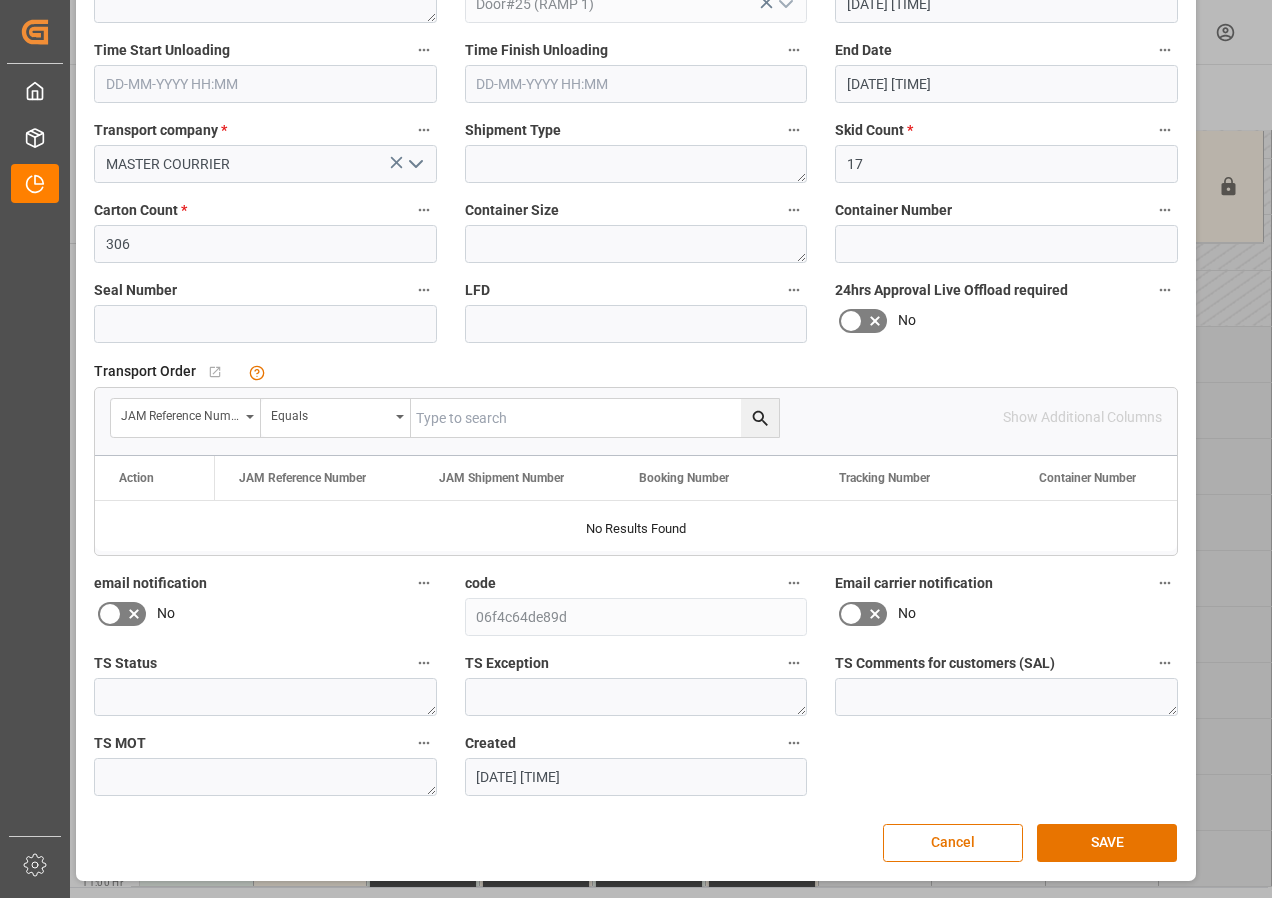 click on "Update Appointment  View History Reference Number   *   [PHONE] Shipment Number     Status     Supplier     Ramp     Door#25 (RAMP 1) Start Date     [DATE] [TIME] Time Start Unloading     Time Finish Unloading     End Date     [DATE] [TIME] Transport company   *   MASTER COURRIER Shipment Type     Skid Count   *   17 Carton Count   *   306 Container Size     Container Number     Seal Number     LFD     24hrs Approval Live Offload required     No   Transport Order     No child Object linked JAM Reference Number Equals Show Additional Columns
Drag here to set row groups Drag here to set column labels
Action
to" at bounding box center [636, 327] 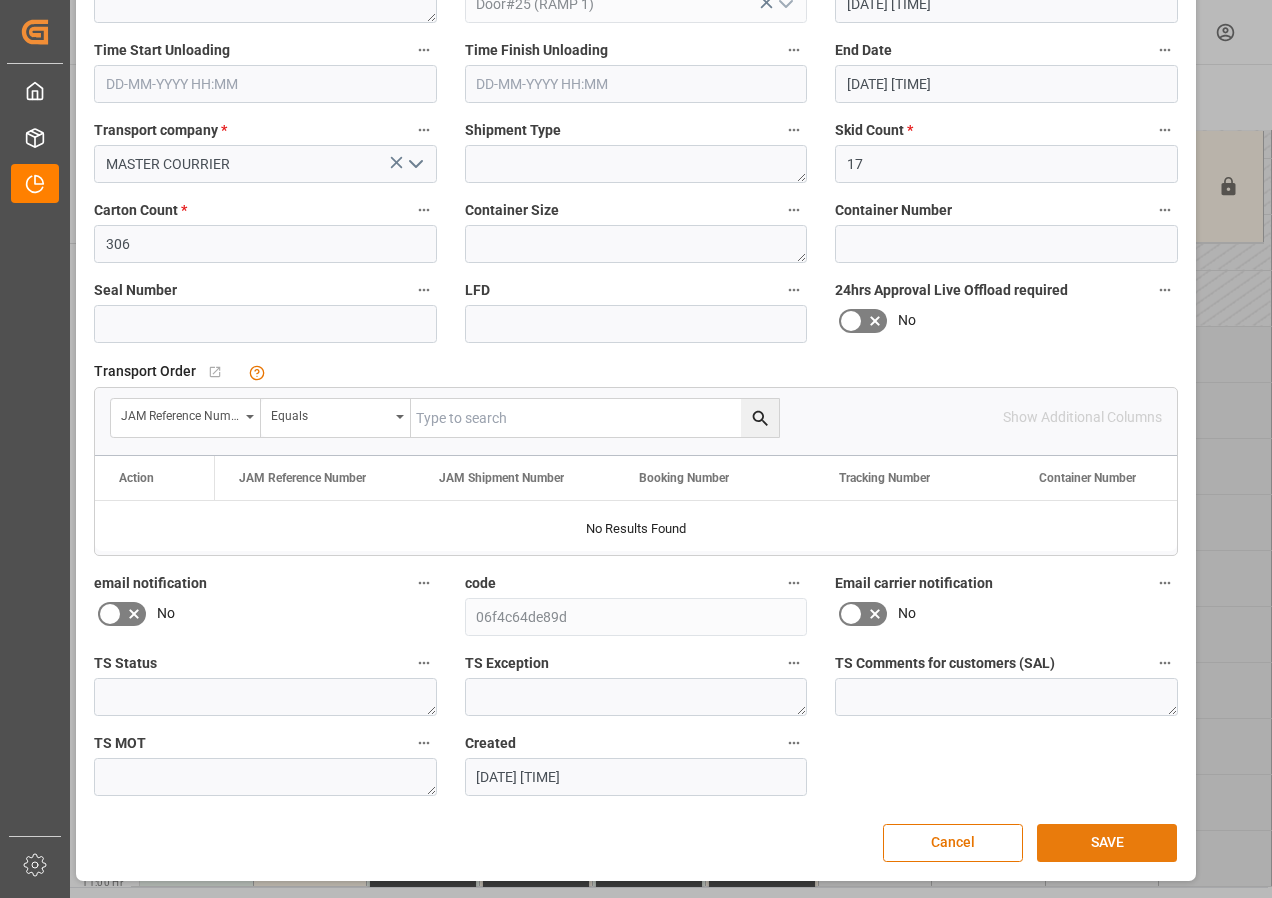 click on "SAVE" at bounding box center [1107, 843] 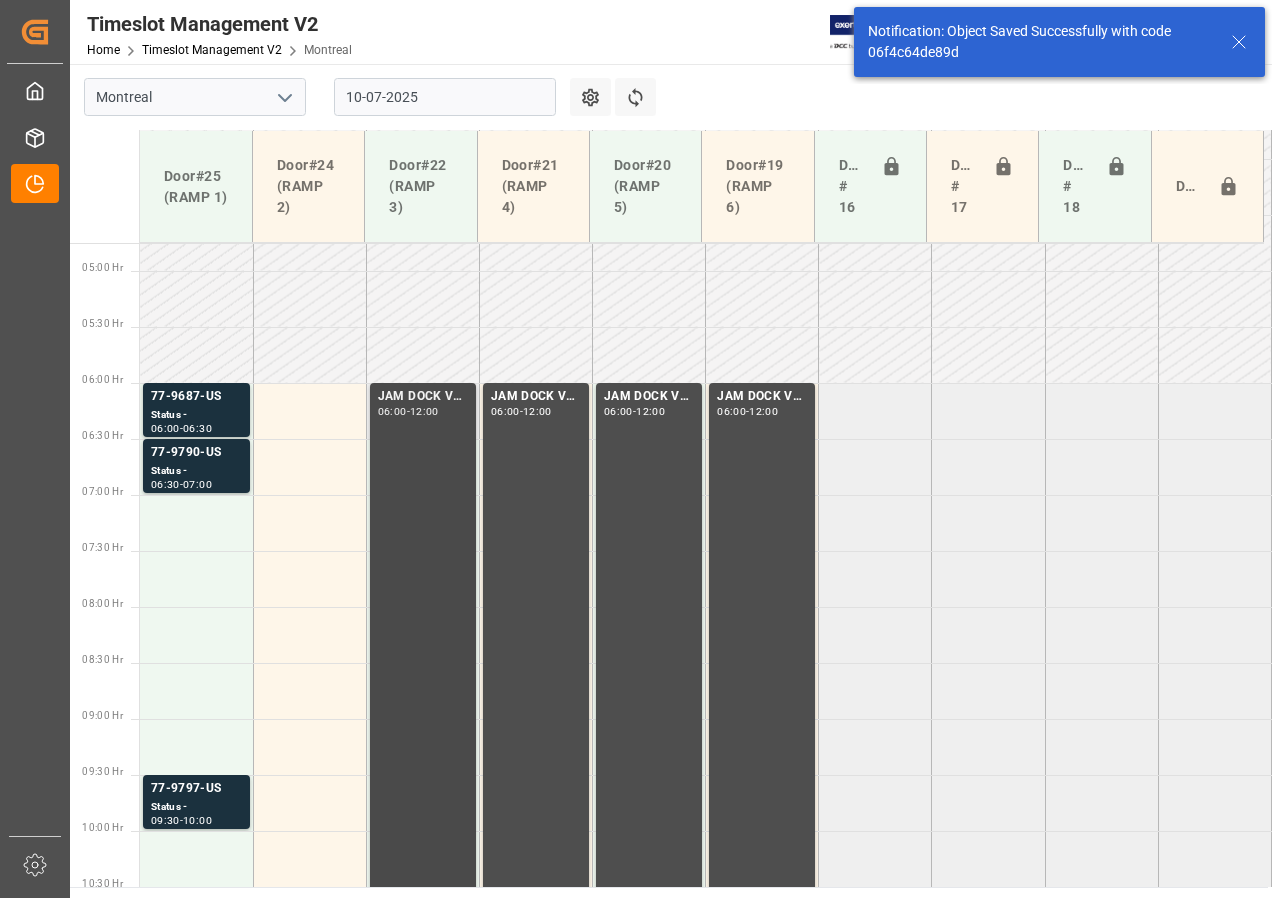 scroll, scrollTop: 589, scrollLeft: 0, axis: vertical 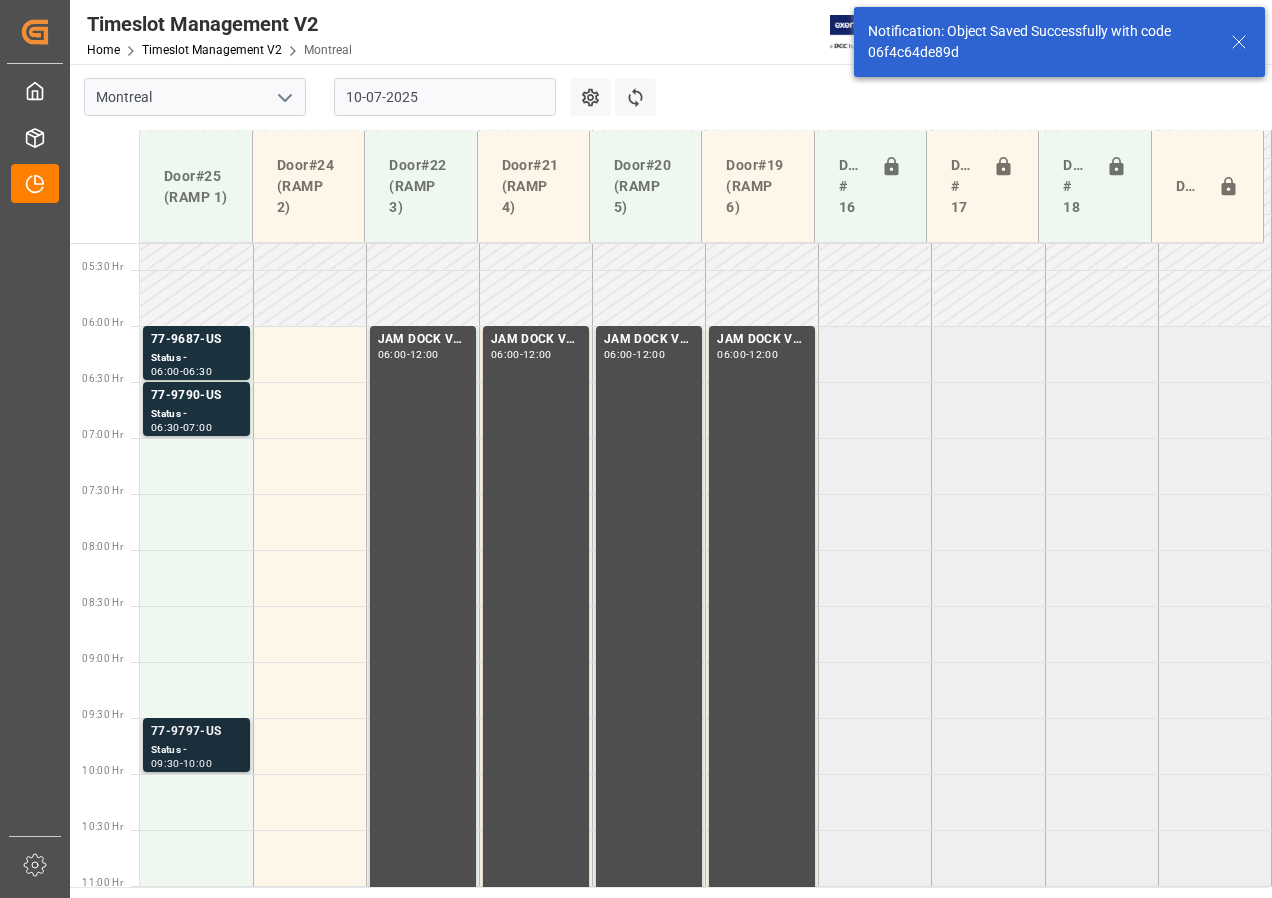 click on "Status -" at bounding box center [196, 358] 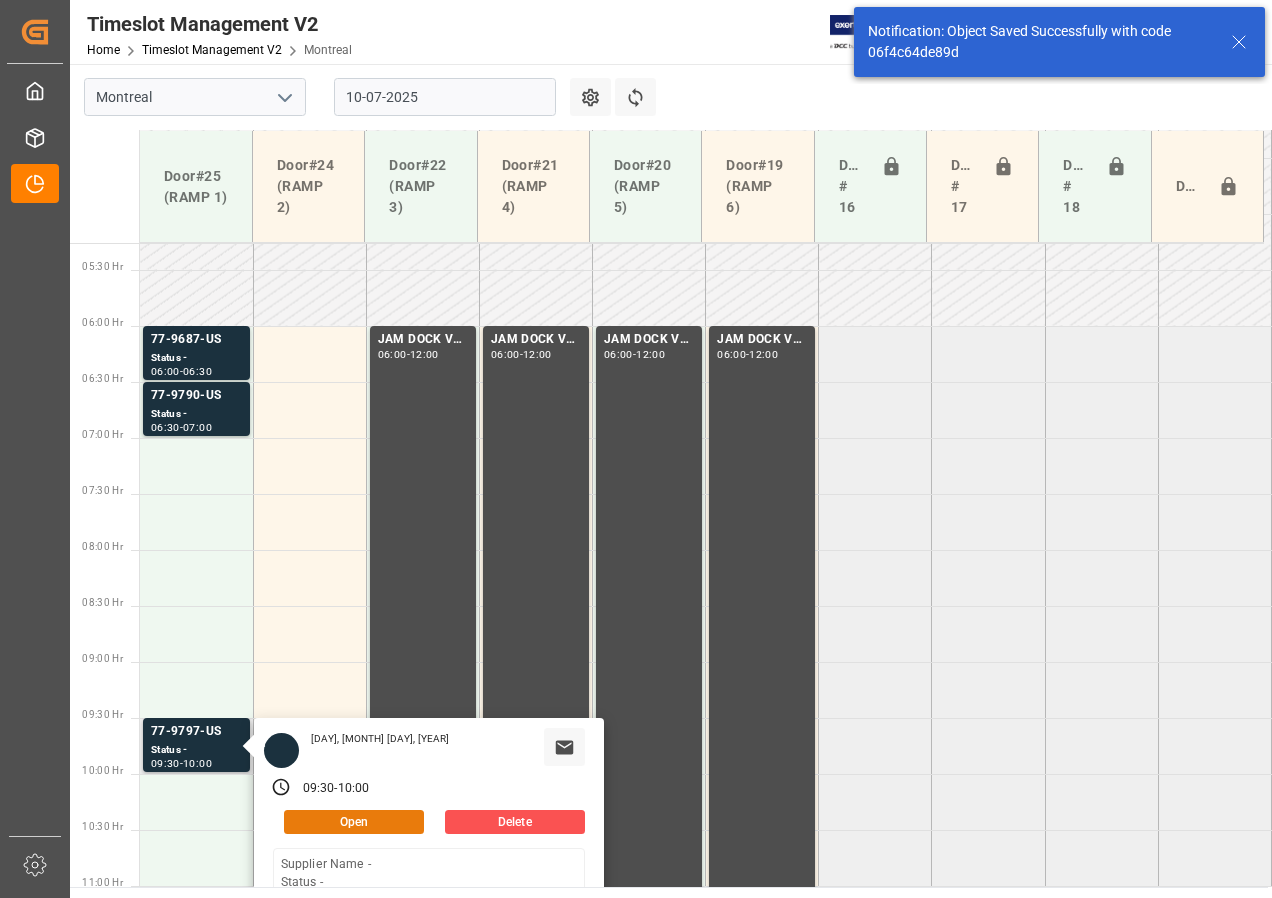 click on "Open" at bounding box center [354, 822] 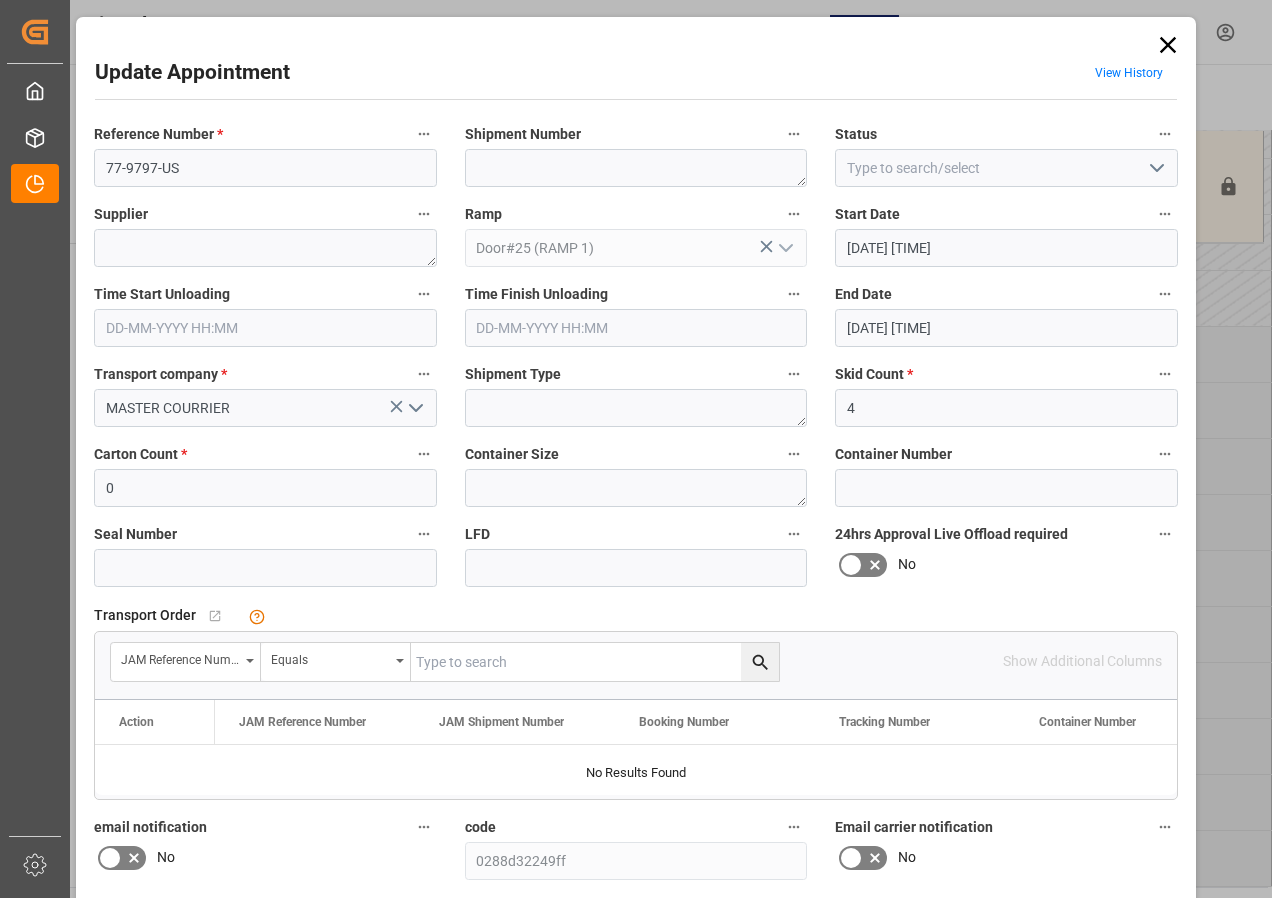 click on "[DATE] [TIME]" at bounding box center (1006, 248) 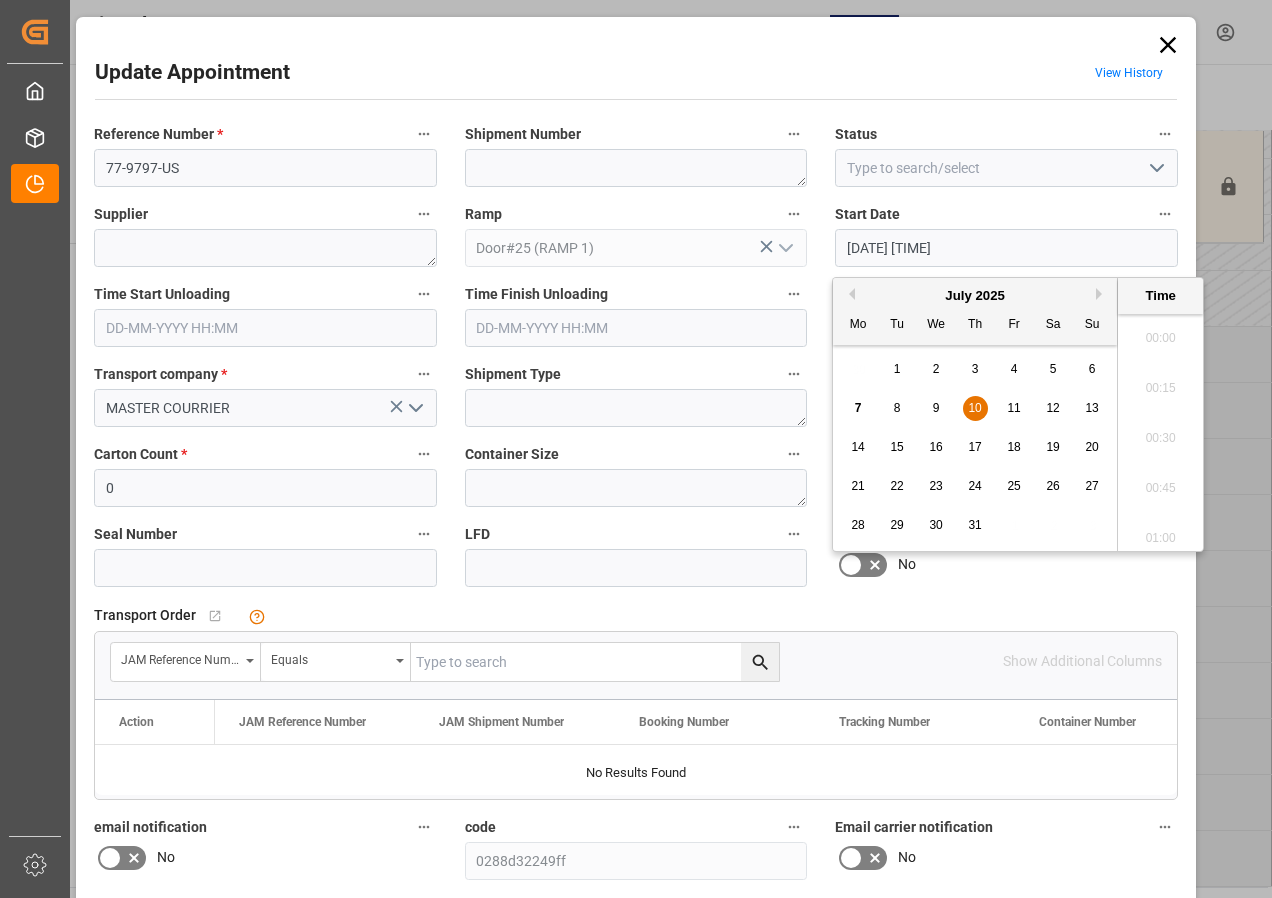 scroll, scrollTop: 1807, scrollLeft: 0, axis: vertical 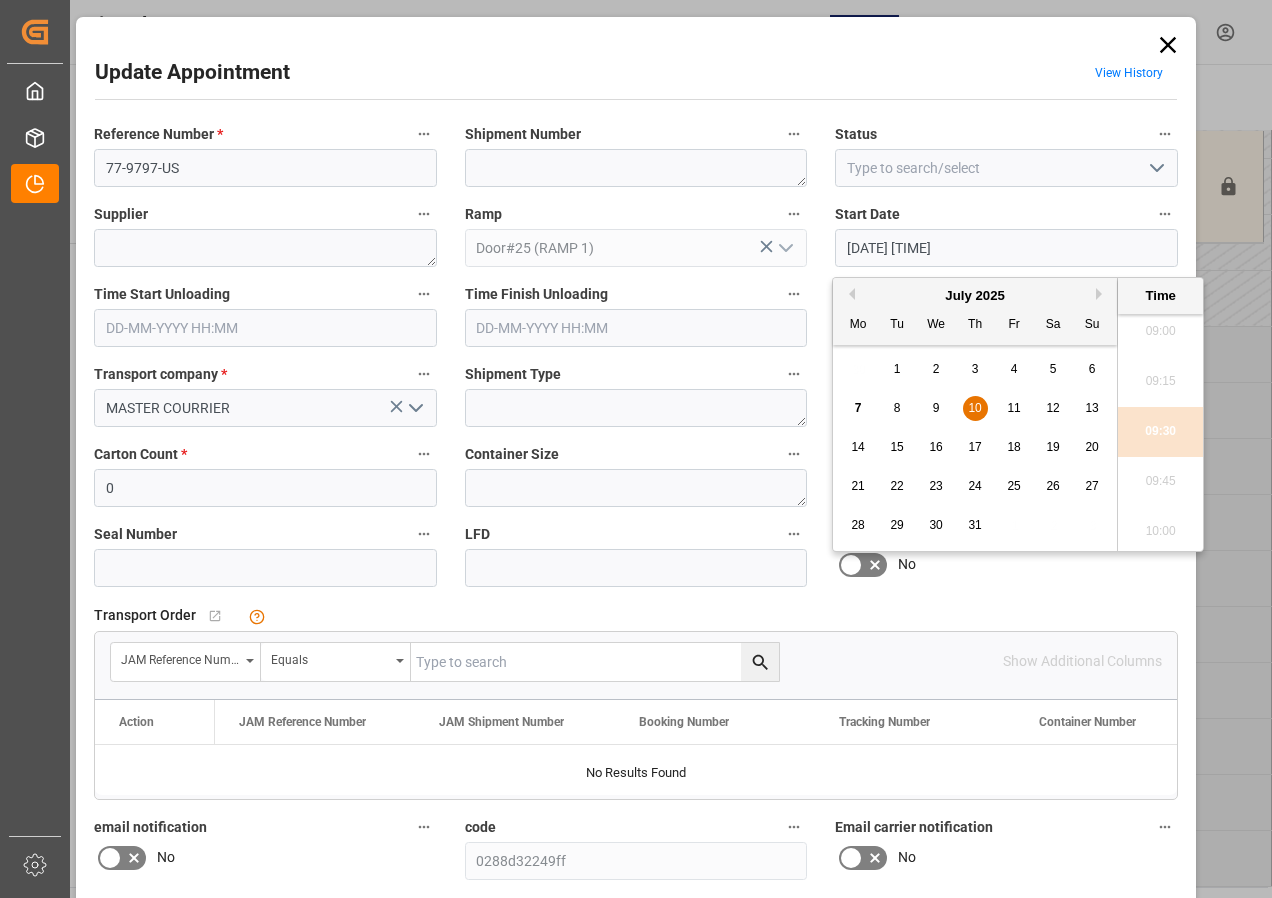 click on "10" at bounding box center (975, 409) 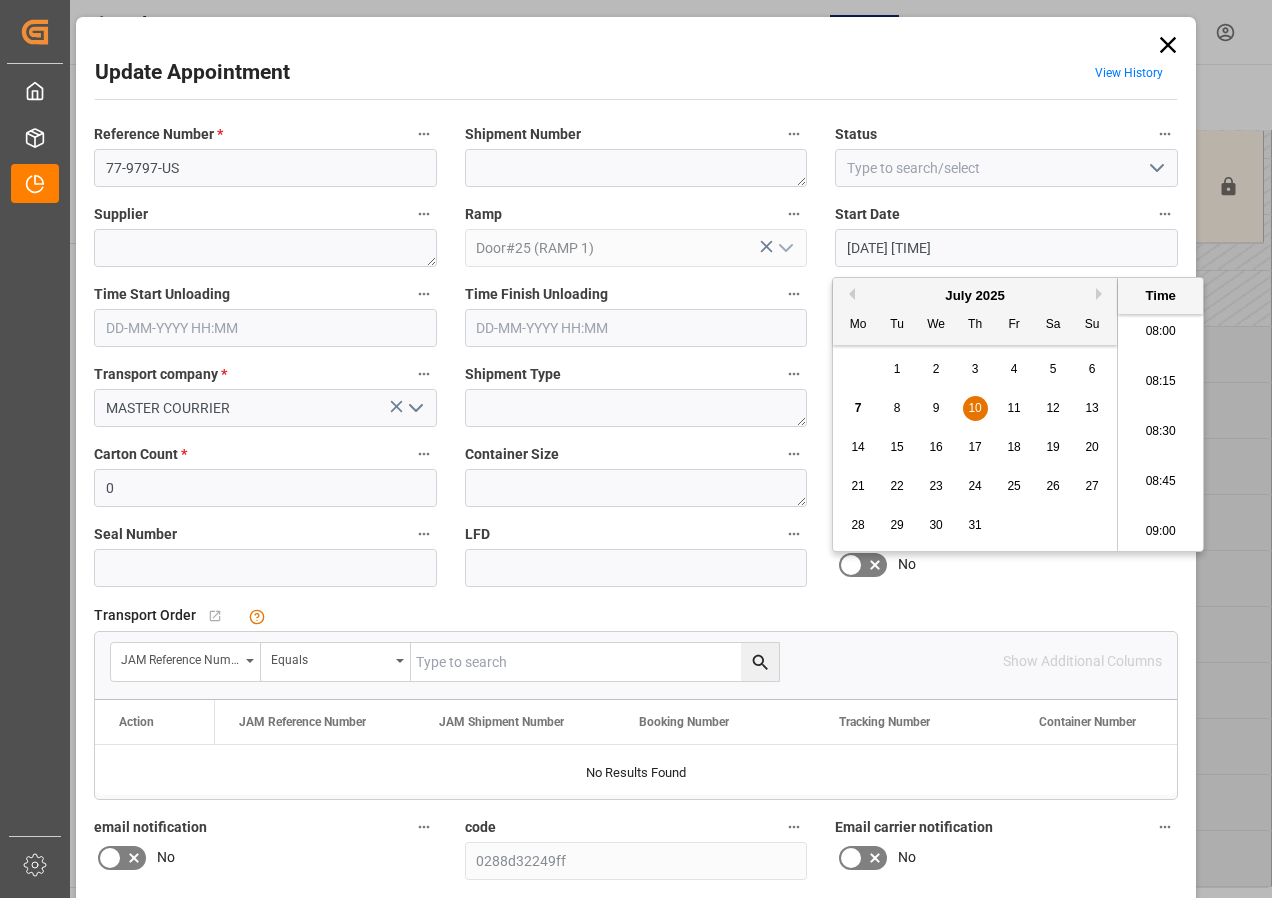 scroll, scrollTop: 1407, scrollLeft: 0, axis: vertical 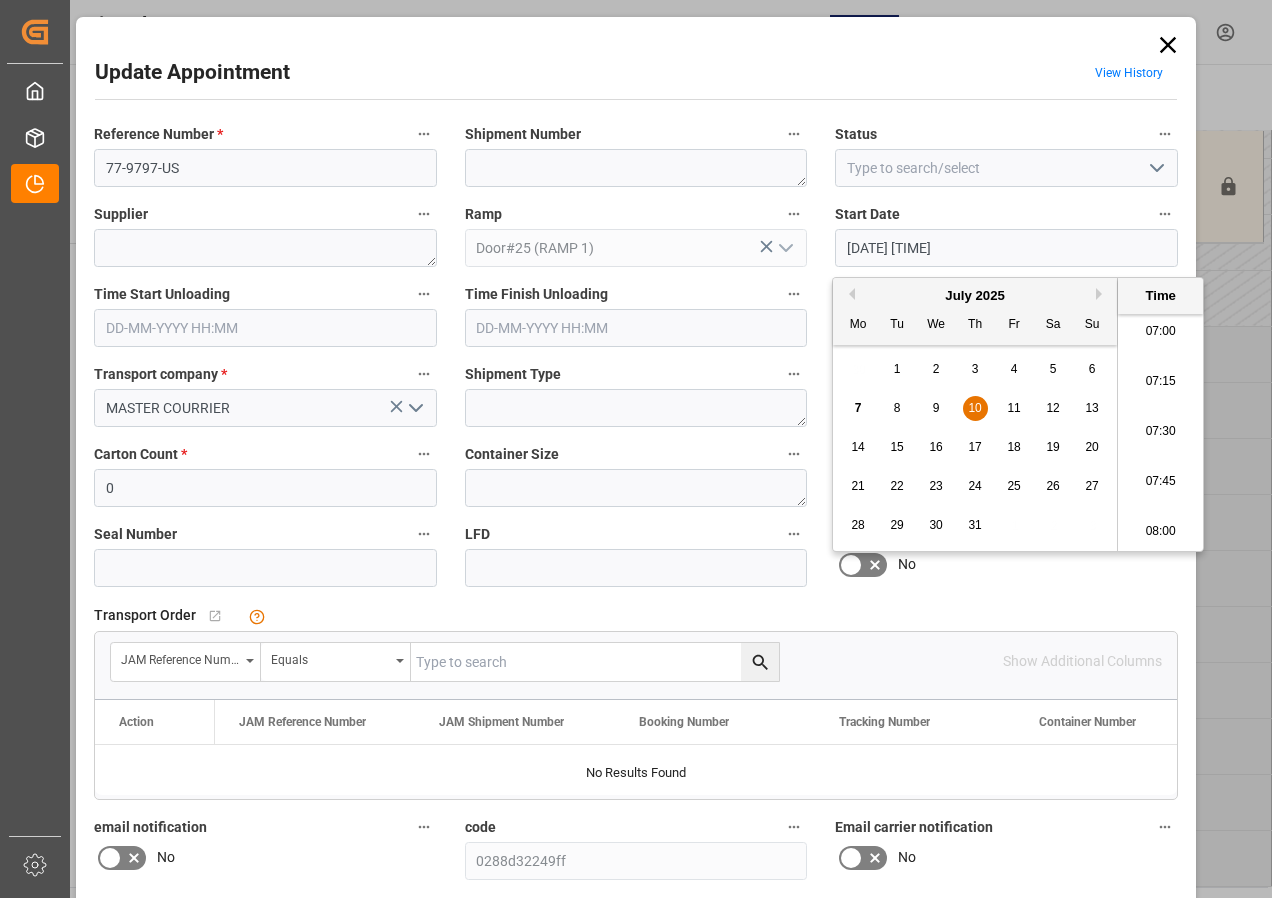 click on "07:00" at bounding box center [1160, 332] 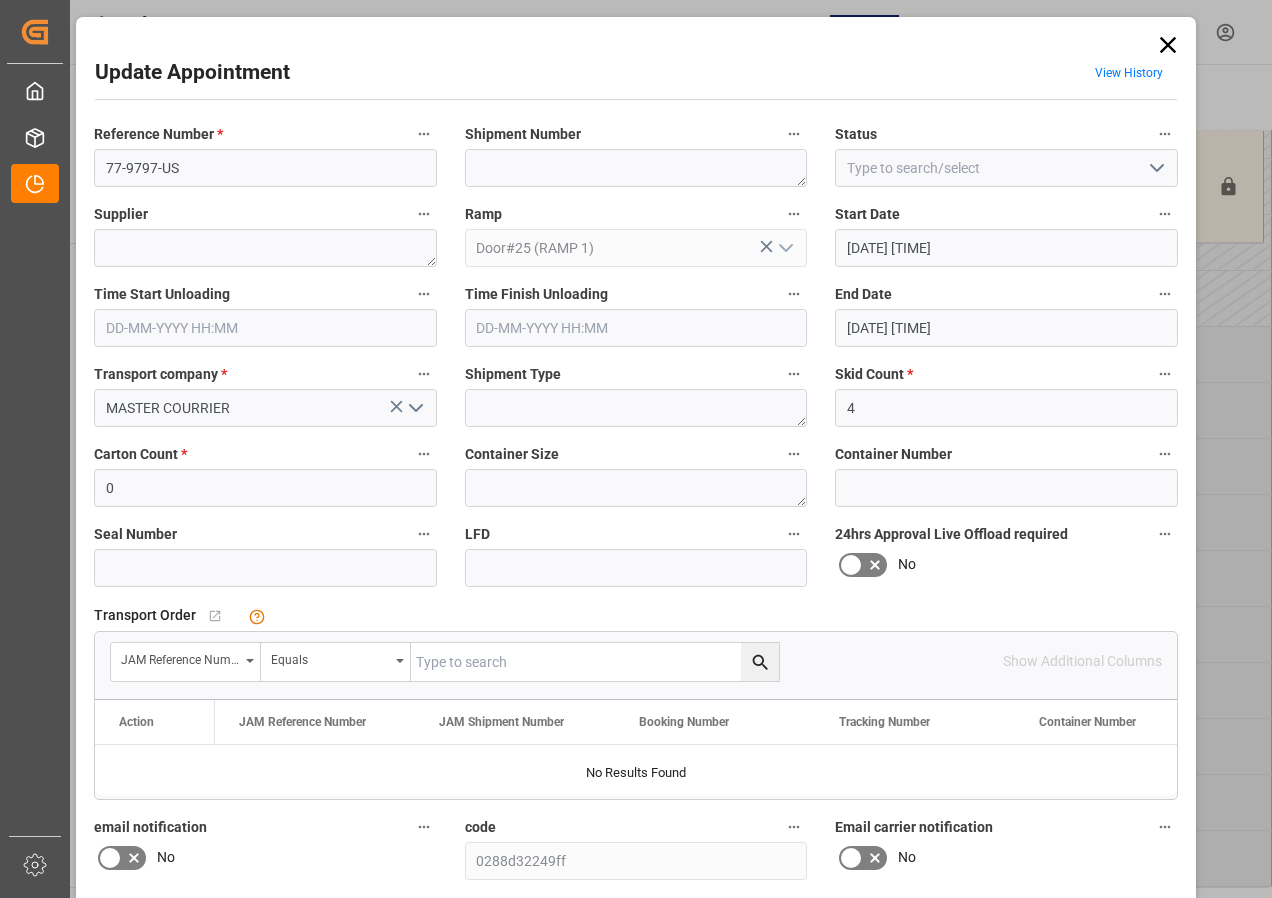 click on "[DATE] [TIME]" at bounding box center [1006, 328] 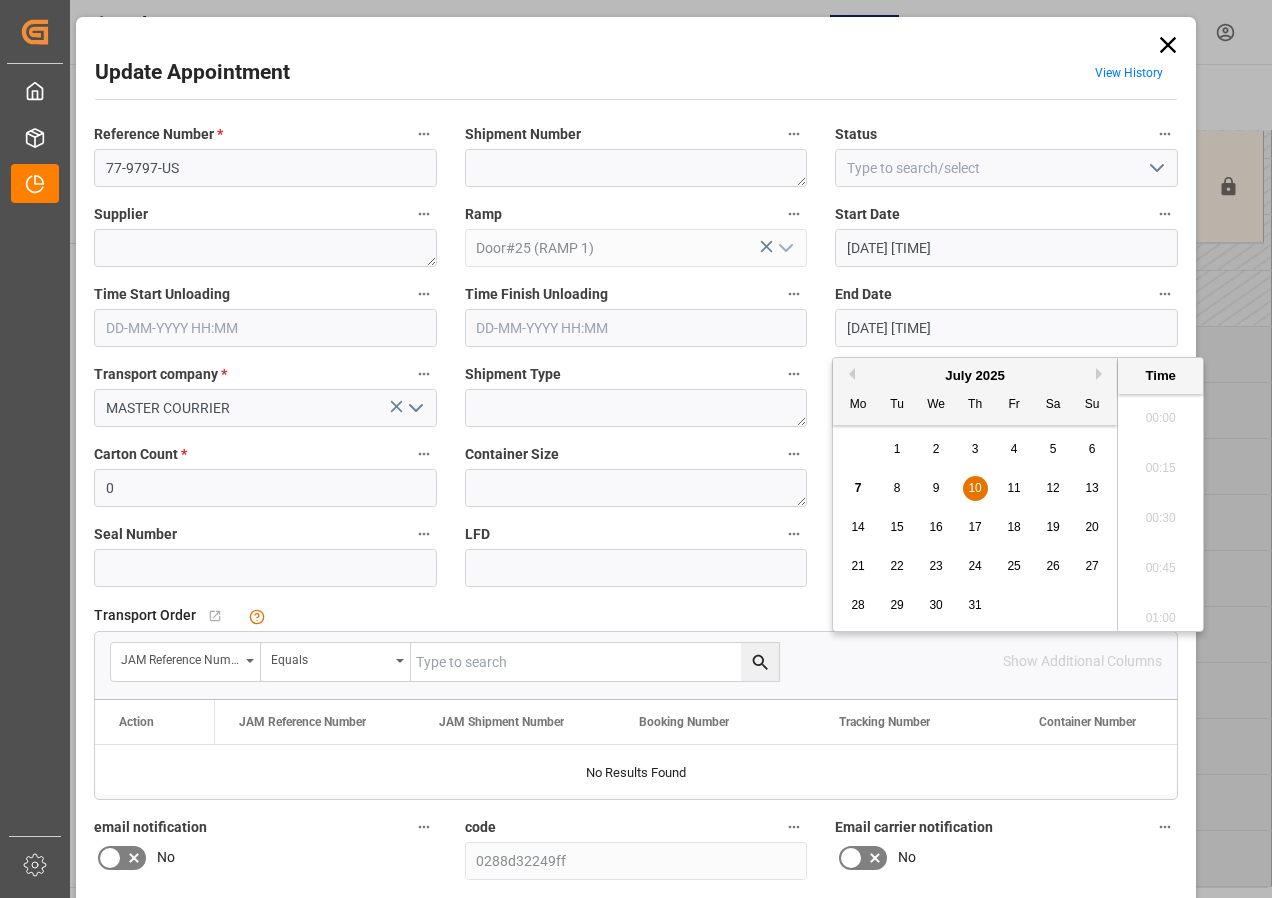 scroll, scrollTop: 1907, scrollLeft: 0, axis: vertical 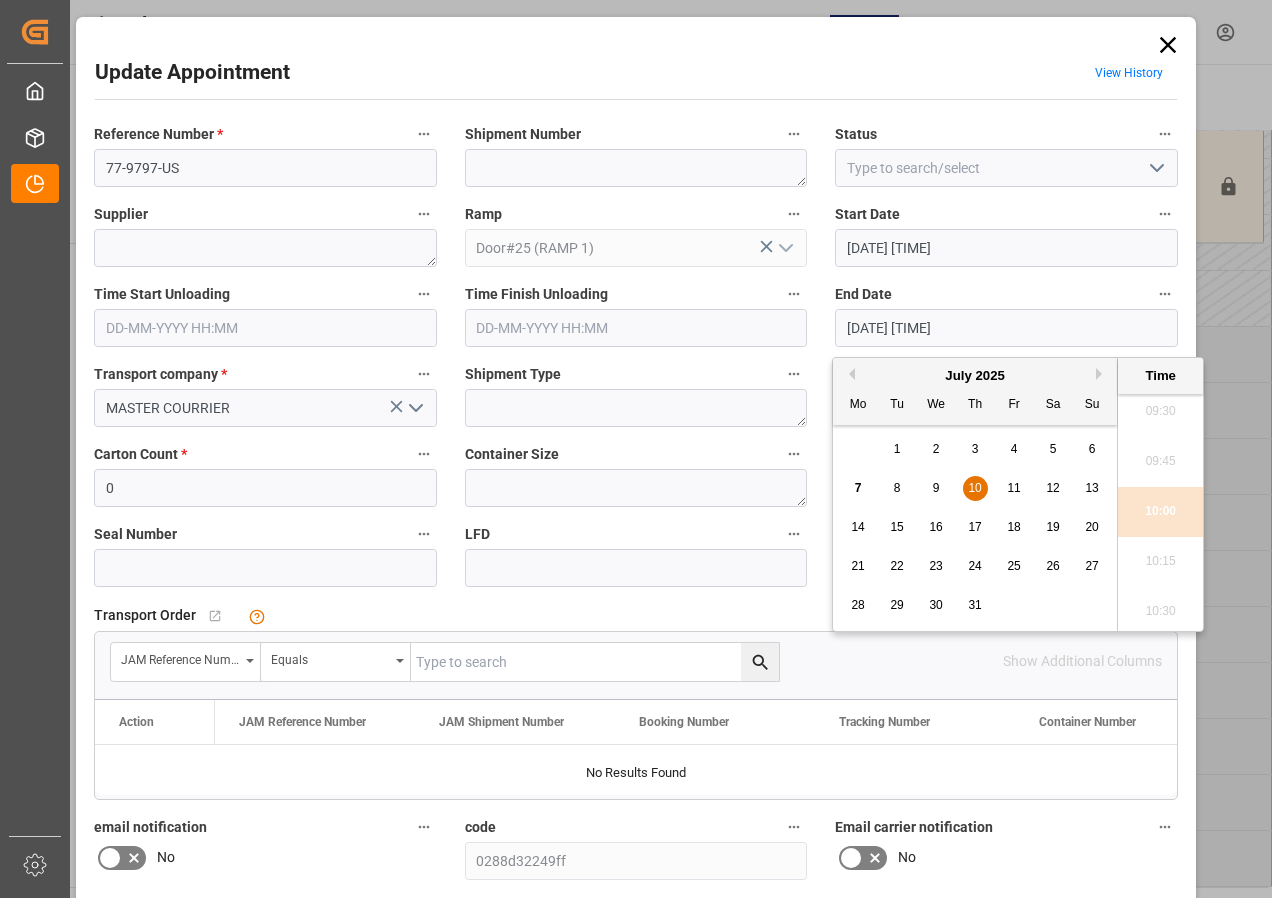 click on "10" at bounding box center (974, 488) 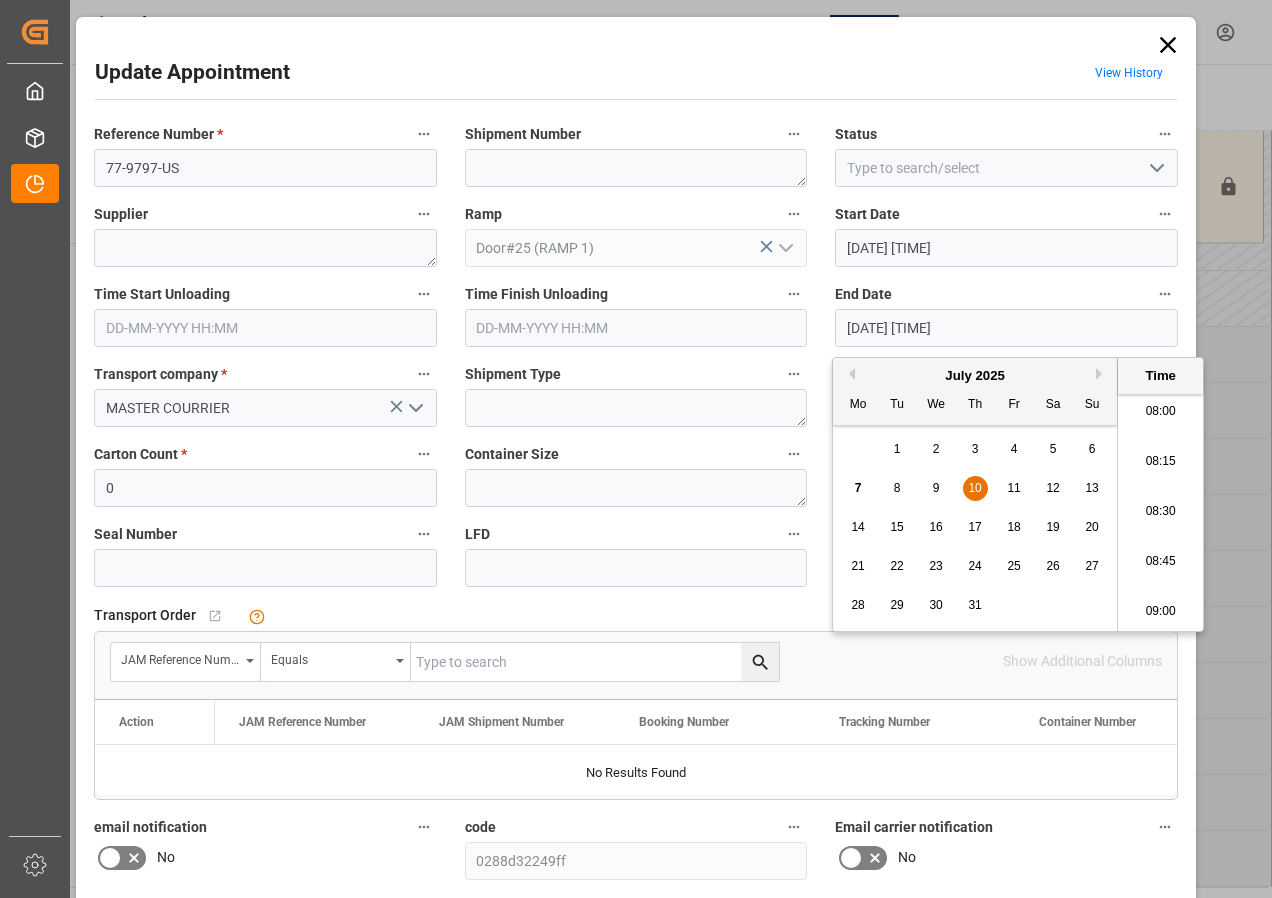 scroll, scrollTop: 1407, scrollLeft: 0, axis: vertical 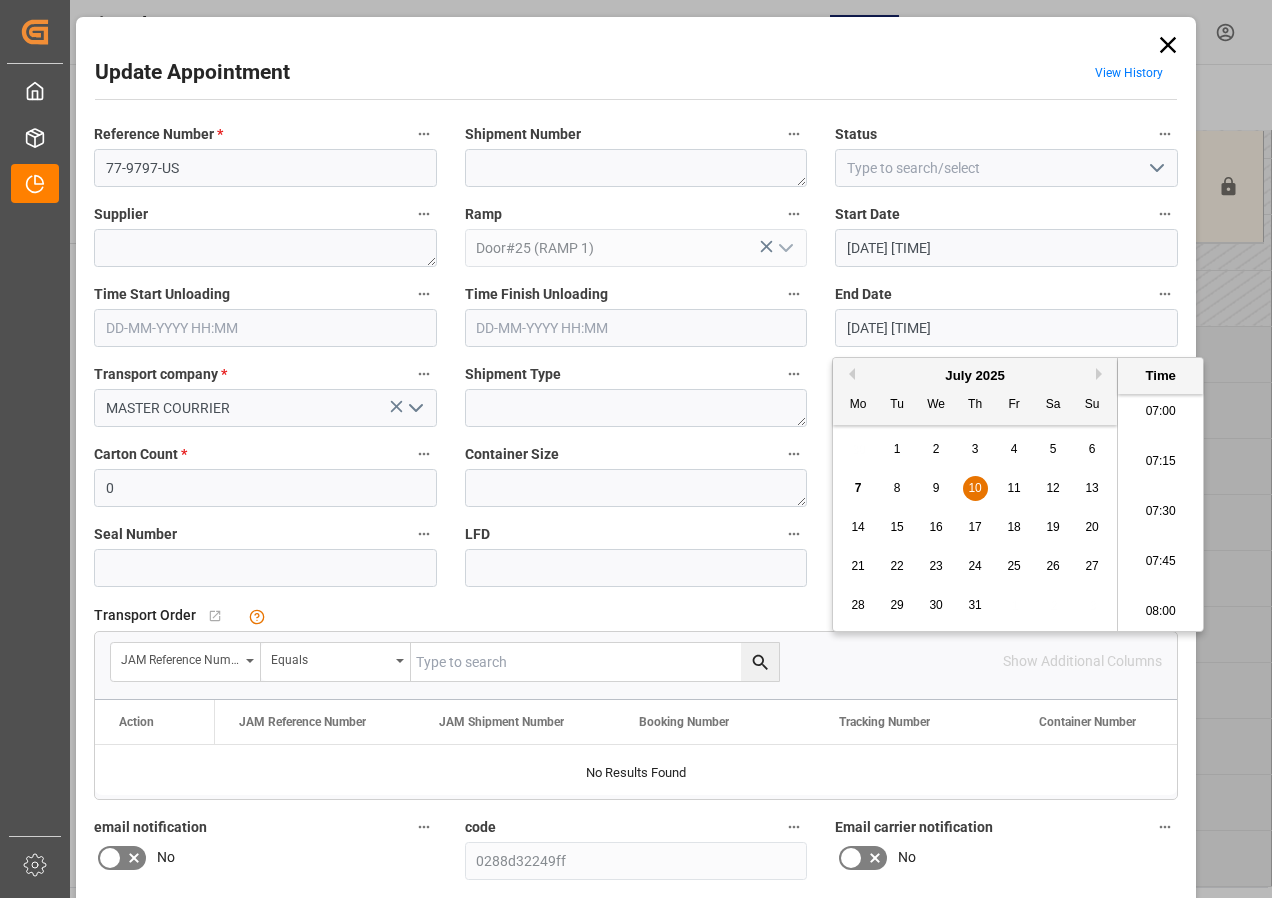 click on "07:30" at bounding box center [1160, 512] 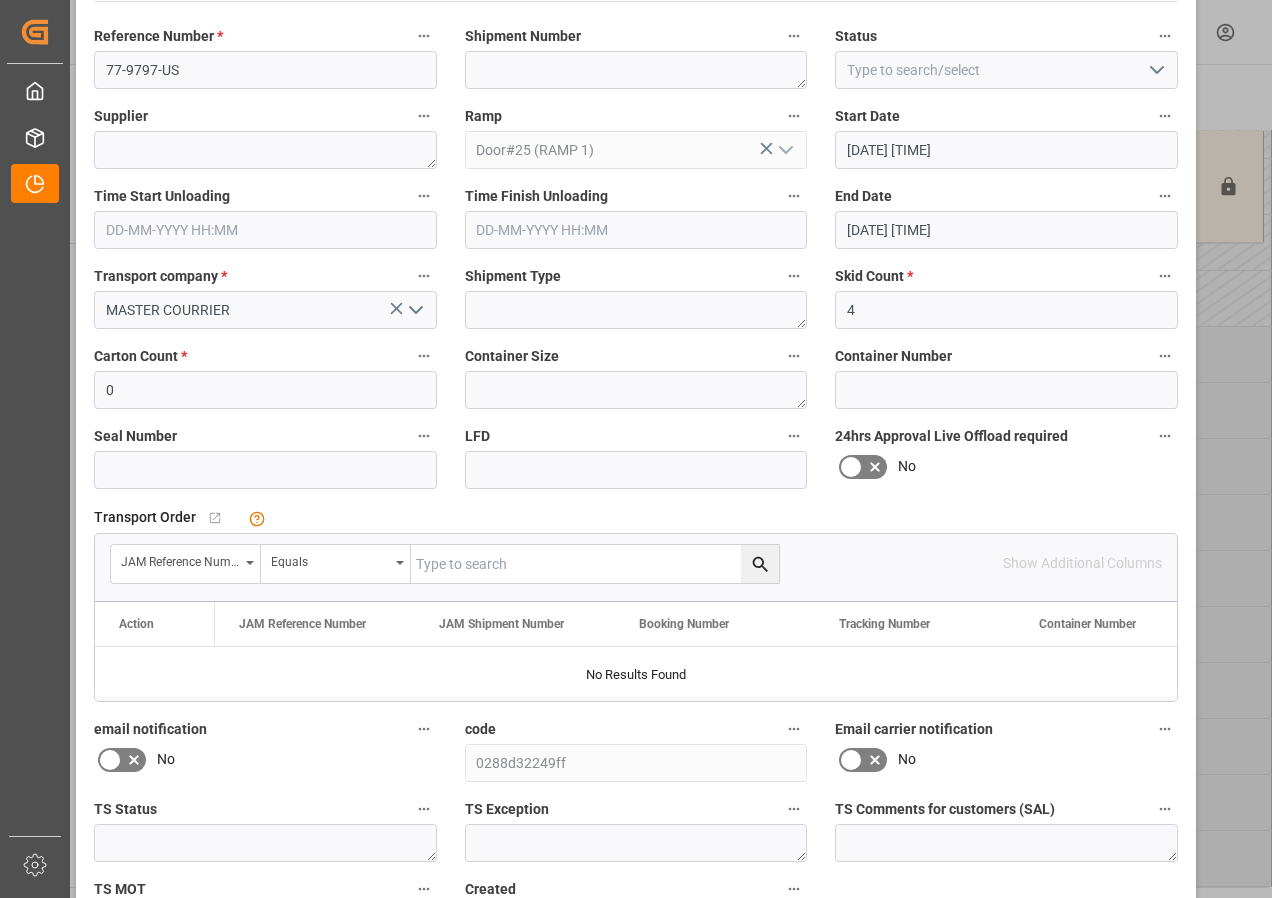 scroll, scrollTop: 244, scrollLeft: 0, axis: vertical 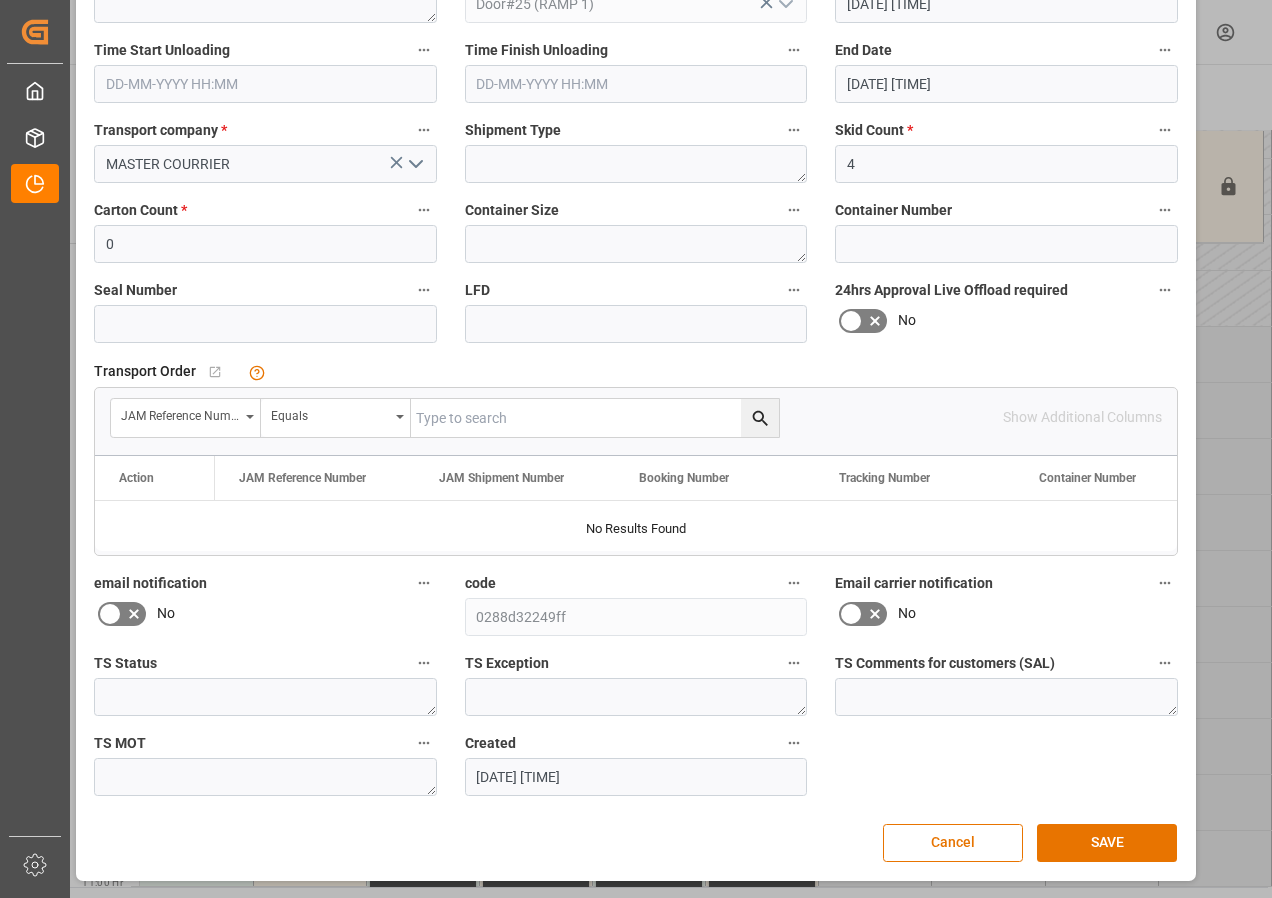 drag, startPoint x: 1093, startPoint y: 838, endPoint x: 1069, endPoint y: 819, distance: 30.610456 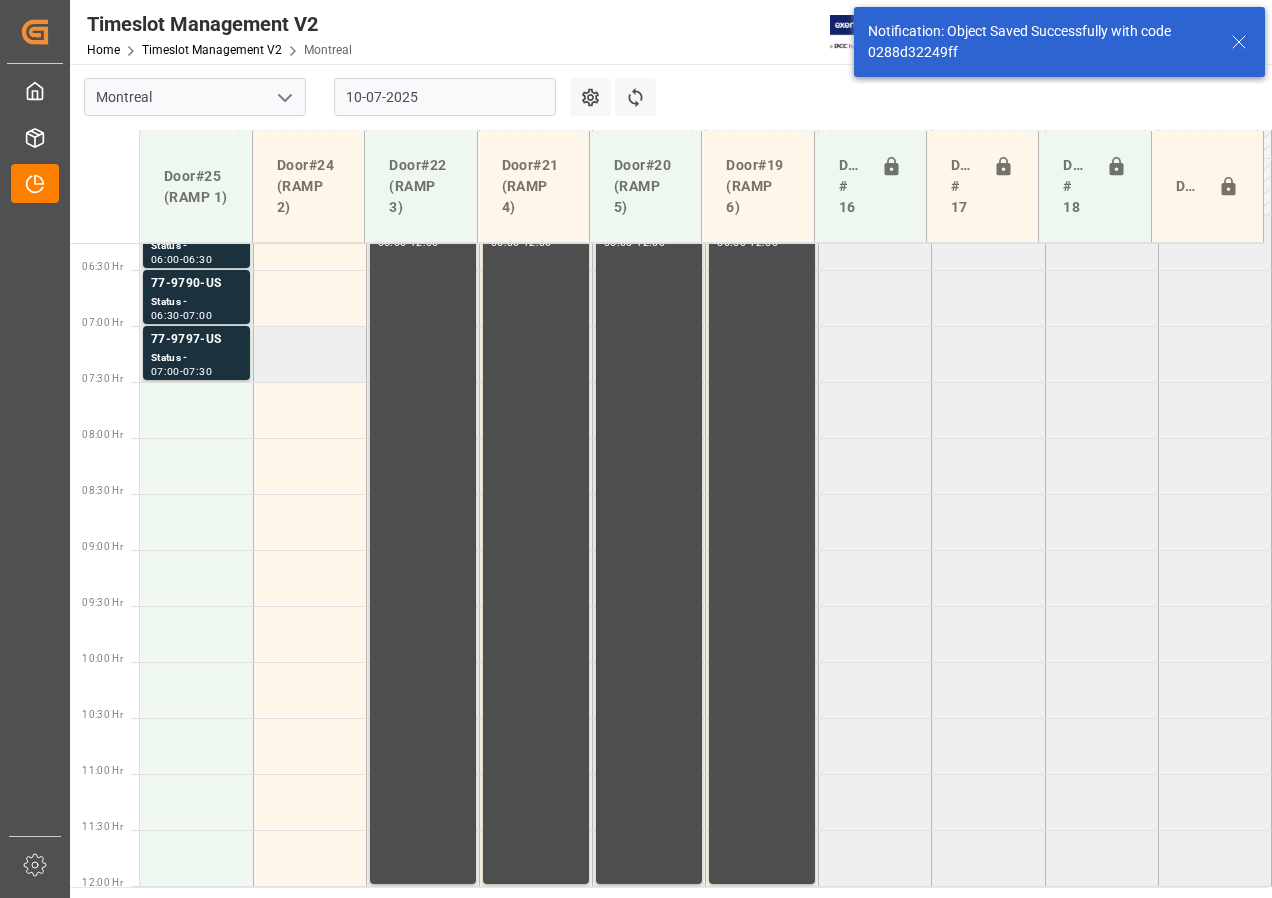 scroll, scrollTop: 401, scrollLeft: 0, axis: vertical 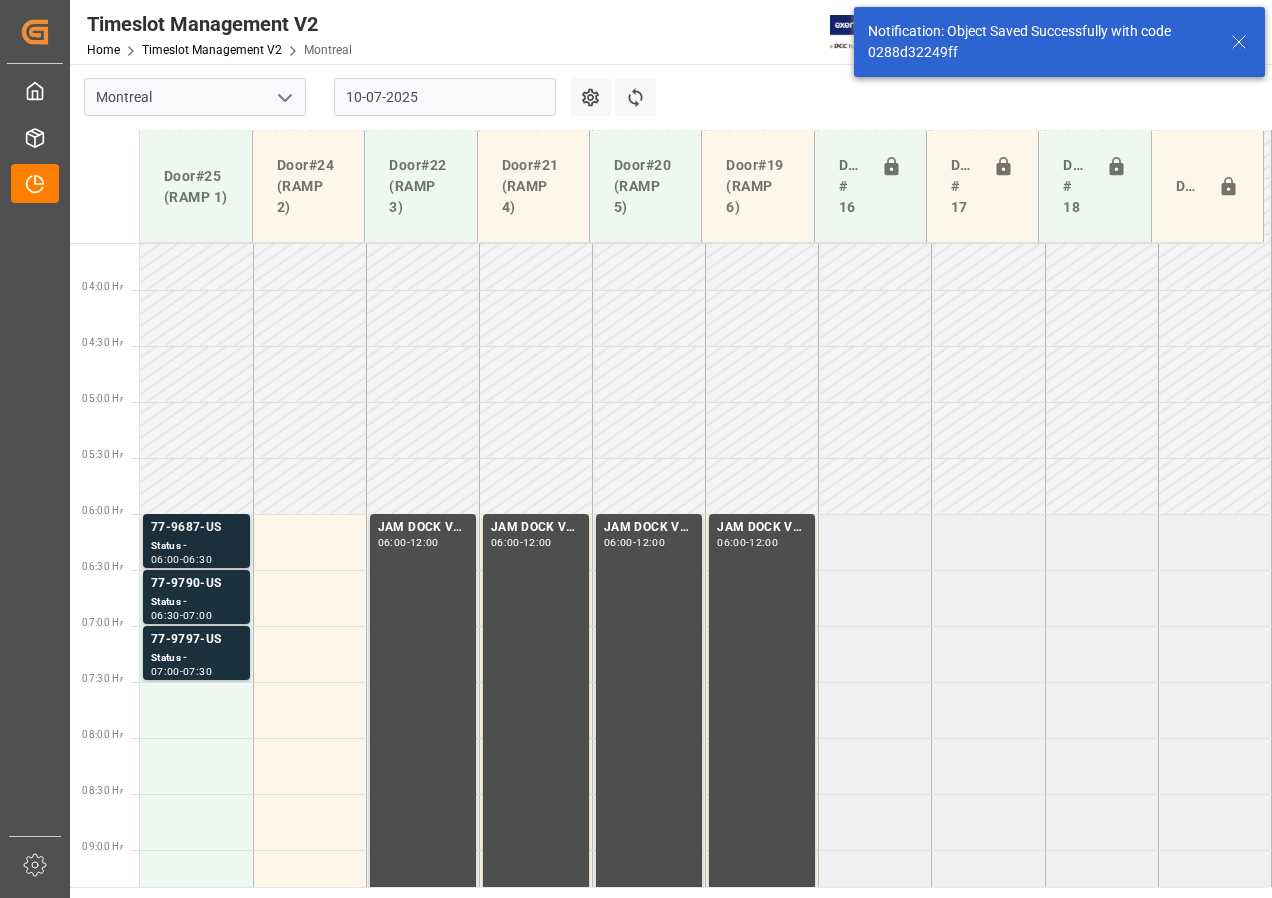 click on "Status -" at bounding box center (196, 546) 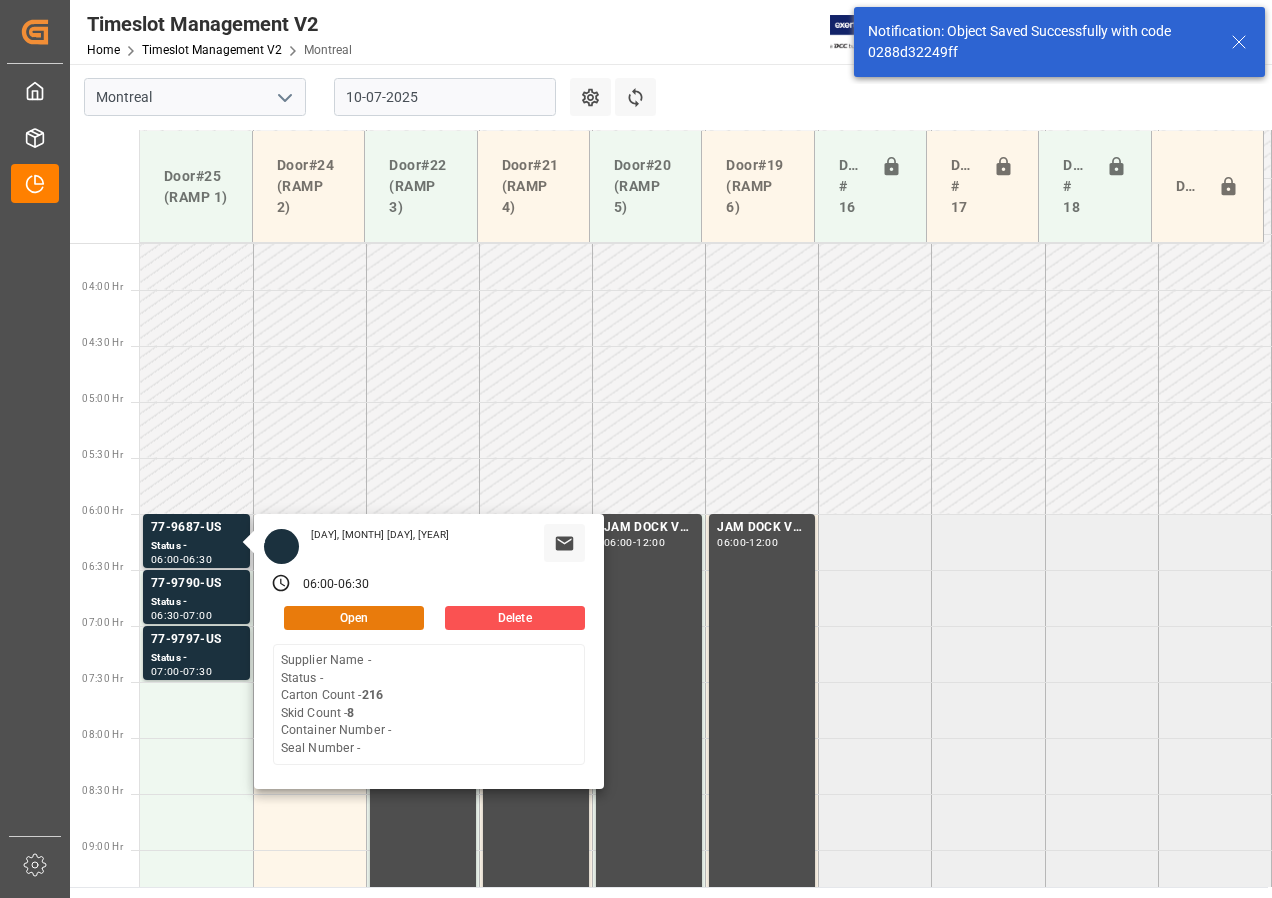 click on "Open" at bounding box center [354, 618] 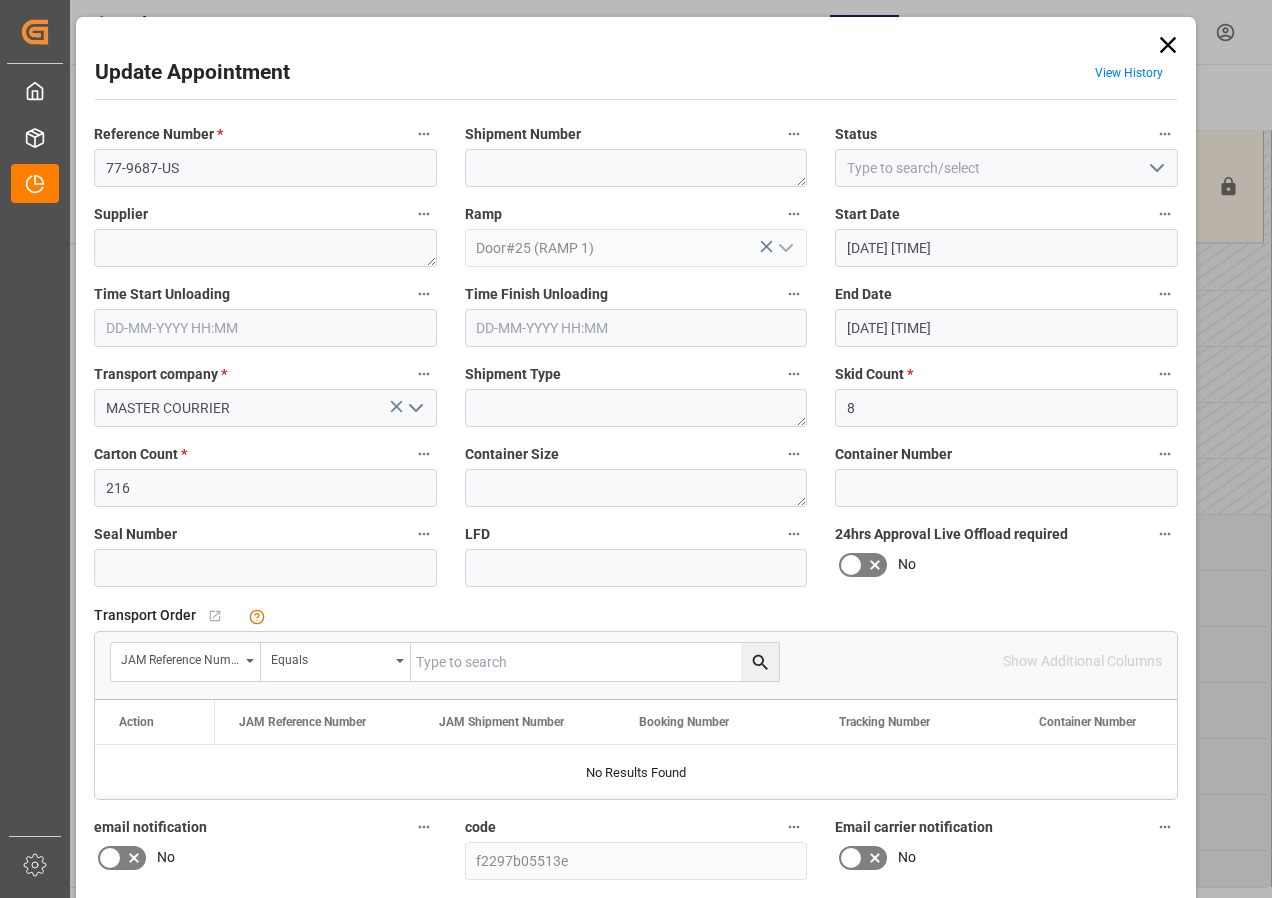 click at bounding box center (595, 662) 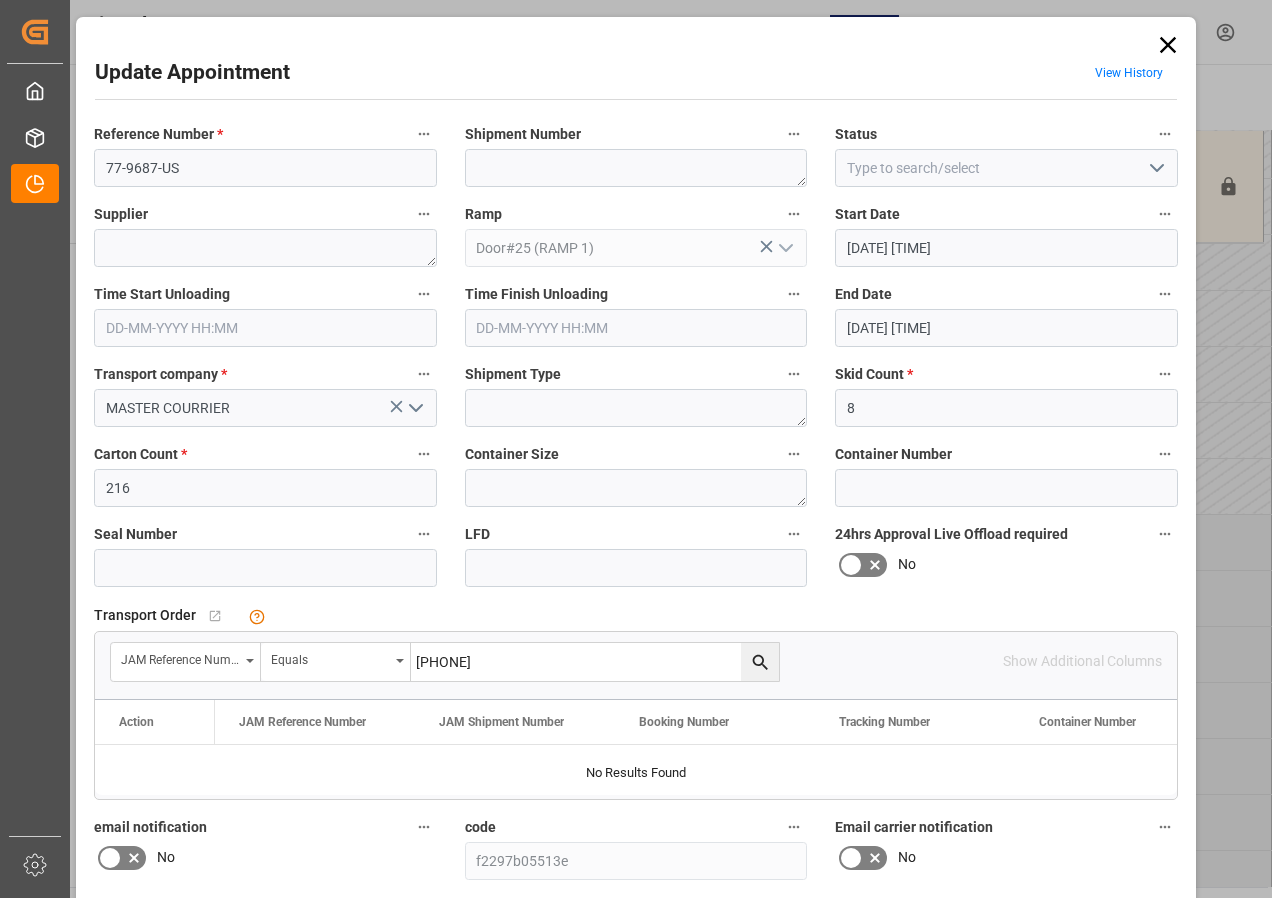 type on "[PHONE]" 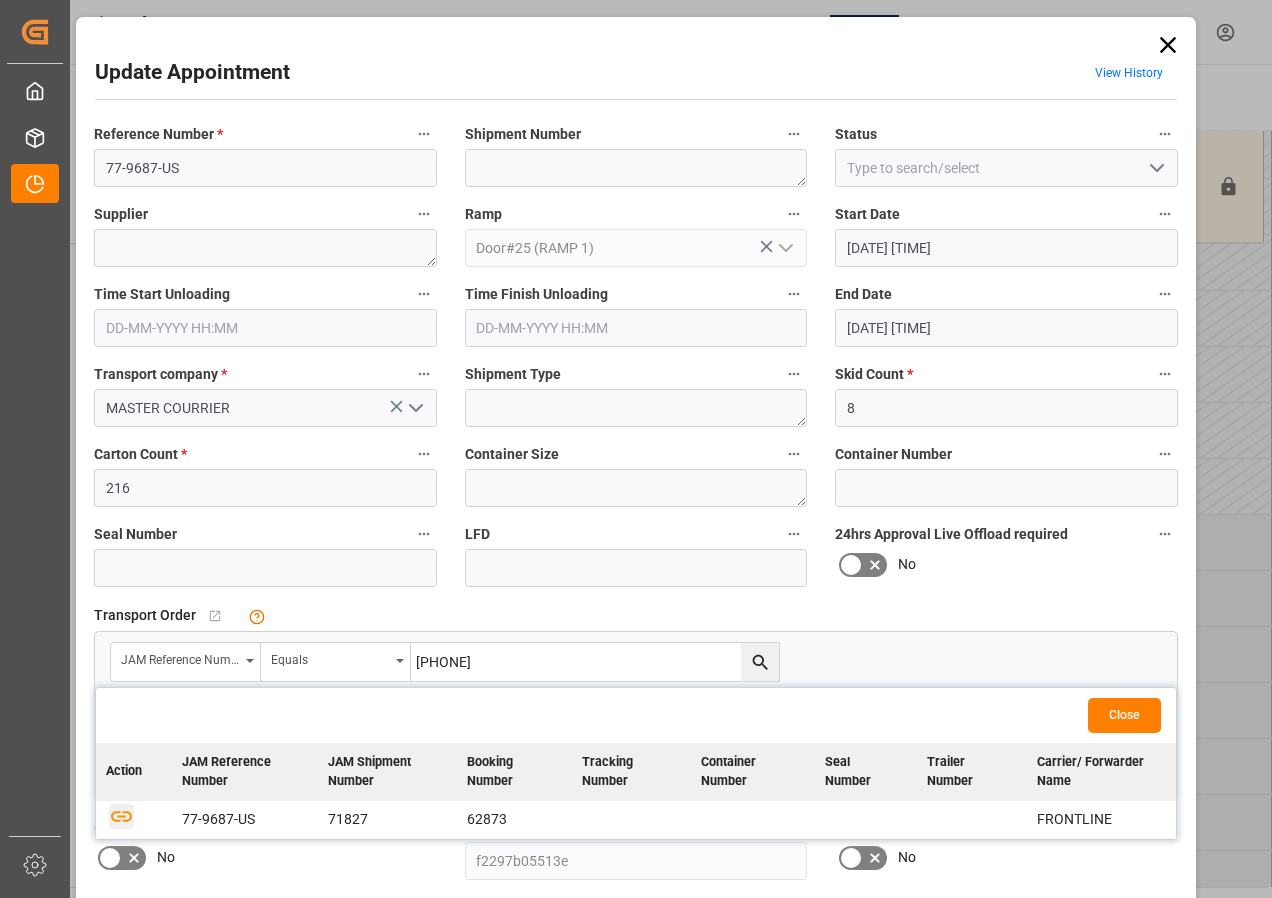 click at bounding box center (121, 816) 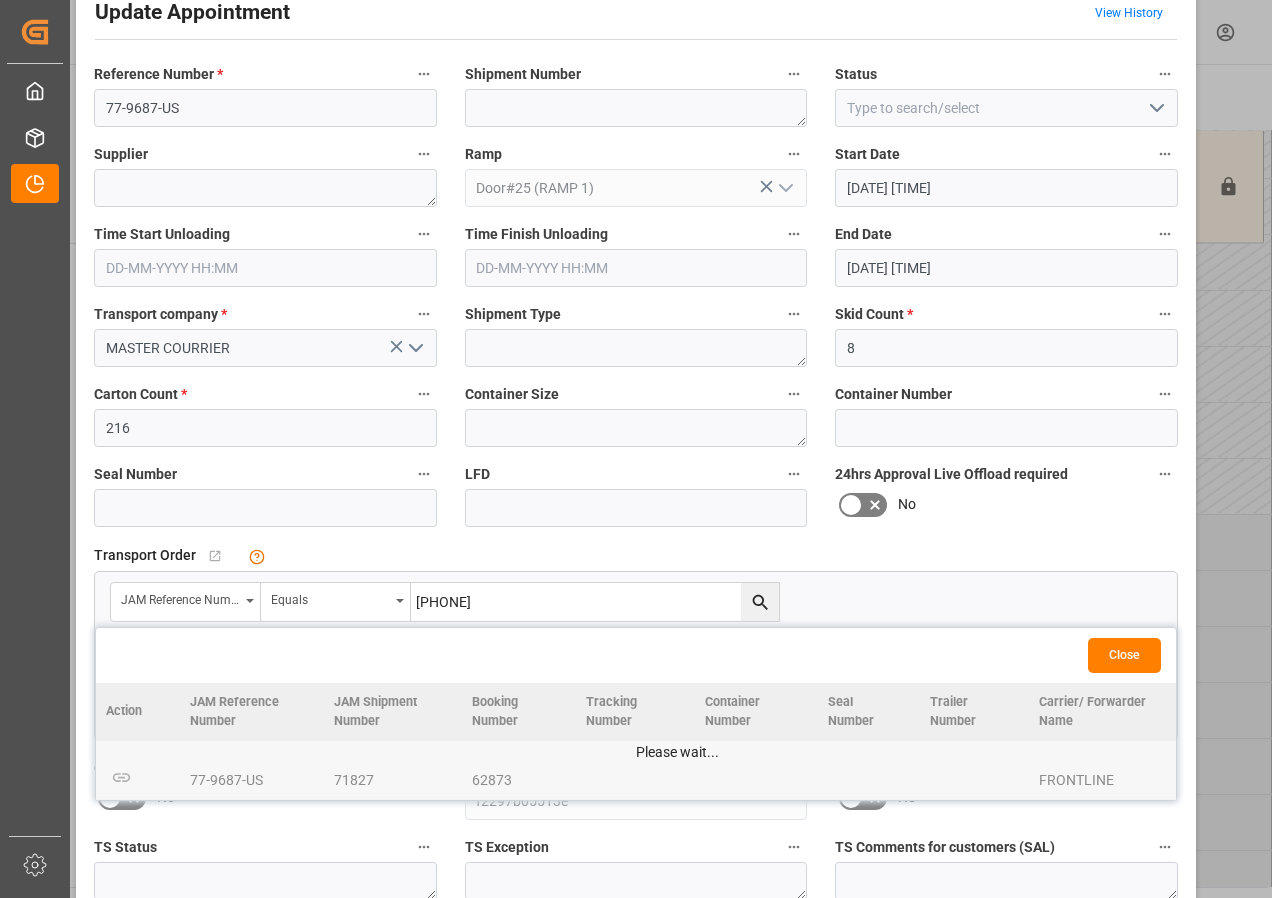 scroll, scrollTop: 244, scrollLeft: 0, axis: vertical 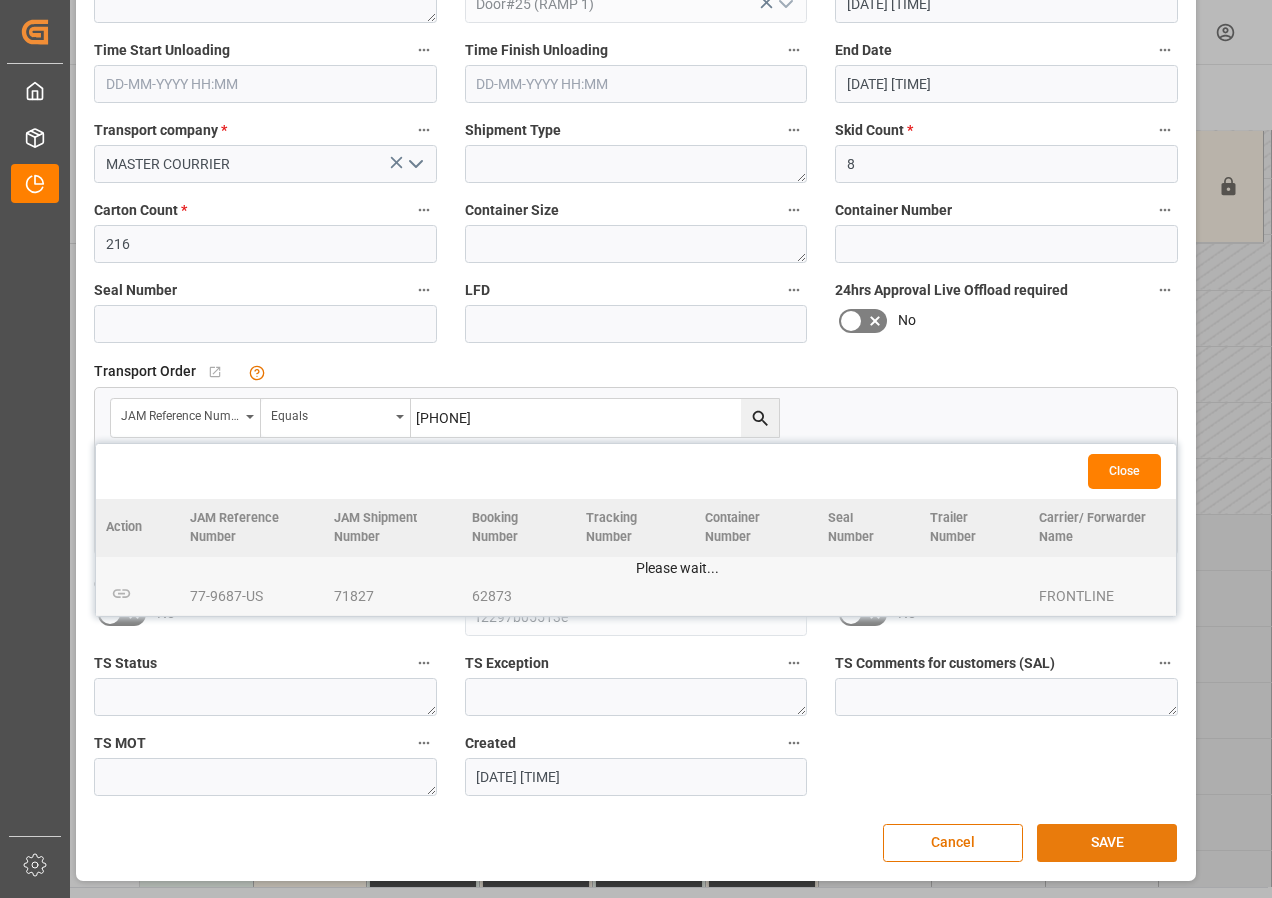 click on "SAVE" at bounding box center [1107, 843] 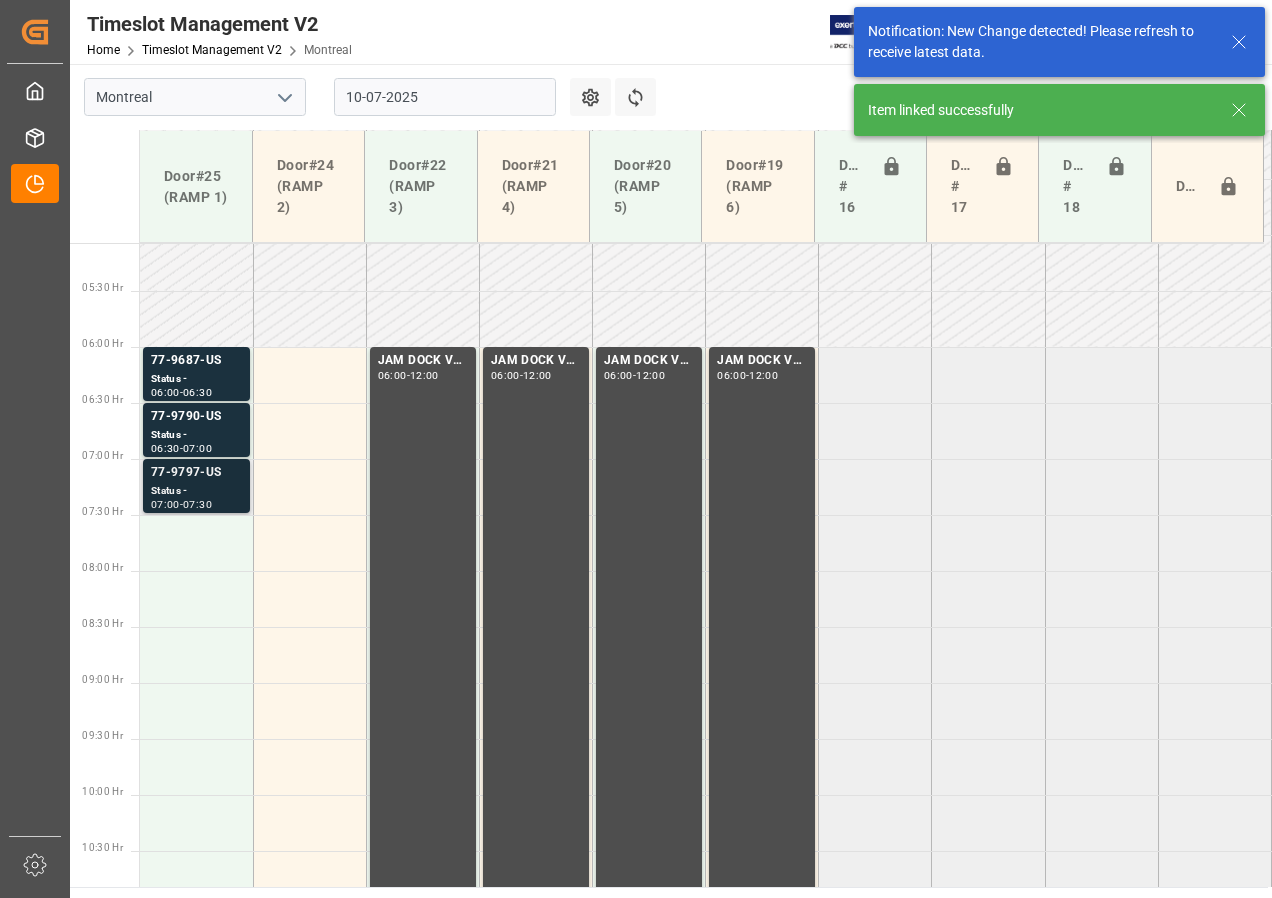 scroll, scrollTop: 589, scrollLeft: 0, axis: vertical 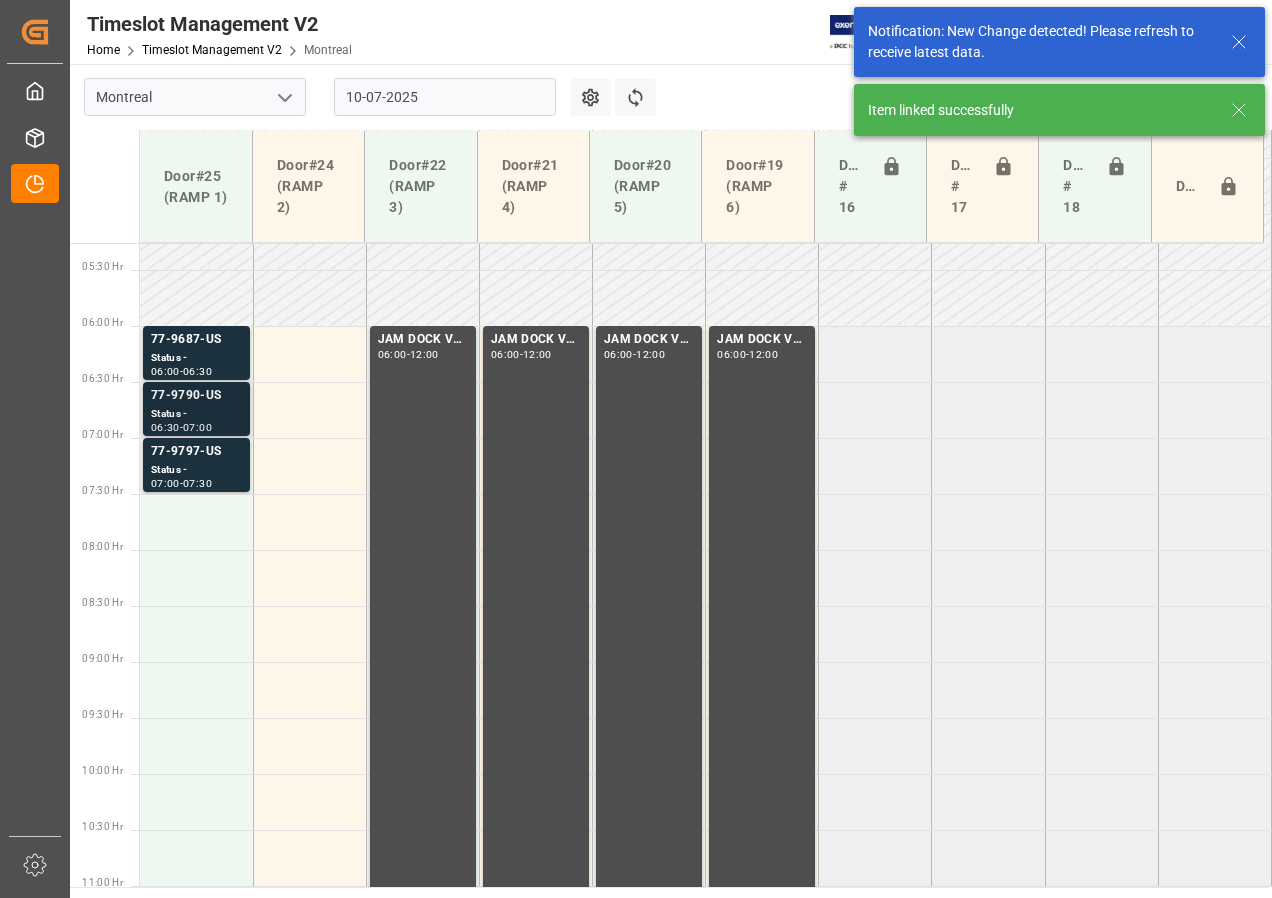 click on "77-9790-US" at bounding box center (196, 340) 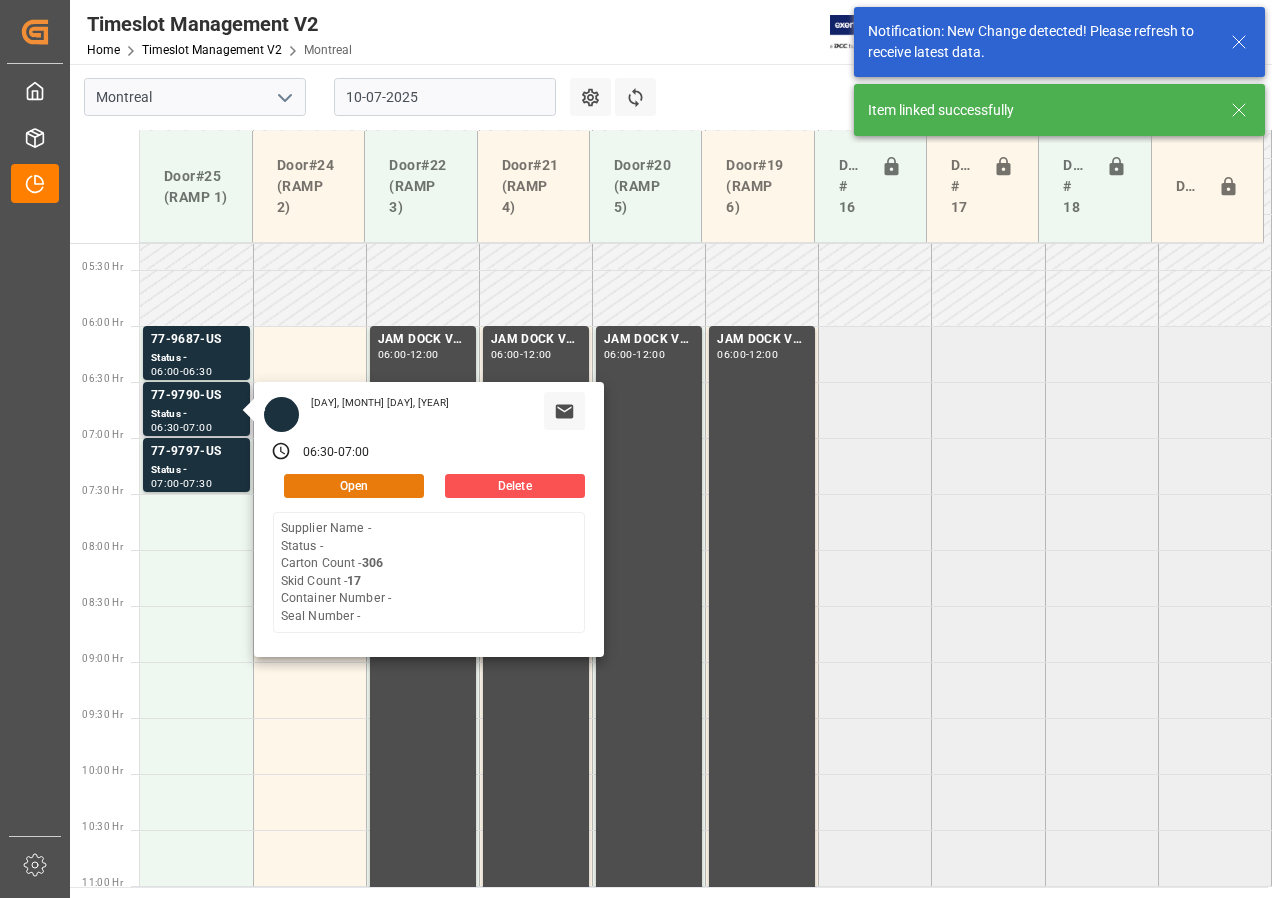 click on "Open" at bounding box center (354, 486) 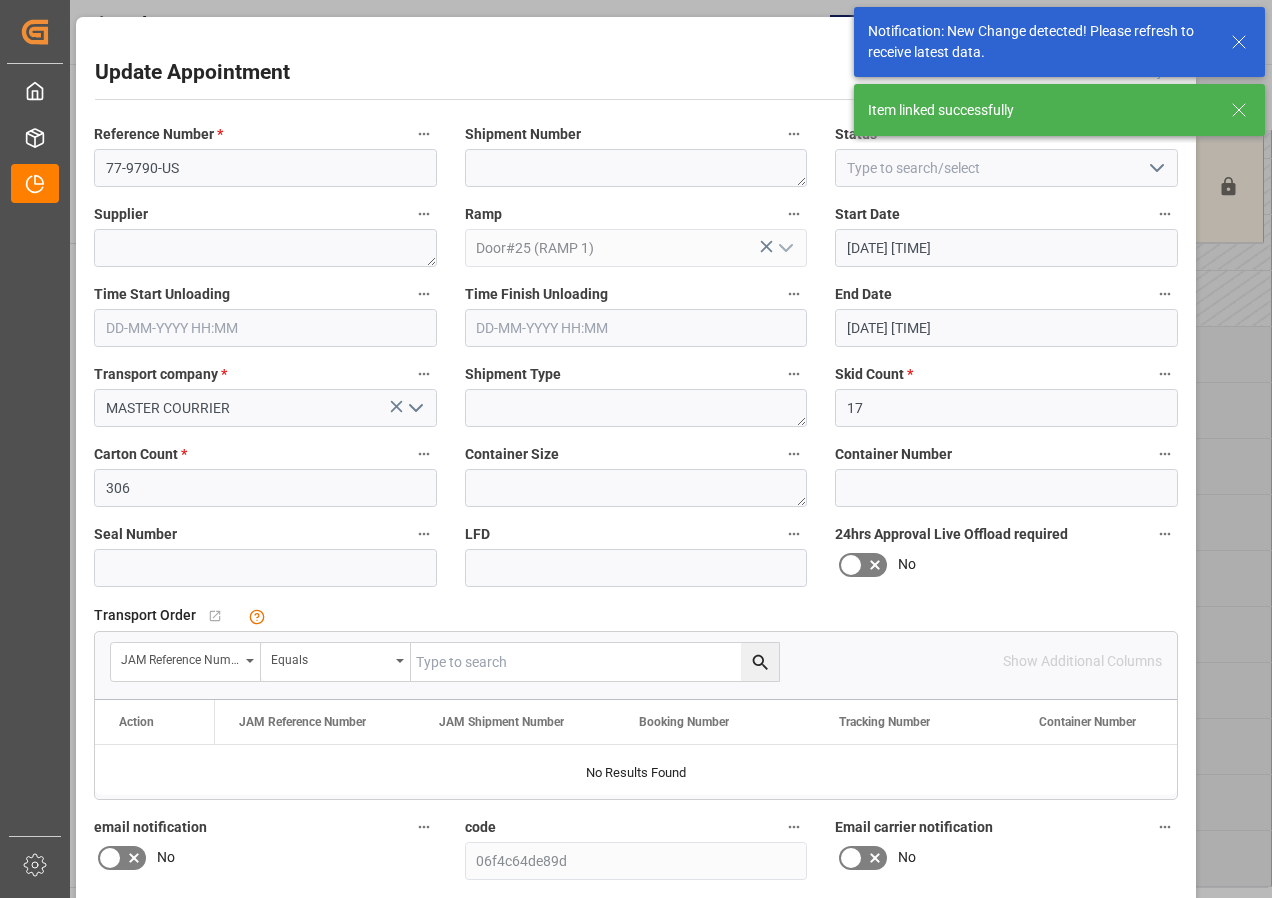click at bounding box center (595, 662) 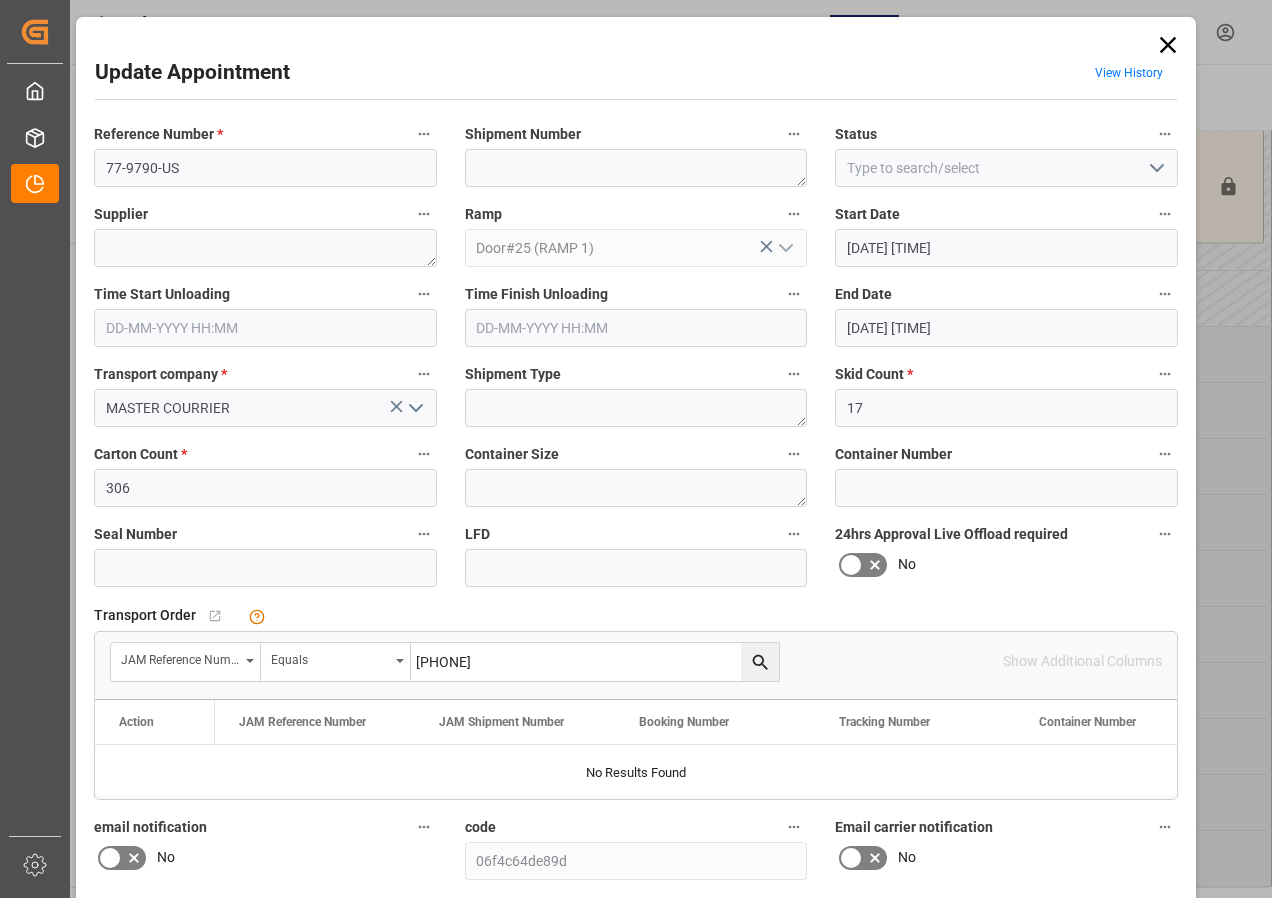 type on "[PHONE]" 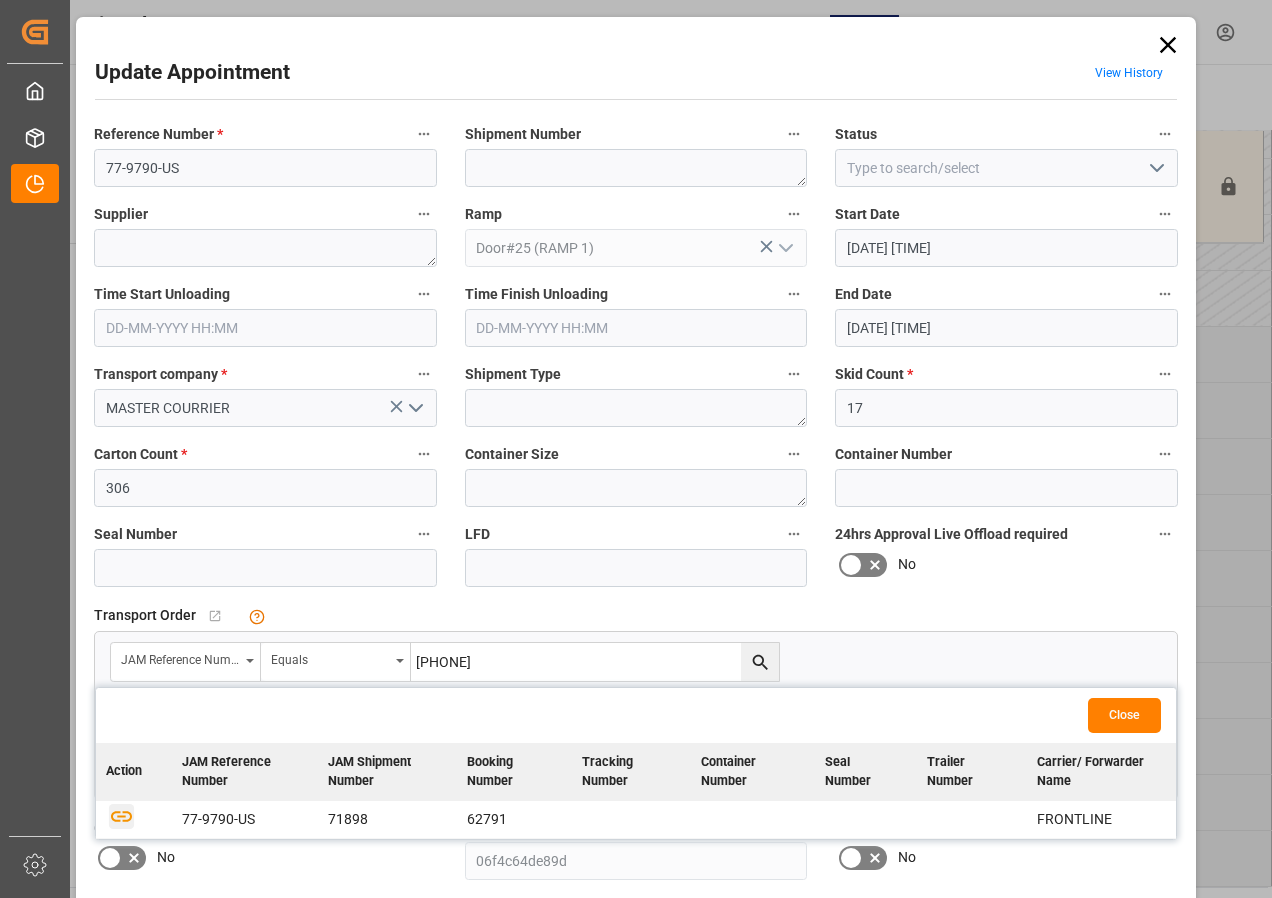 click at bounding box center (121, 815) 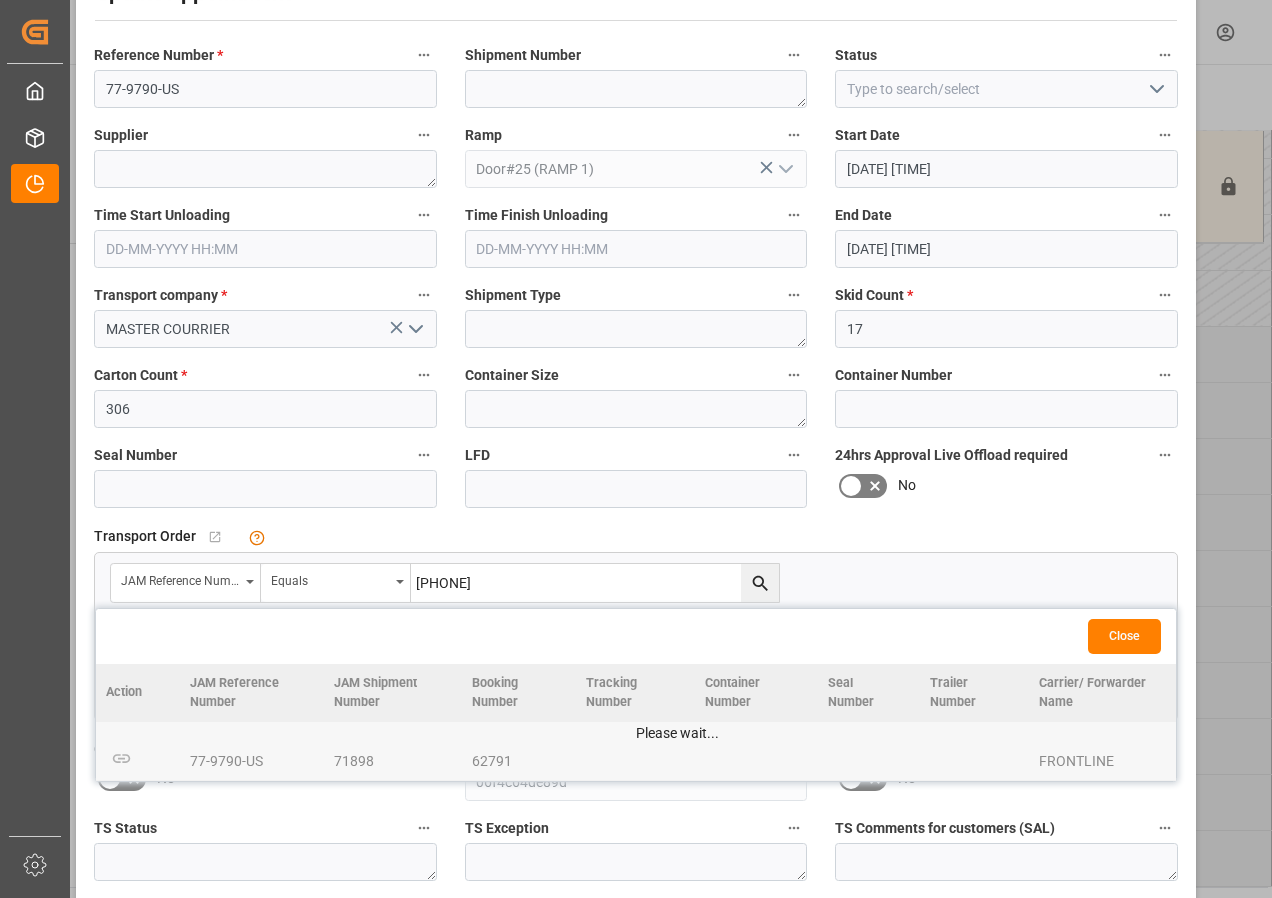 scroll, scrollTop: 244, scrollLeft: 0, axis: vertical 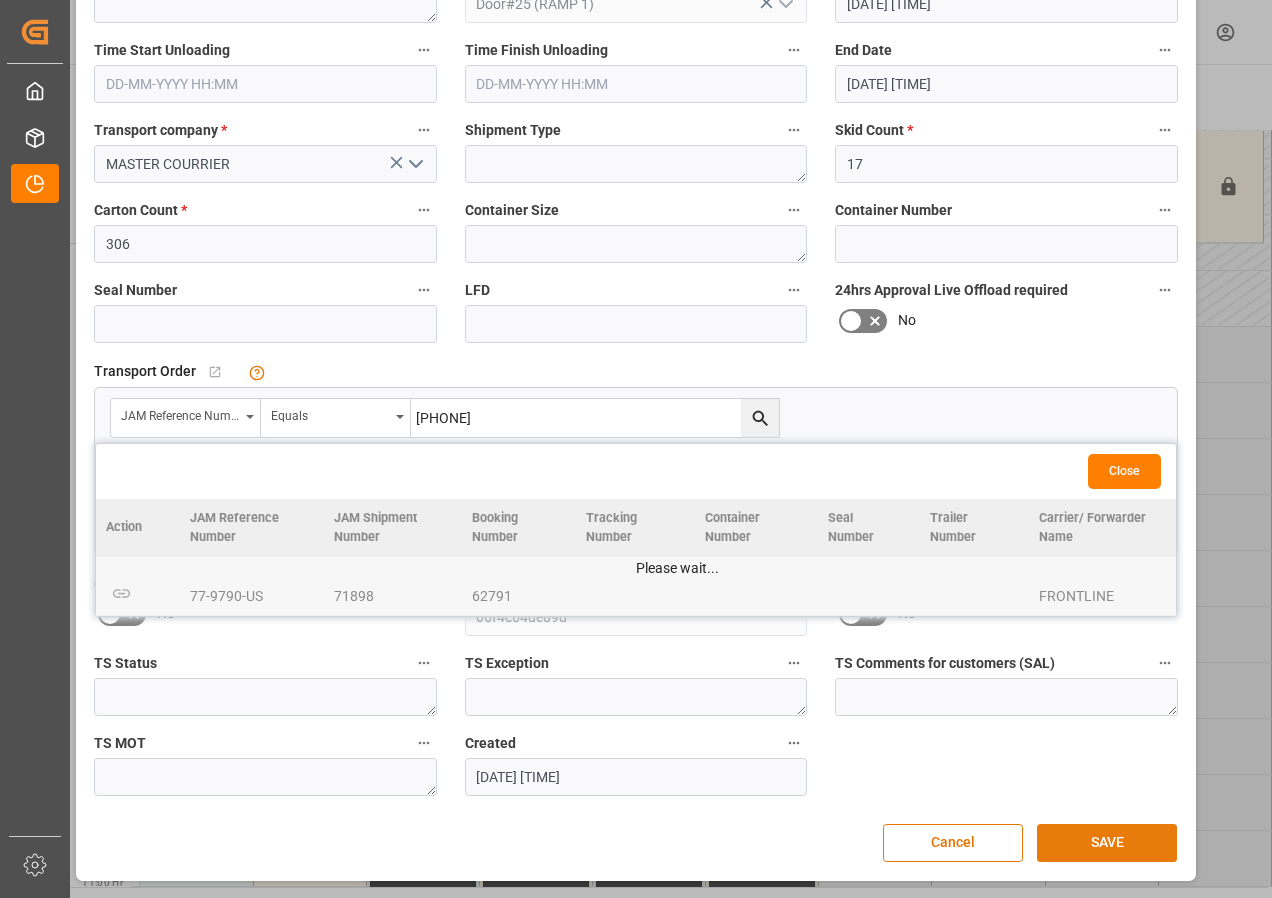 click on "SAVE" at bounding box center (1107, 843) 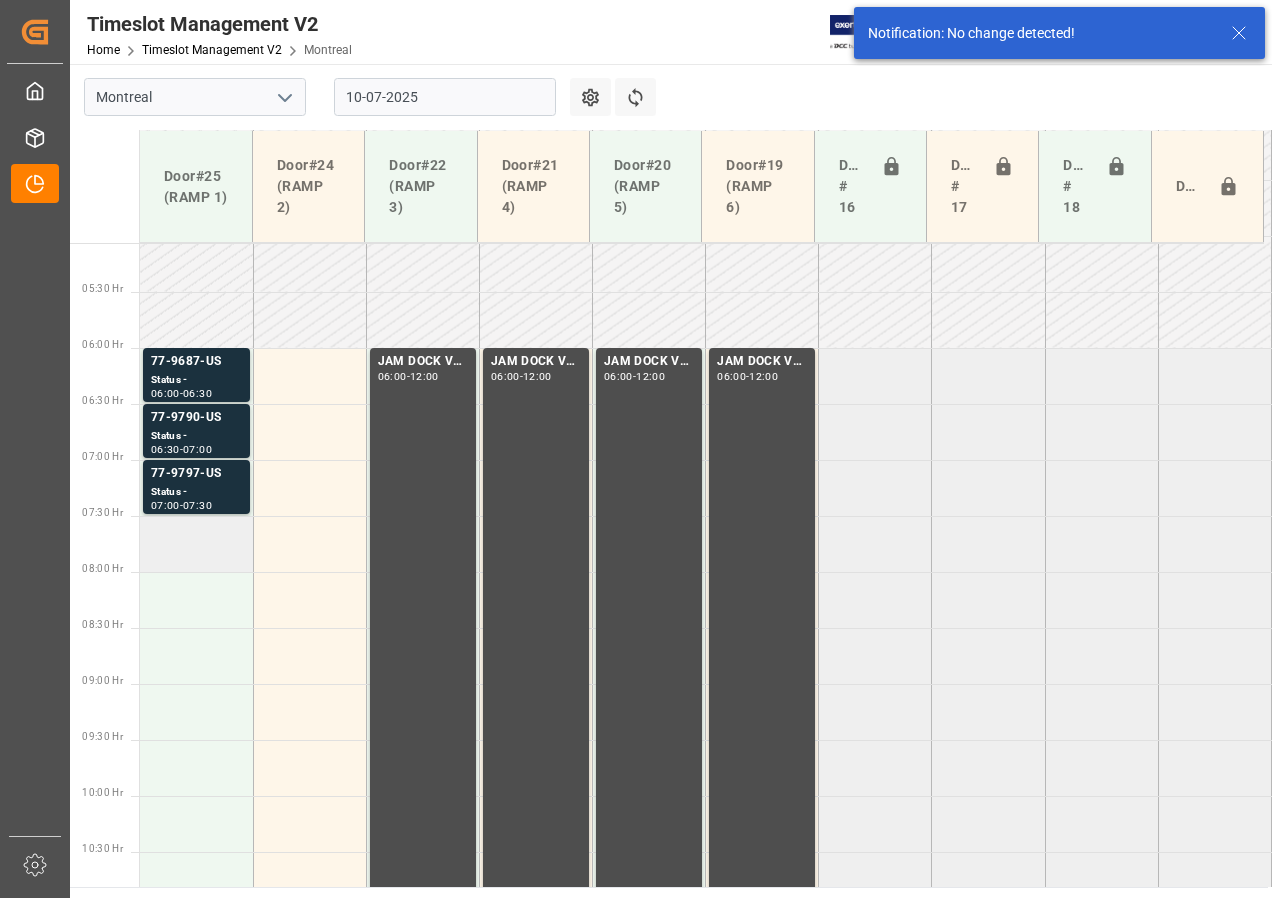 scroll, scrollTop: 589, scrollLeft: 0, axis: vertical 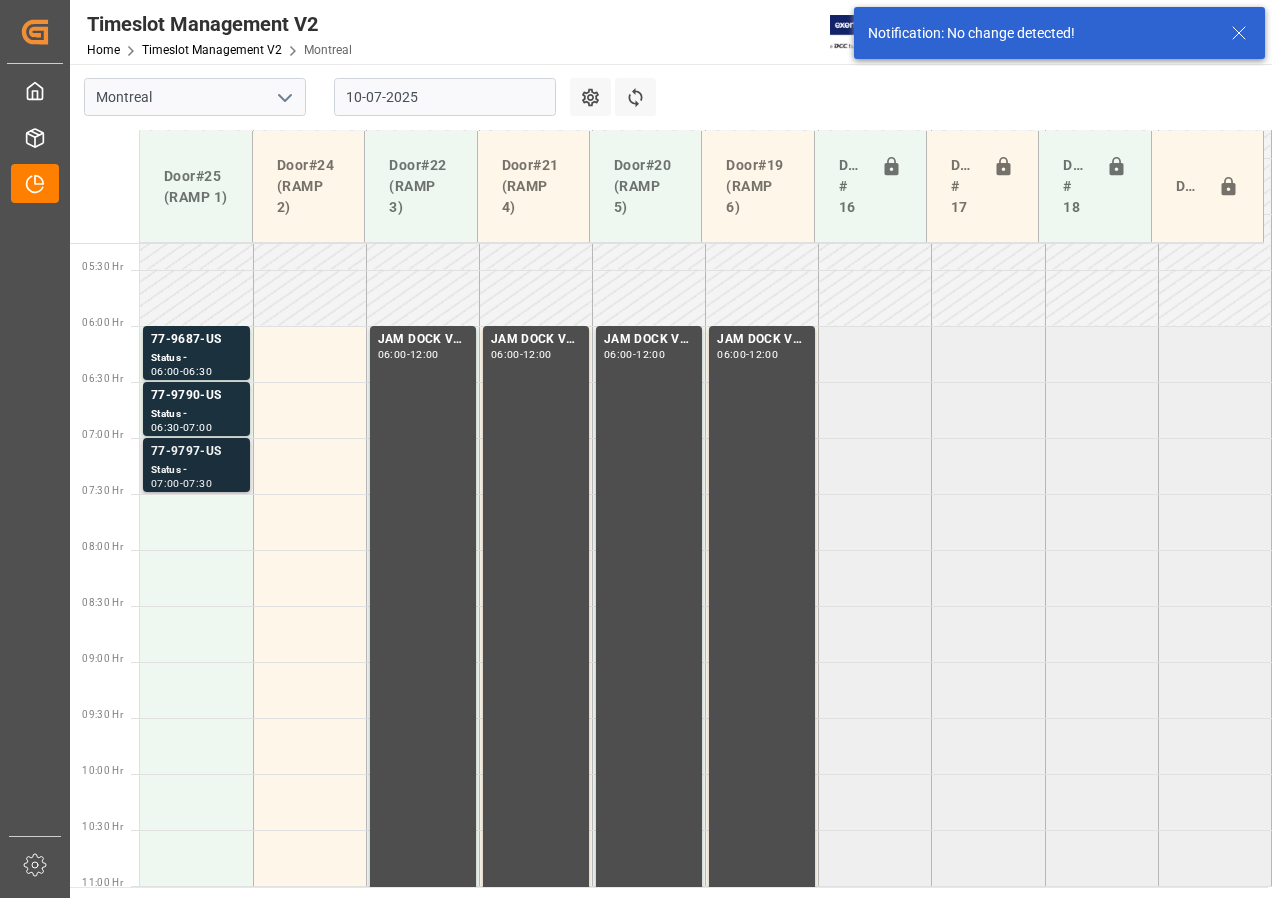 click on "Status -" at bounding box center [196, 358] 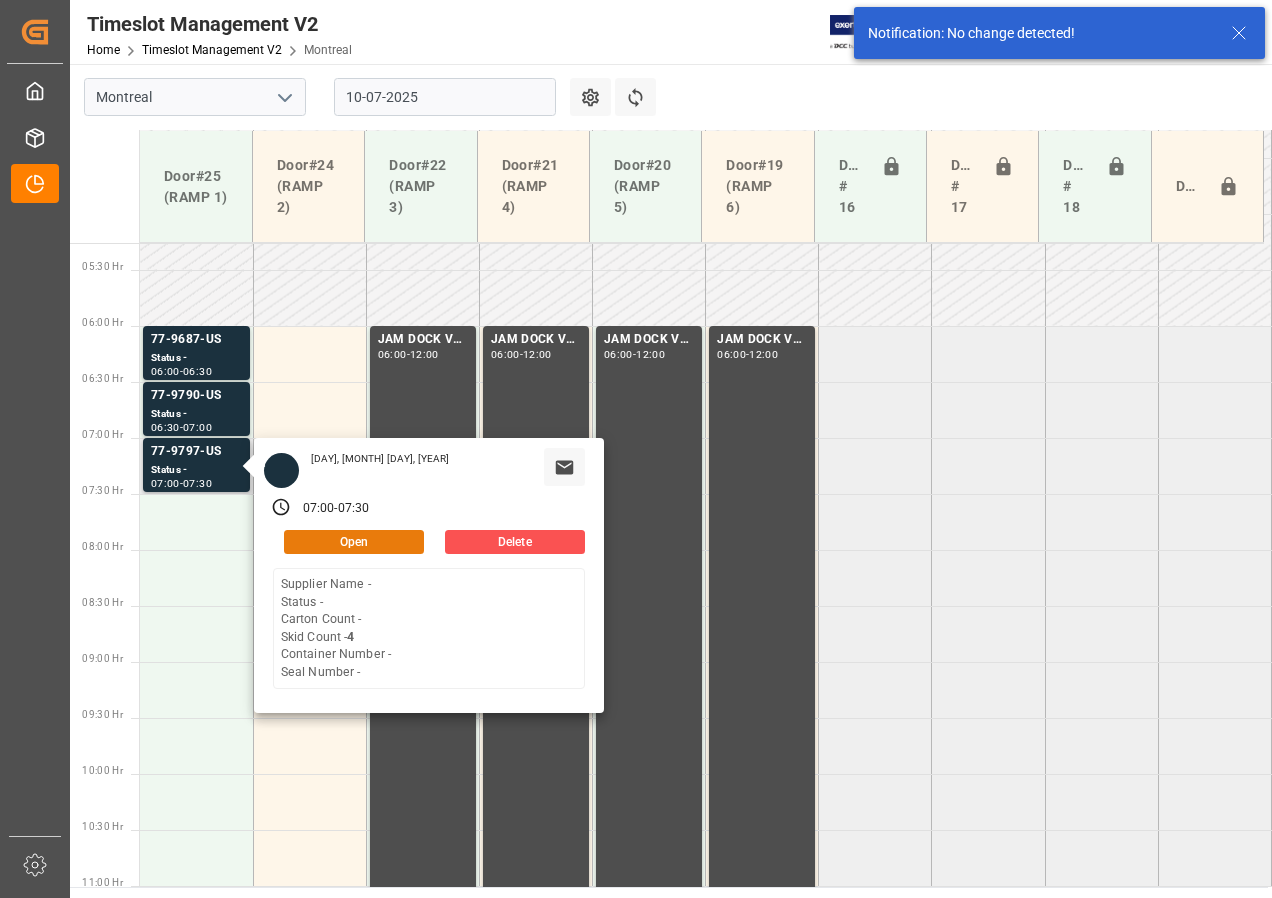 click on "Open" at bounding box center [354, 542] 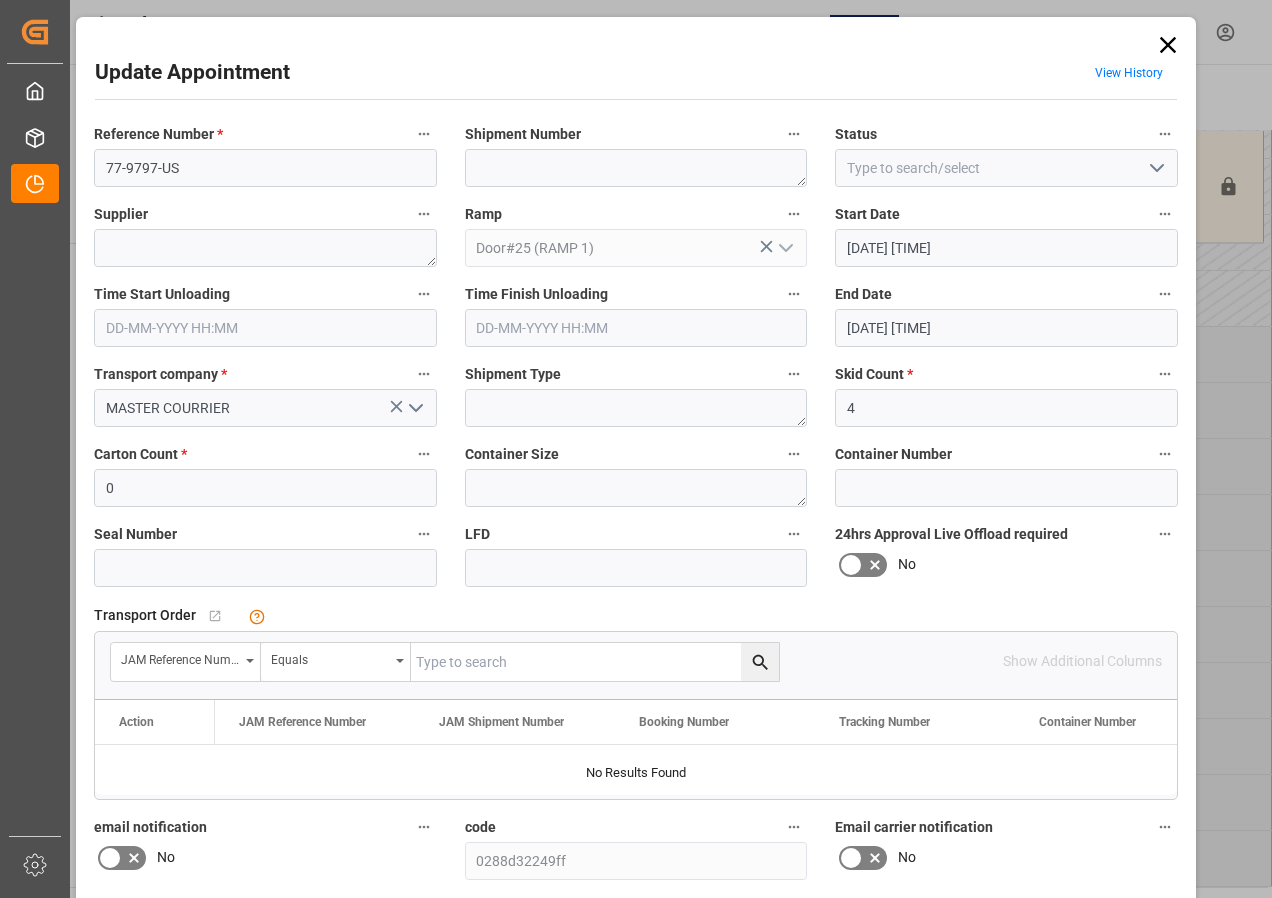 click at bounding box center [595, 662] 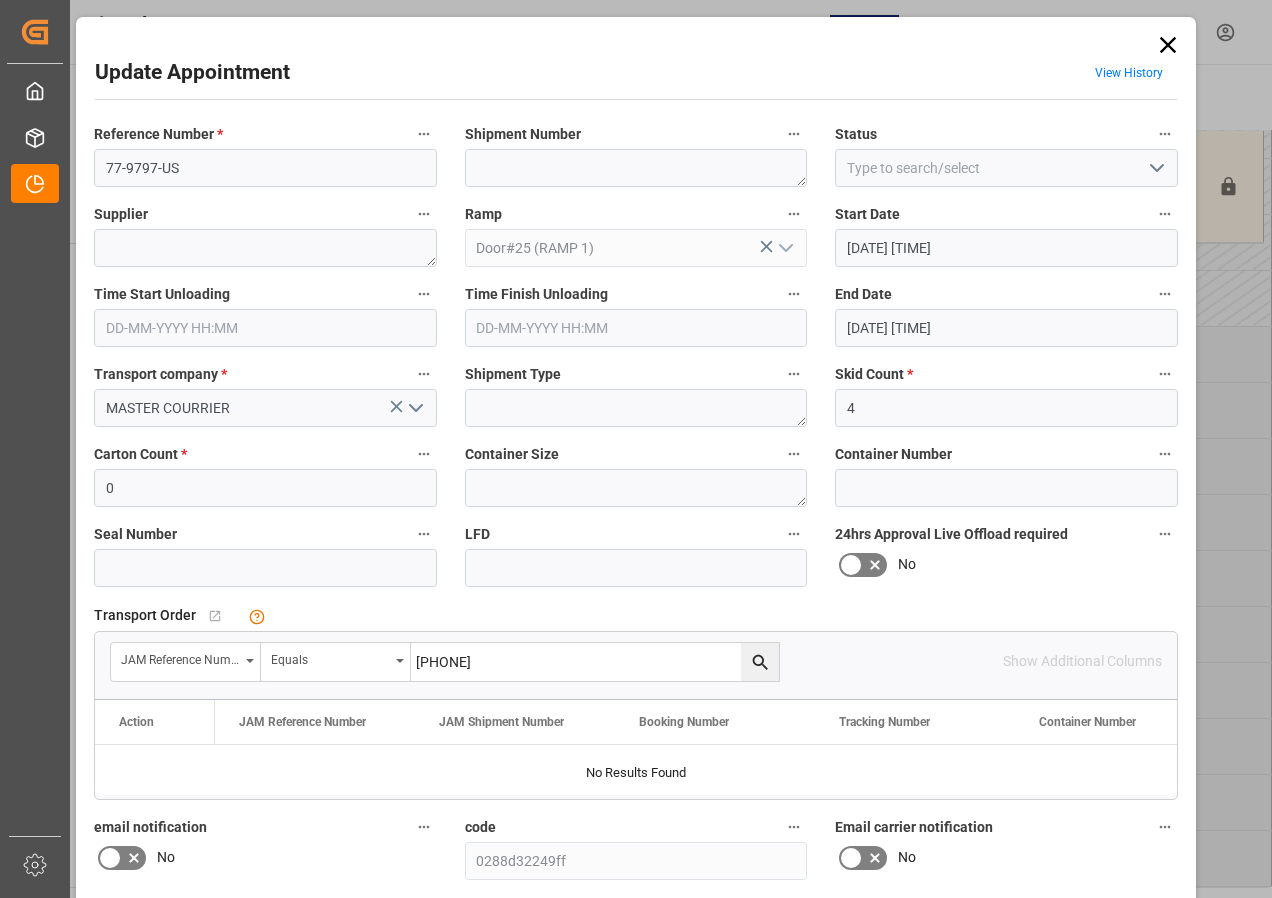 type on "[PHONE]" 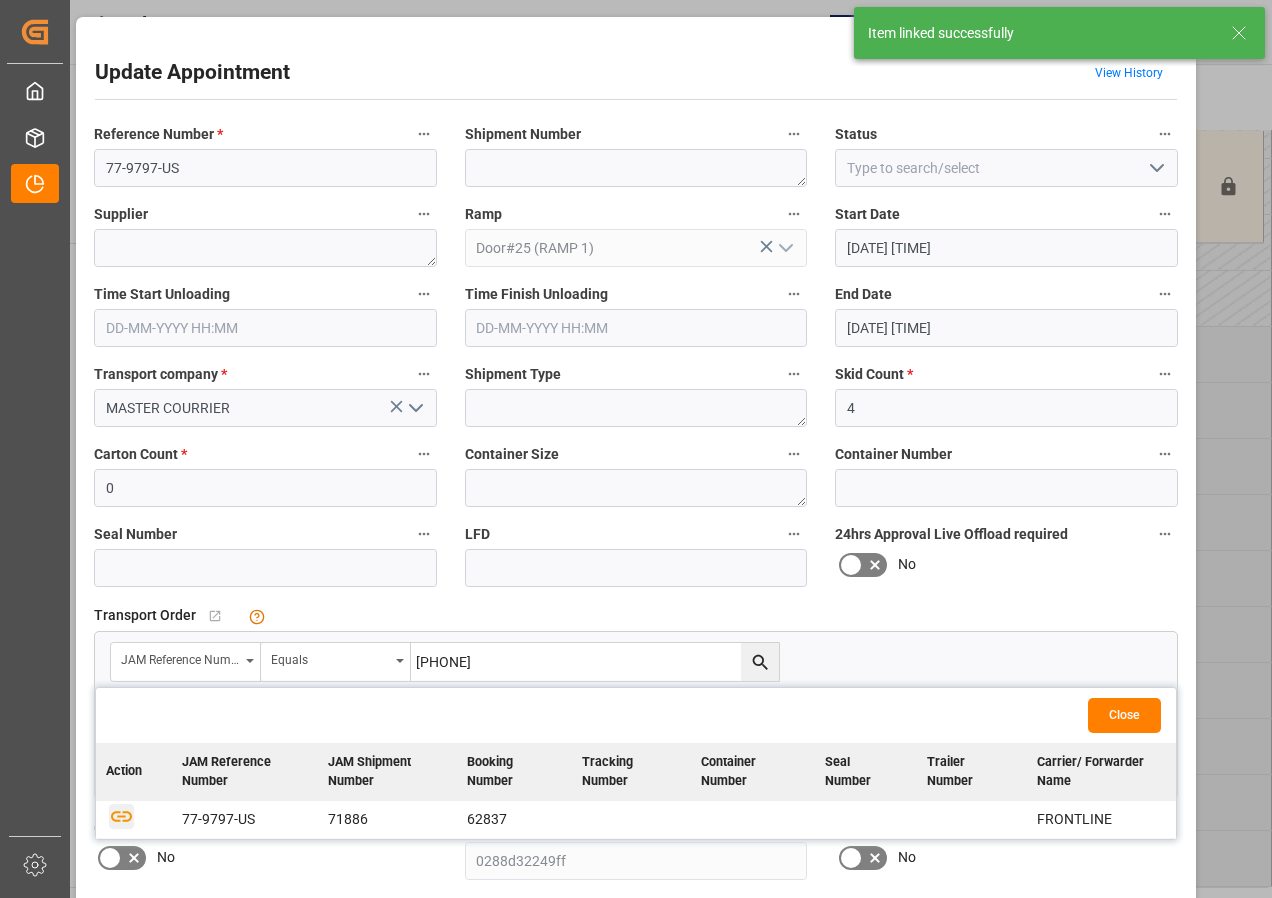 click at bounding box center [121, 815] 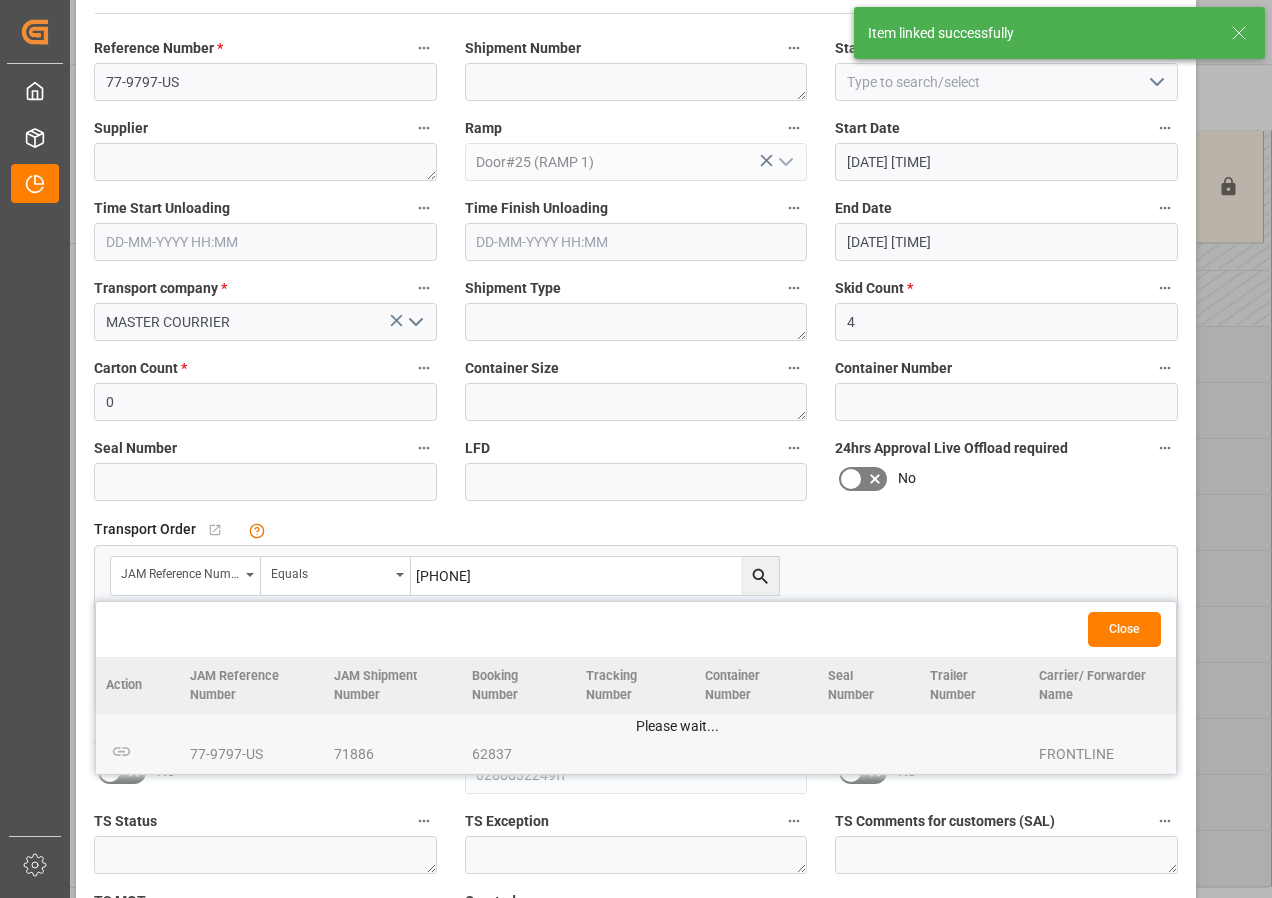 scroll, scrollTop: 244, scrollLeft: 0, axis: vertical 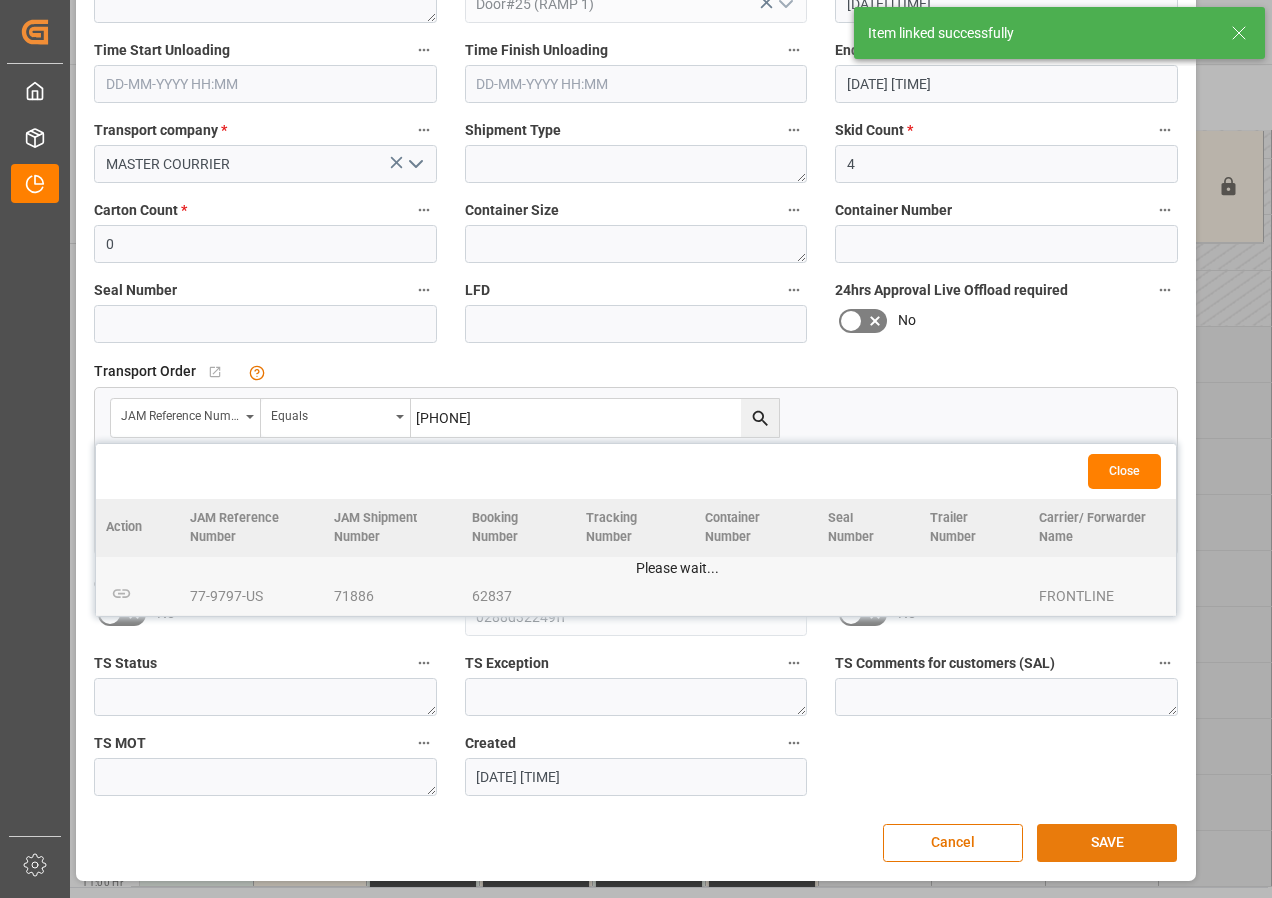 click on "SAVE" at bounding box center (1107, 843) 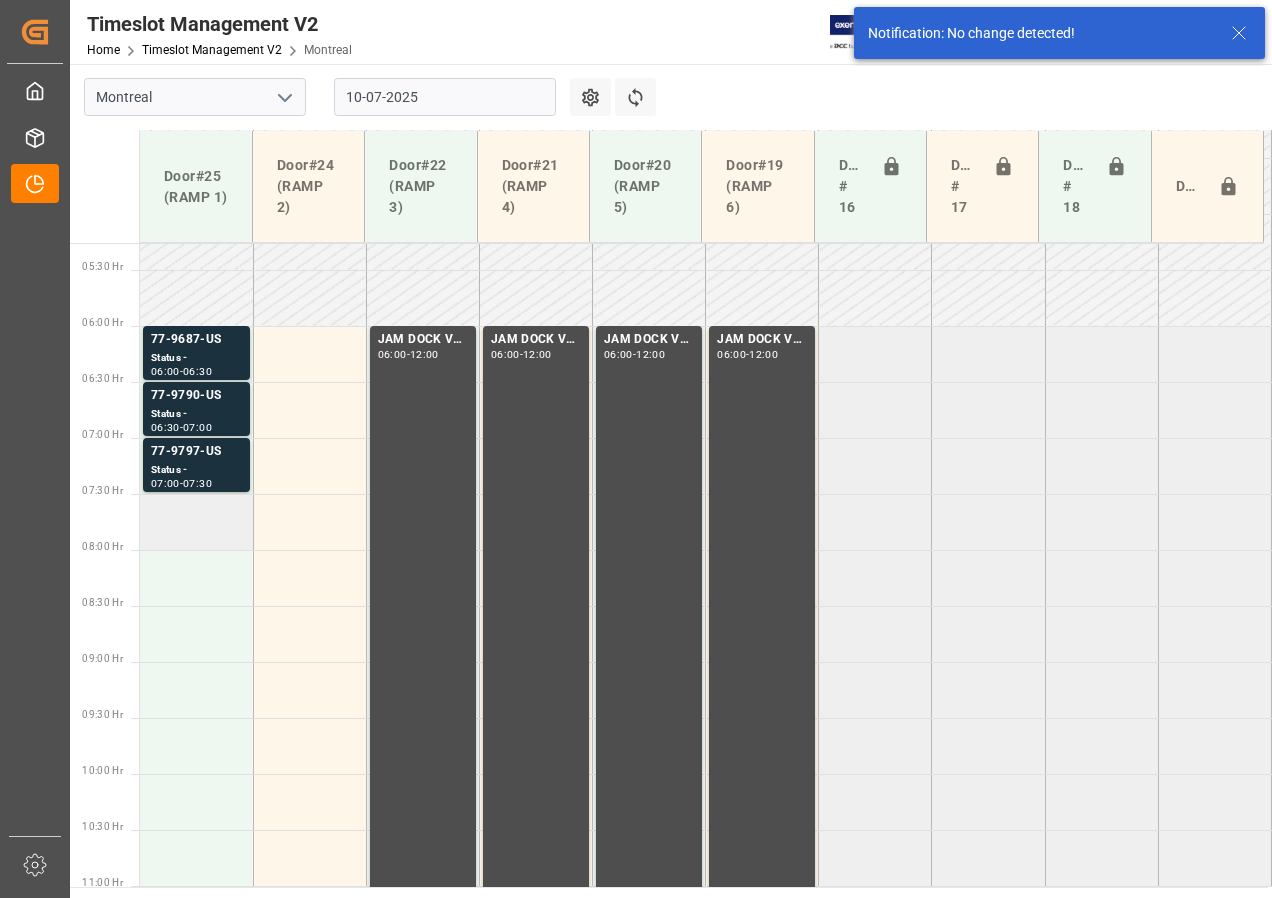 scroll, scrollTop: 501, scrollLeft: 0, axis: vertical 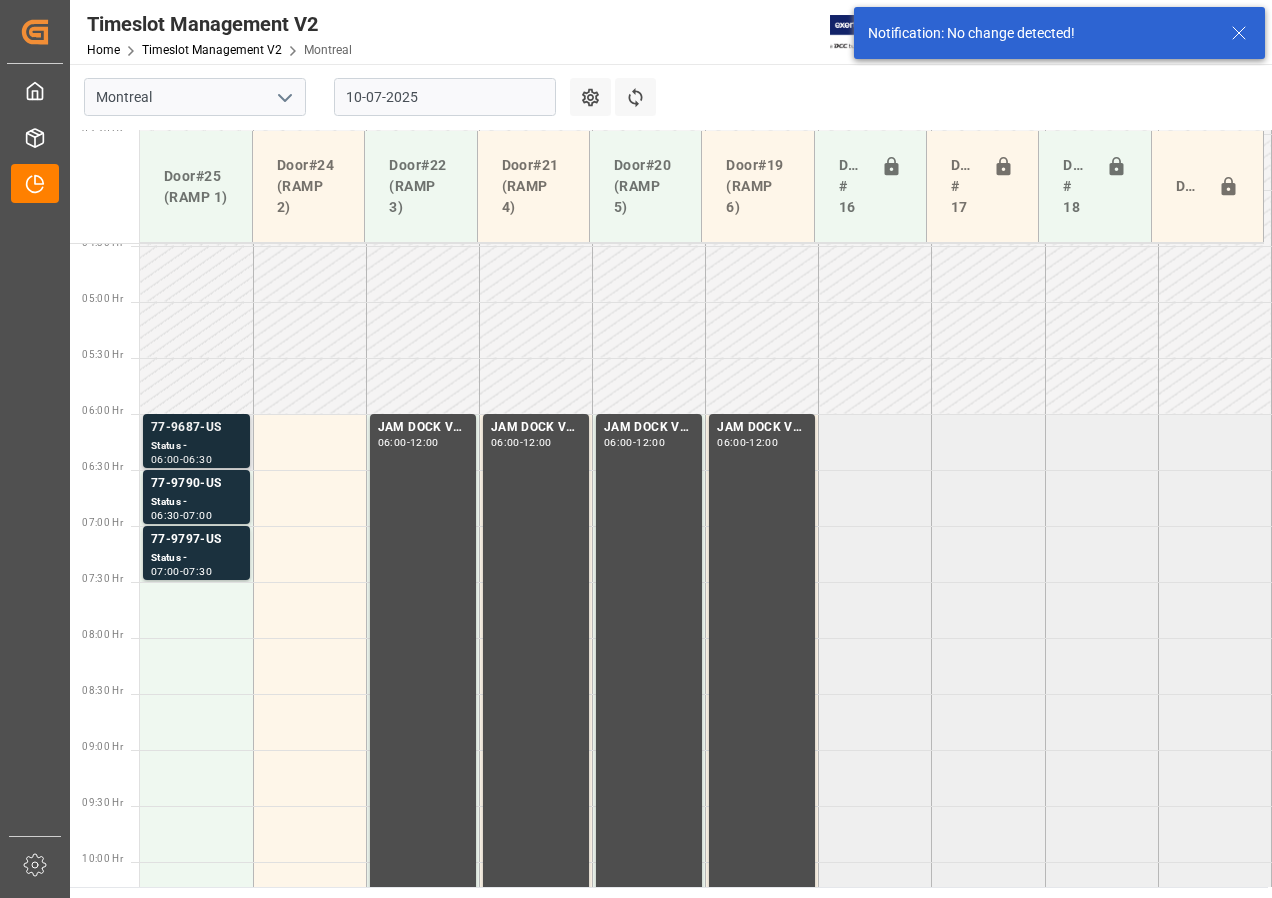 click on "Status -" at bounding box center [196, 446] 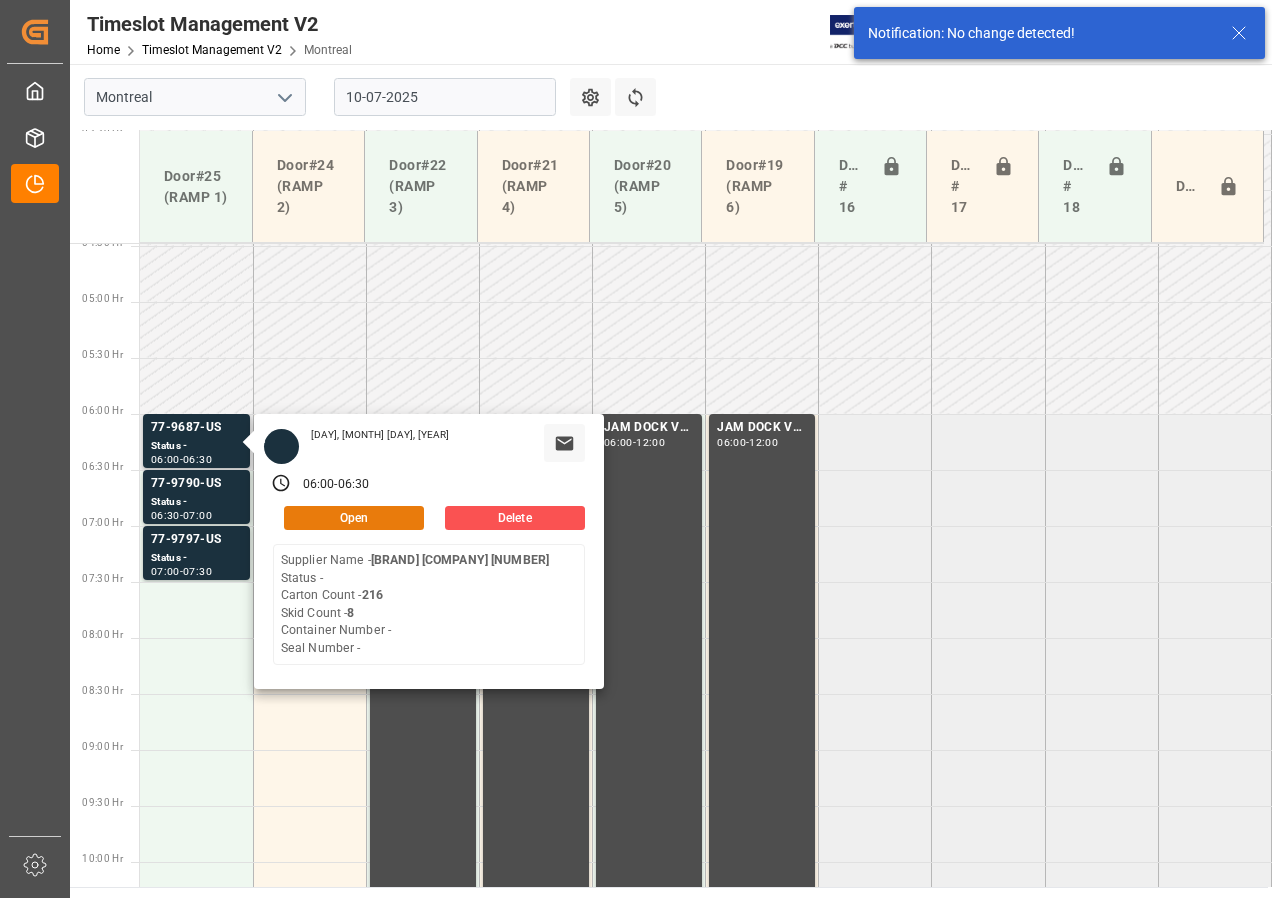 click on "Open" at bounding box center [354, 518] 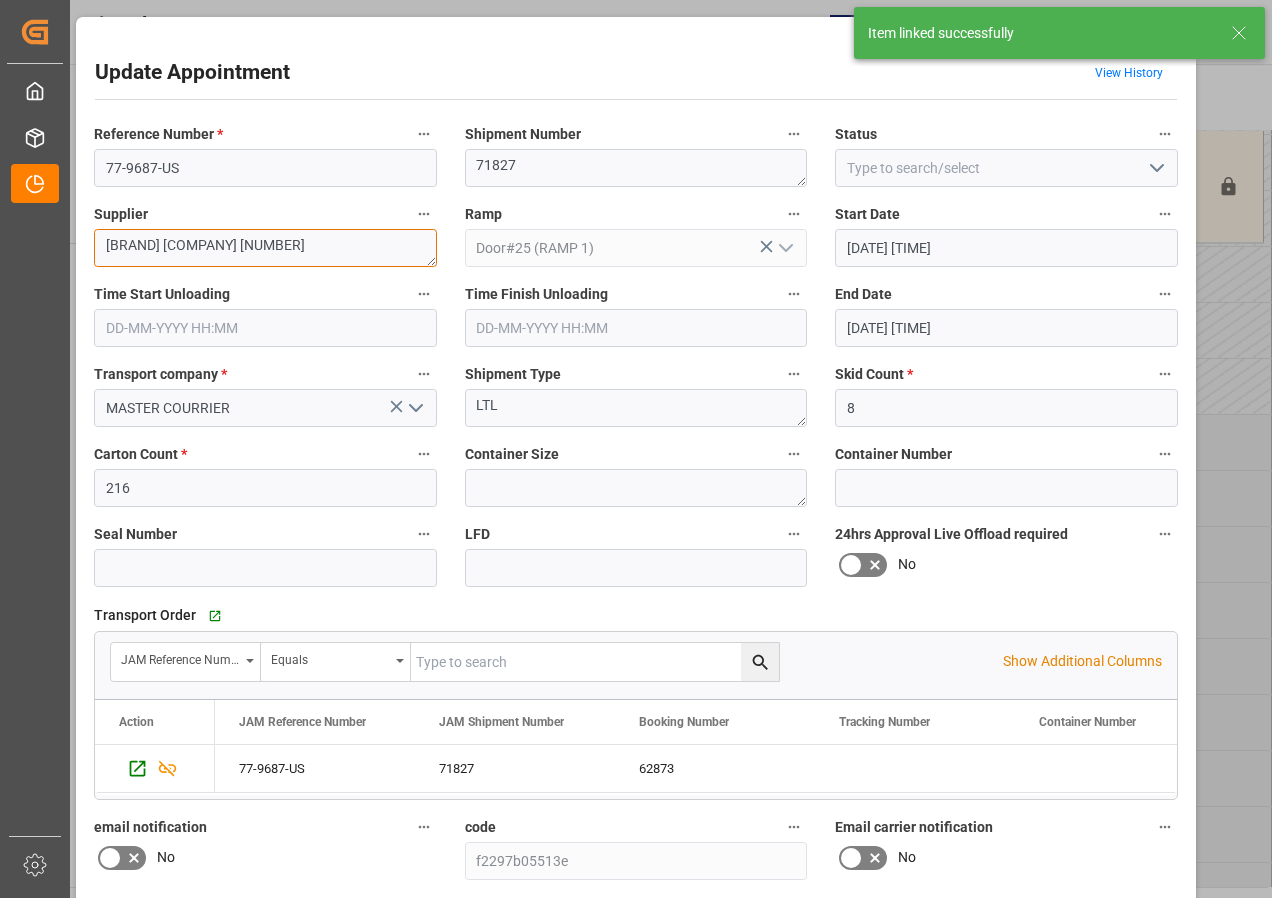 drag, startPoint x: 98, startPoint y: 247, endPoint x: 370, endPoint y: 248, distance: 272.00183 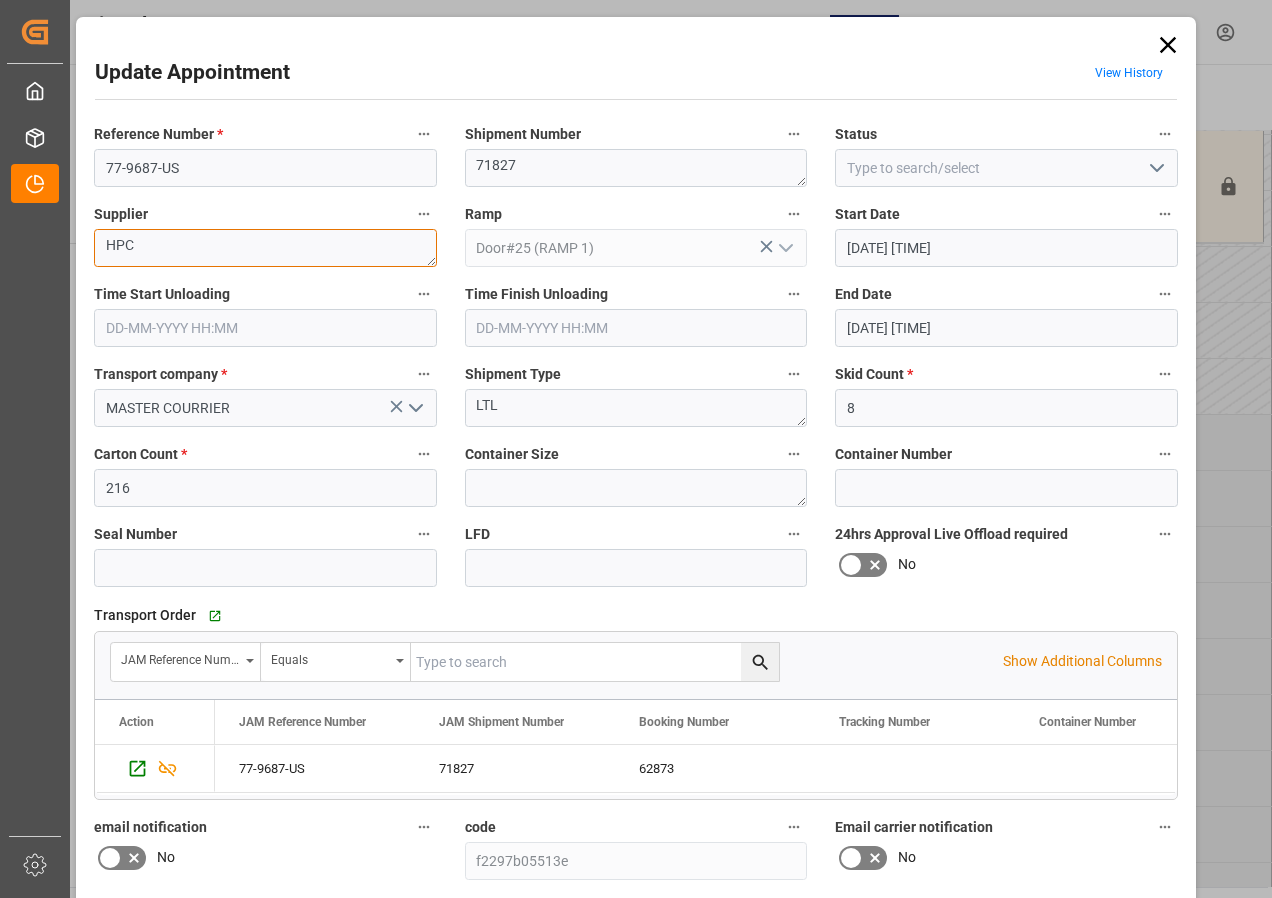 click on "HPC" at bounding box center [265, 248] 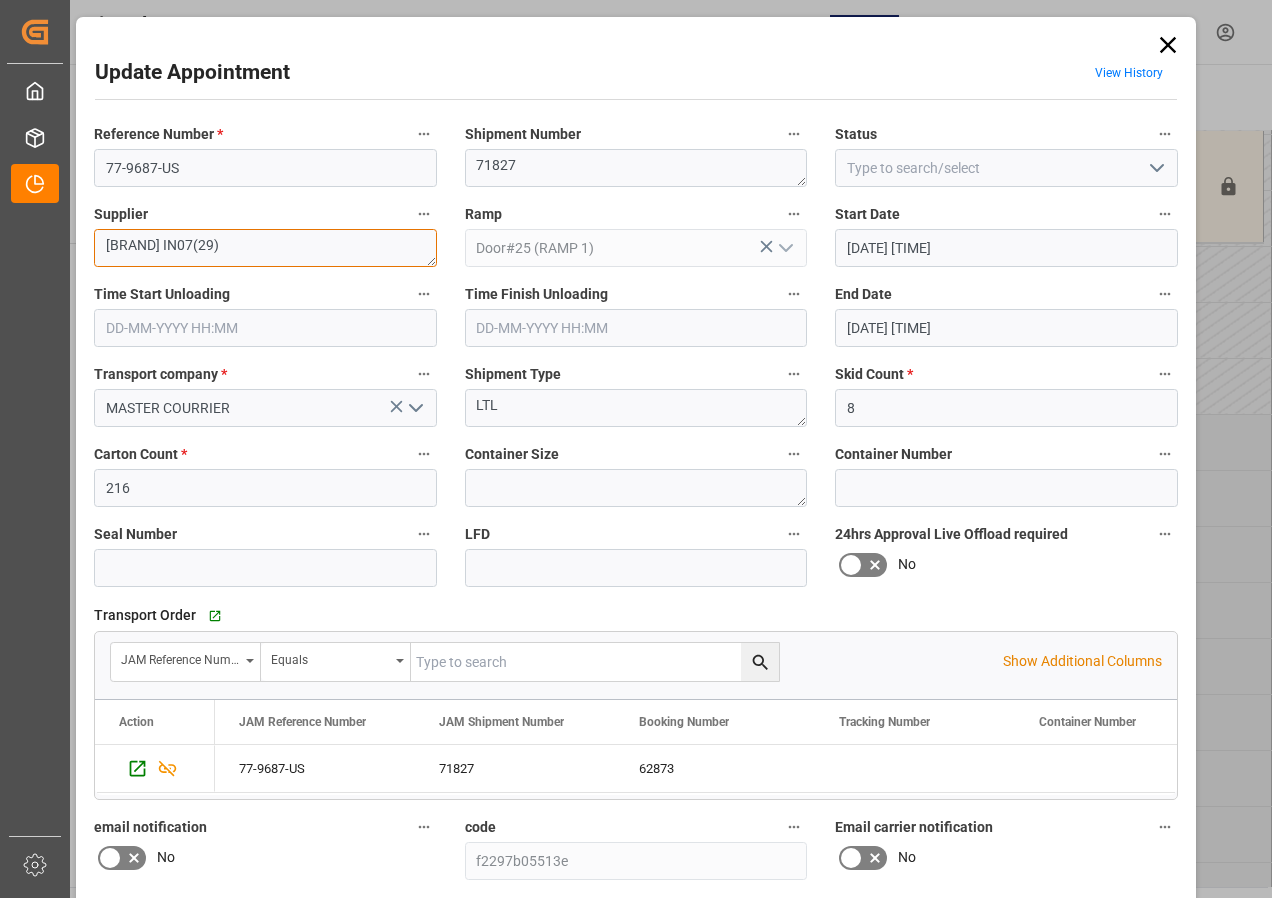 scroll, scrollTop: 244, scrollLeft: 0, axis: vertical 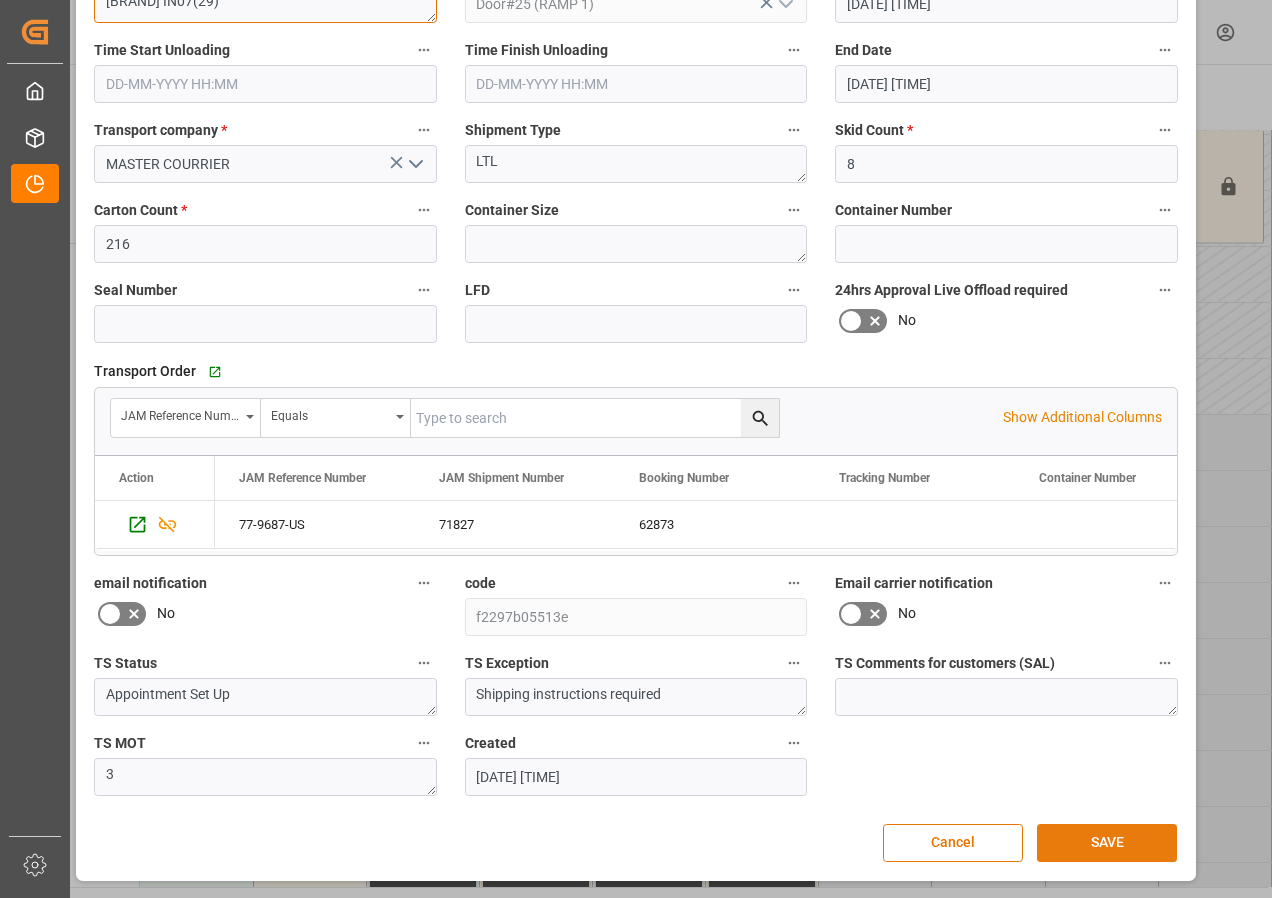 type on "[BRAND] IN07(29)" 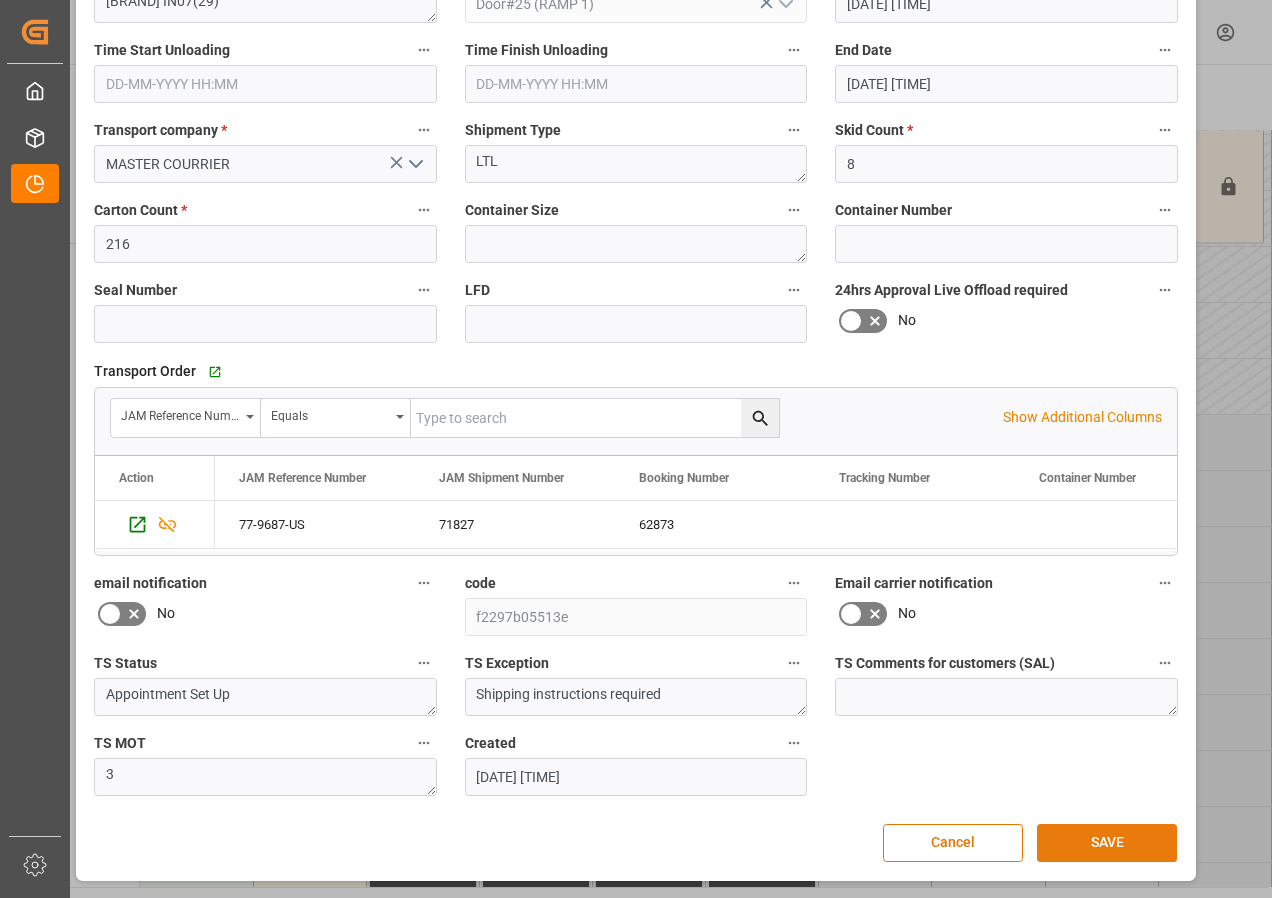 click on "SAVE" at bounding box center (1107, 843) 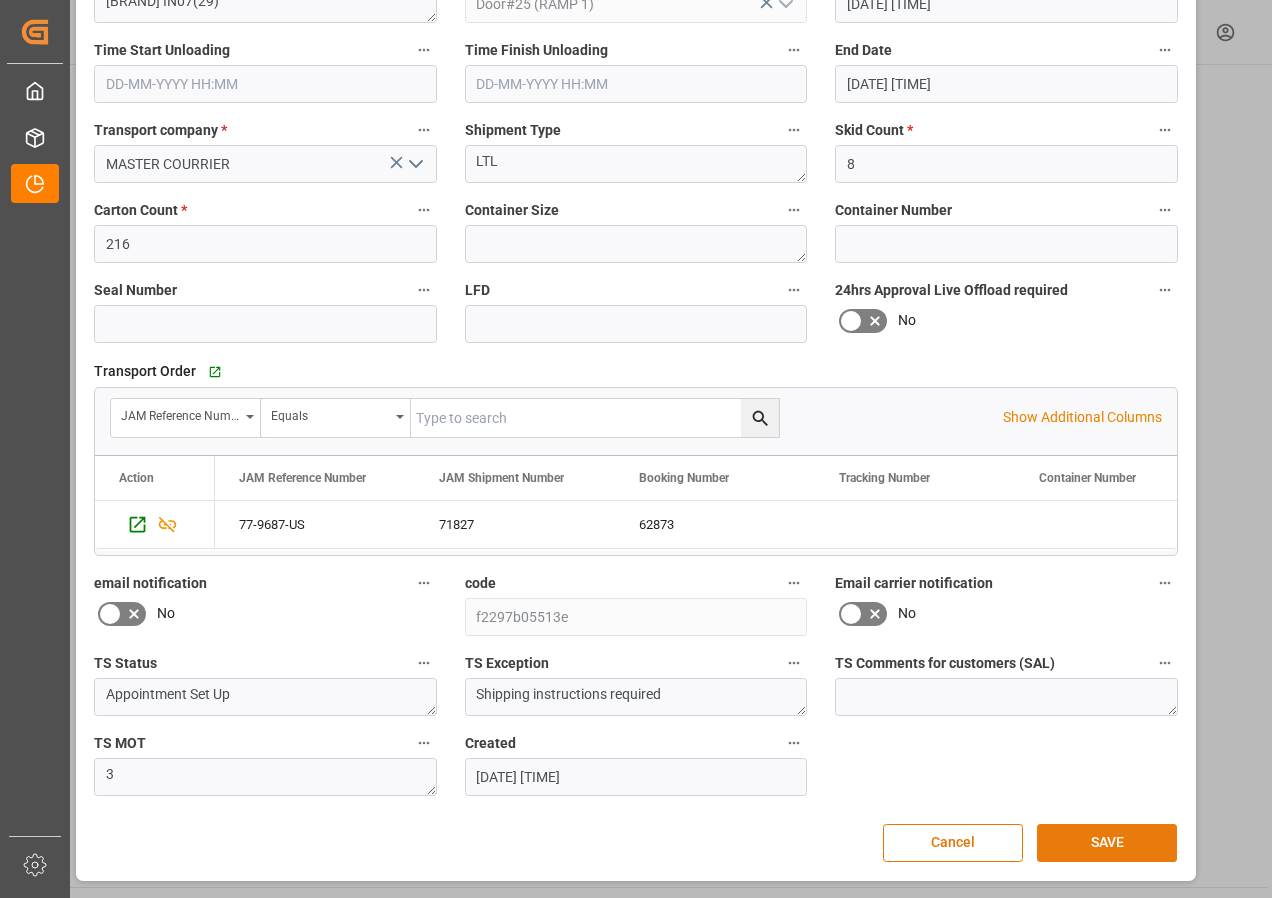 click on "SAVE" at bounding box center (1107, 843) 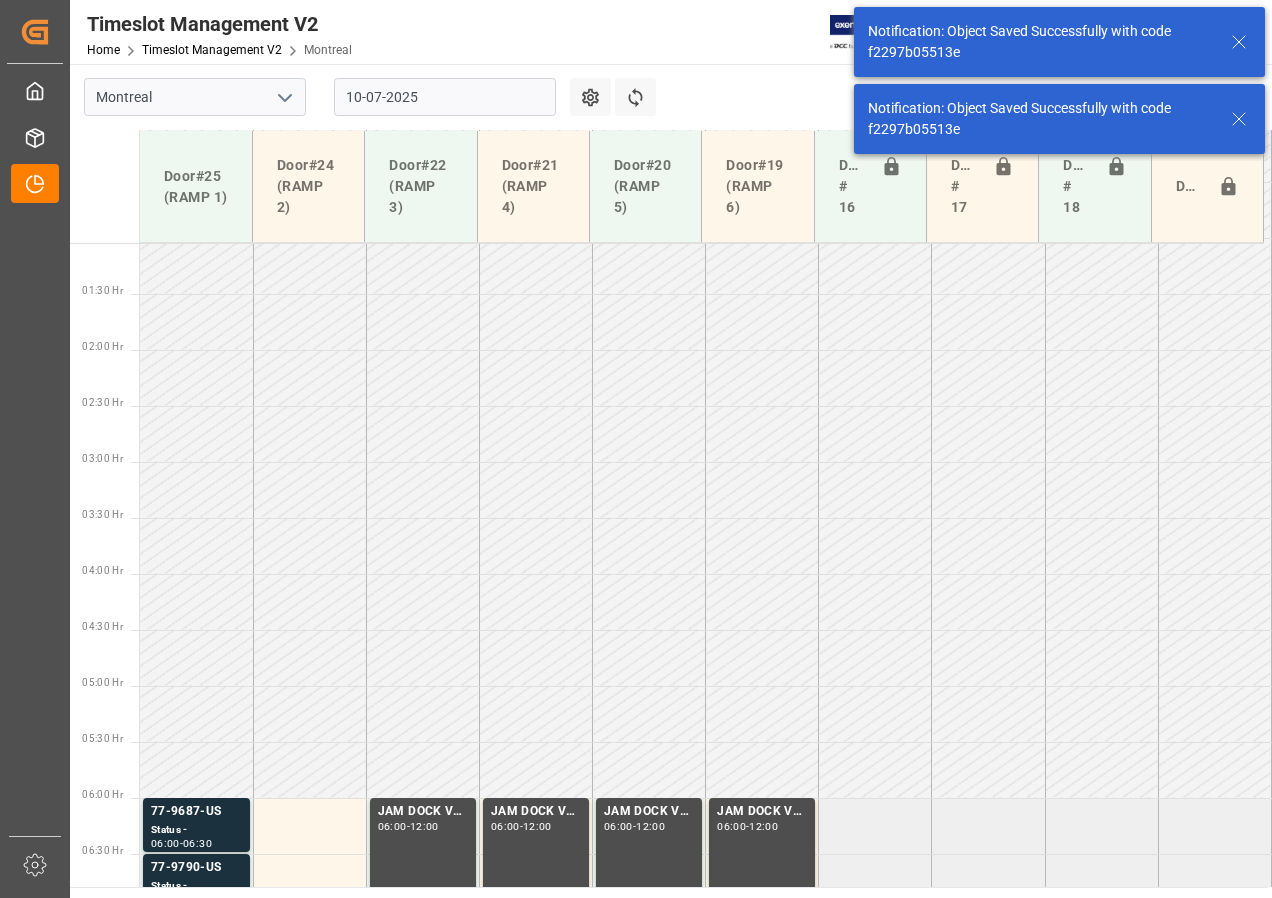 scroll, scrollTop: 300, scrollLeft: 0, axis: vertical 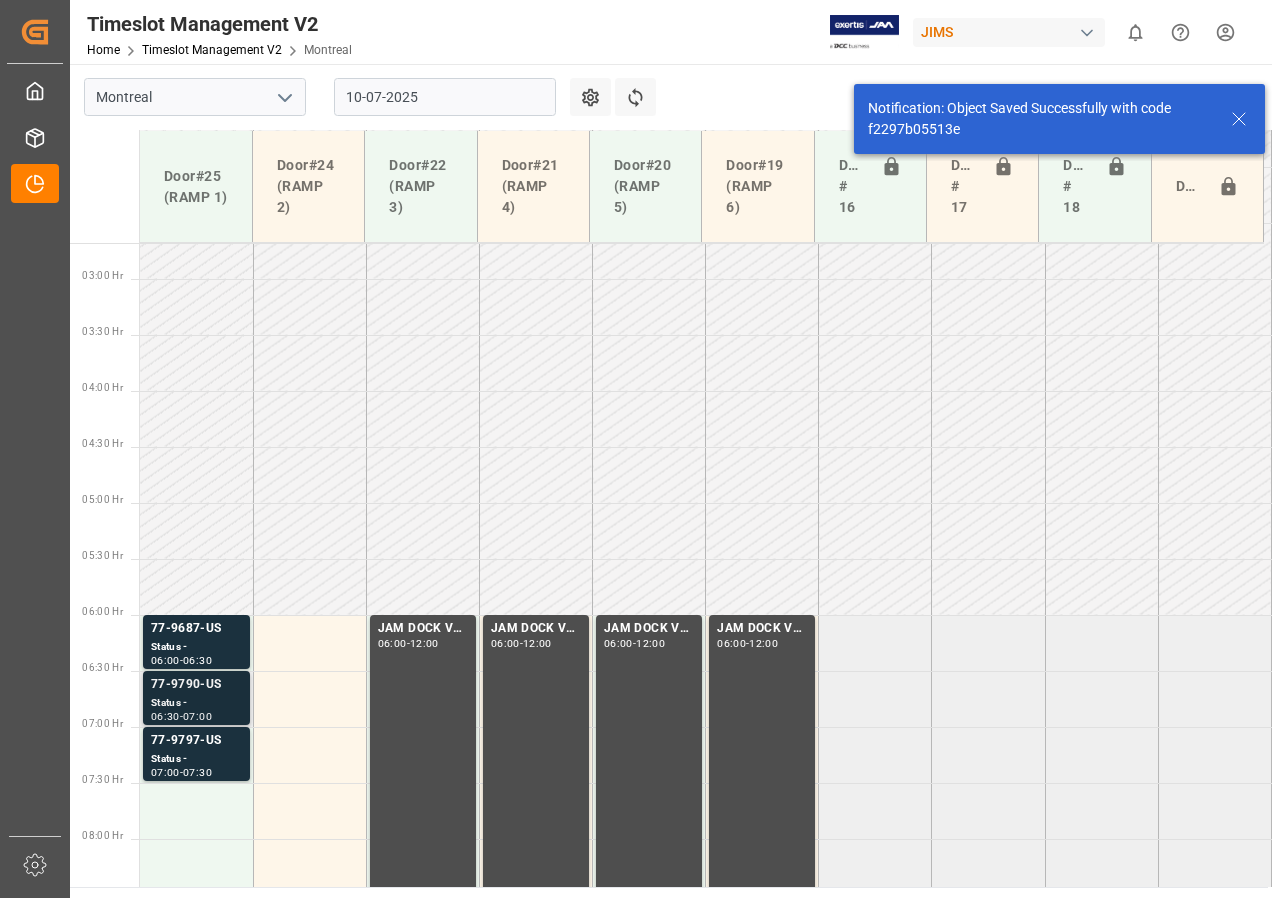 click on "77-9790-US" at bounding box center (196, 629) 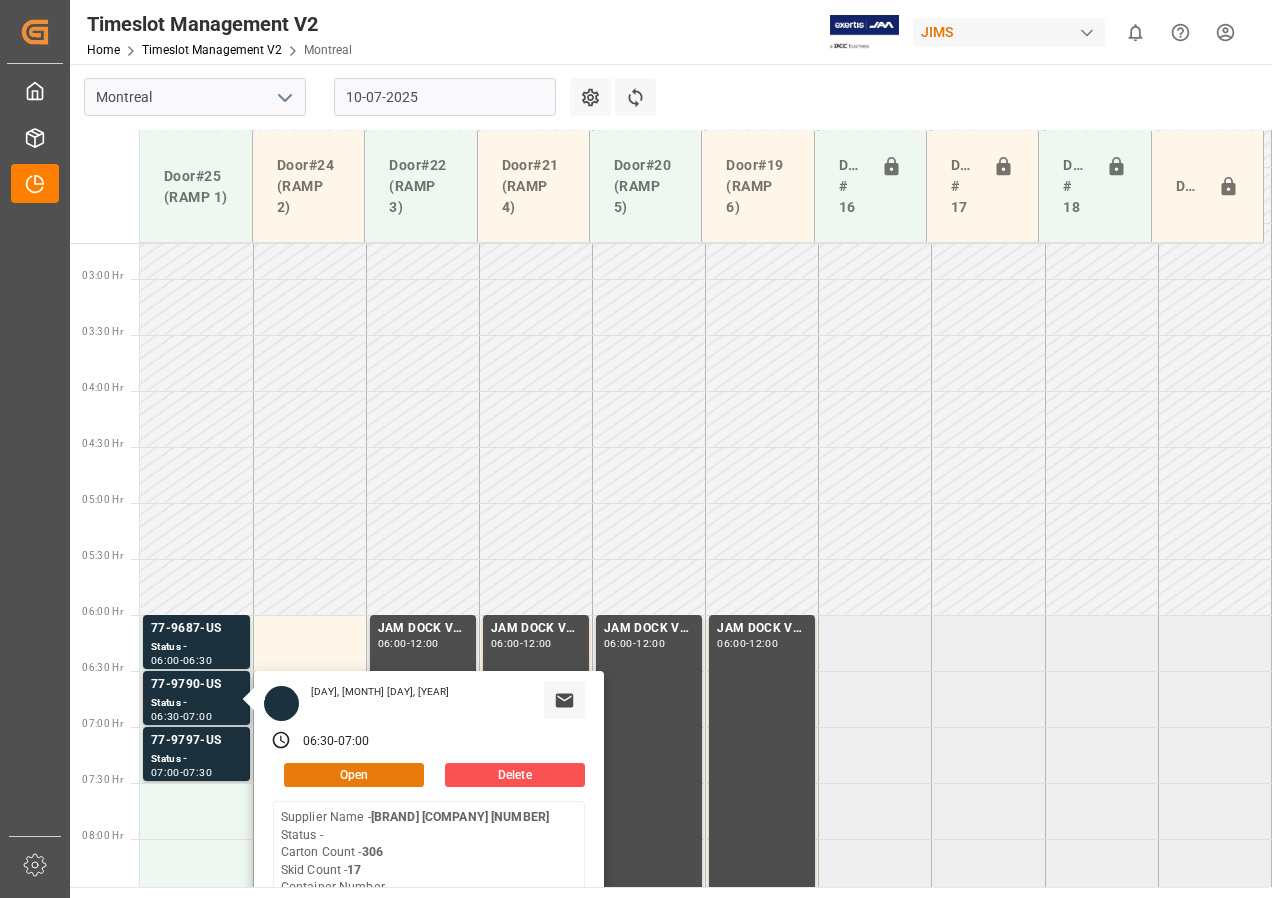 click on "Open" at bounding box center (354, 775) 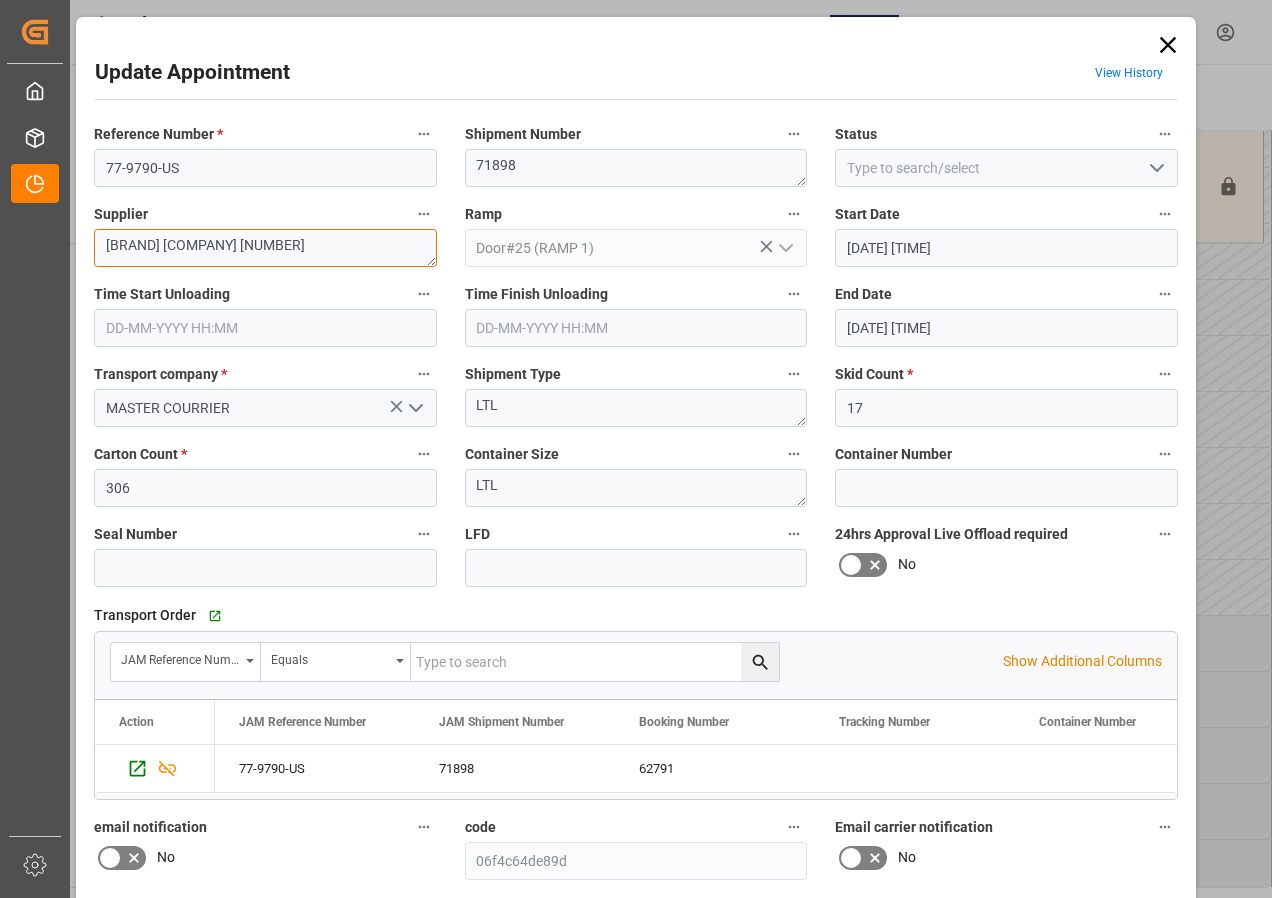 drag, startPoint x: 302, startPoint y: 252, endPoint x: 31, endPoint y: 240, distance: 271.26556 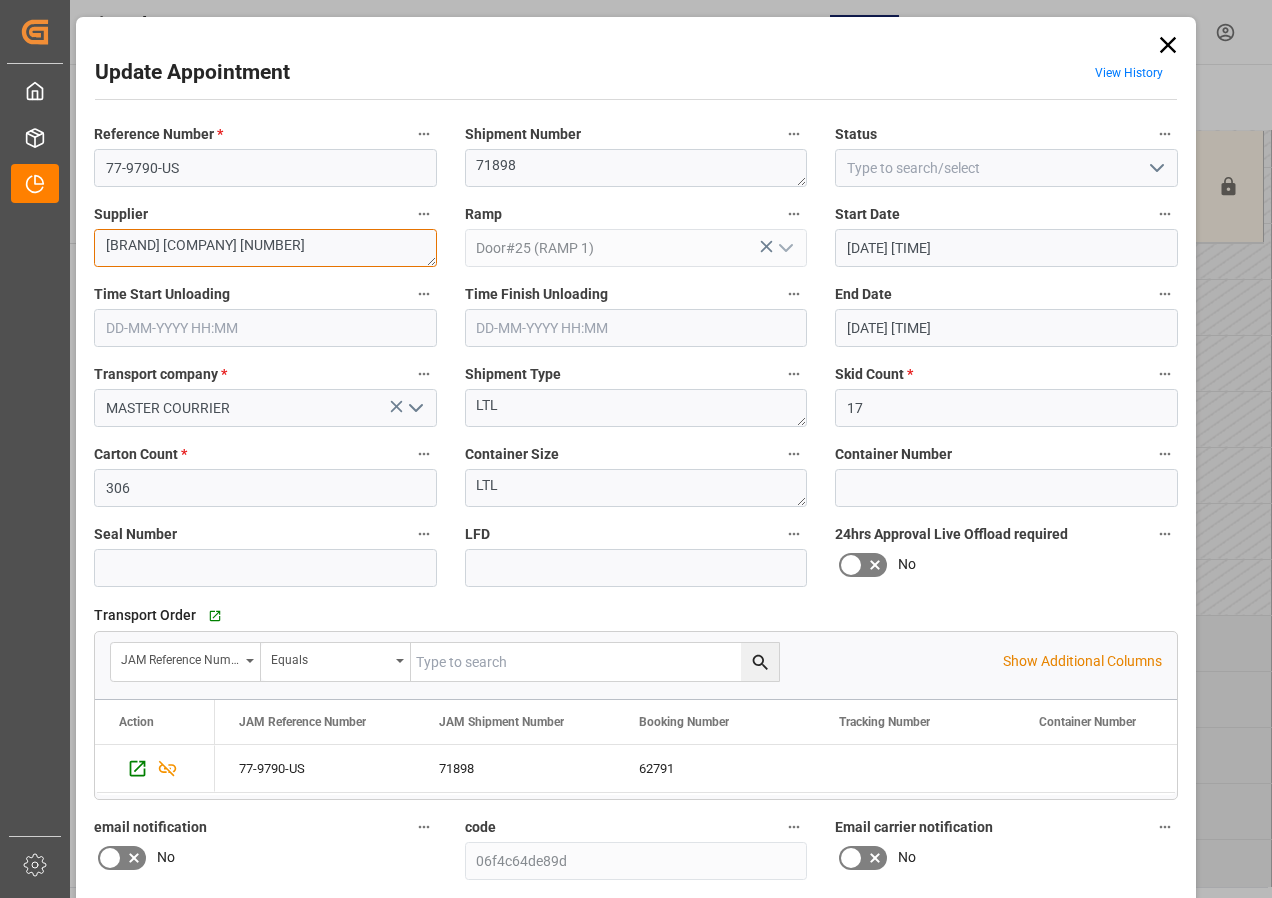 click on "Created by potrace 1.15, written by Peter Selinger 2001-2017 Created by potrace 1.15, written by Peter Selinger 2001-2017 My Cockpit My Cockpit Order Management Order Management Timeslot Management V2 Timeslot Management V2 Sidebar Settings Back to main menu Timeslot Management V2 Home Timeslot Management V2 [CITY] JIMS 0 Notifications Only show unread All Watching Mark all categories read No notifications [CITY] [DATE] Settings Refresh Time Slots Door#25 (RAMP 1) Door#24 (RAMP 2) Door#22 (RAMP 3) Door#21 (RAMP 4) Door#20 (RAMP 5) Door#19 (RAMP 6) Doors # 16 Doors # 17 Doors # 18 Door#23 00:30 Hr 01:00 Hr 01:30 Hr 02:00 Hr 02:30 Hr 03:00 Hr 03:30 Hr 04:00 Hr 04:30 Hr 05:00 Hr 05:30 Hr 06:00 Hr 06:30 Hr 07:00 Hr 07:30 Hr 08:00 Hr 08:30 Hr 09:00 Hr 09:30 Hr 10:00 Hr 10:30 Hr 11:00 Hr 11:30 Hr 12:00 Hr 12:30 Hr 13:00 Hr 13:30 Hr 14:00 Hr 14:30 Hr 15:00 Hr 15:30 Hr 16:00 Hr 16:30 Hr 17:00 Hr 17:30 Hr 18:00 Hr 18:30 Hr 19:00 Hr 19:30 Hr 20:00 Hr 20:30 Hr 21:00 Hr 21:30 Hr 22:00 Hr 22:30 Hr 23:00 Hr 06:00" at bounding box center (636, 449) 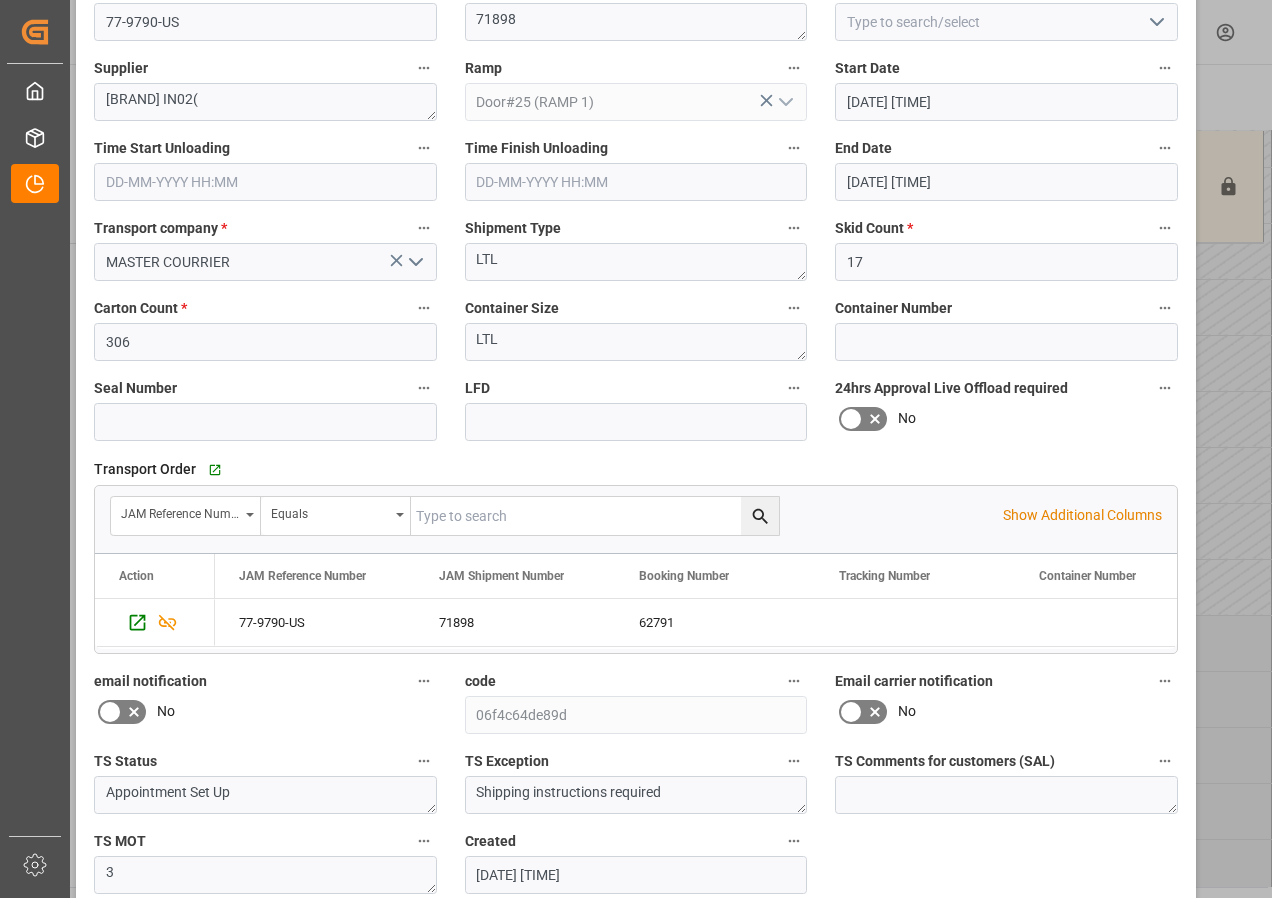 scroll, scrollTop: 0, scrollLeft: 0, axis: both 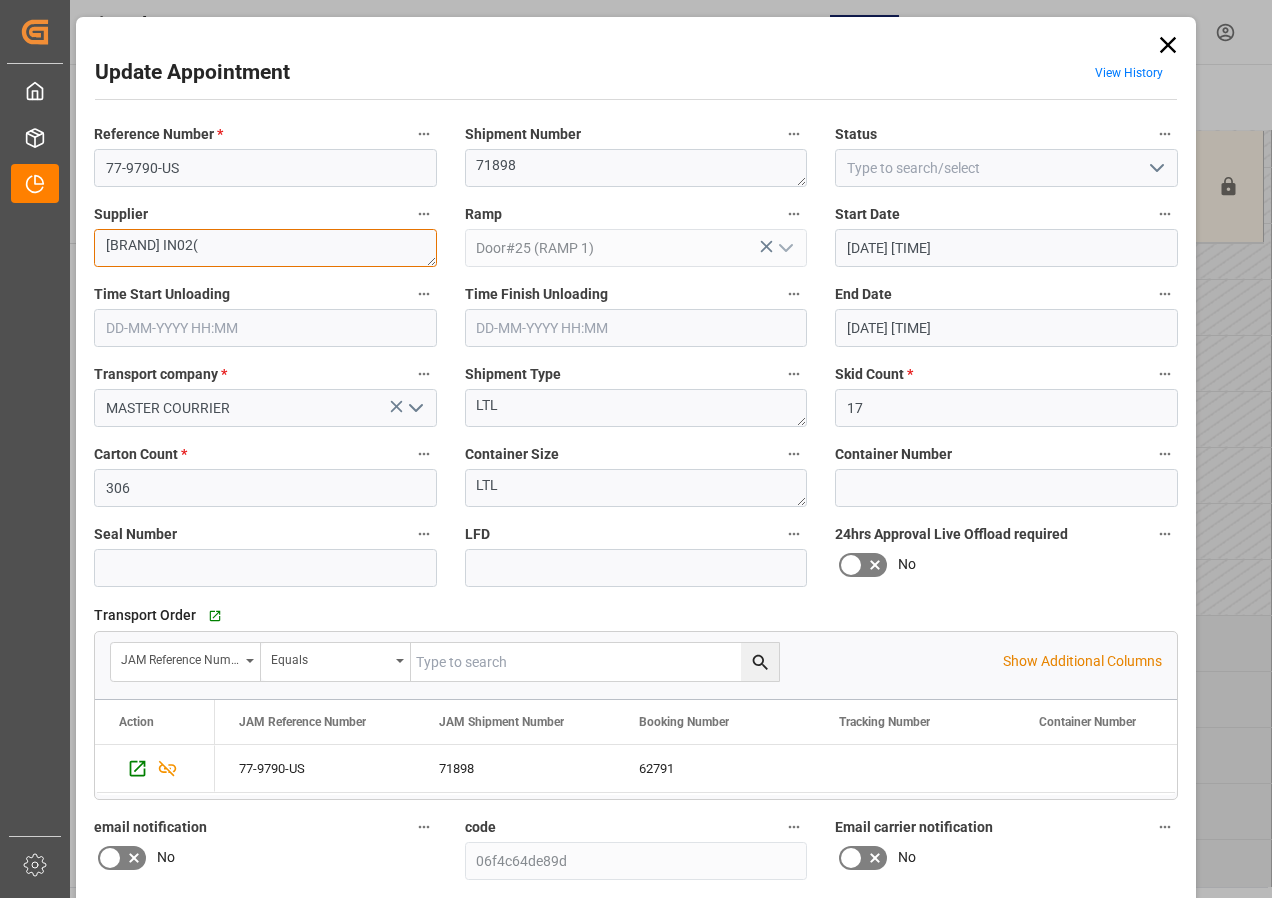 click on "[BRAND] IN02(" at bounding box center (265, 248) 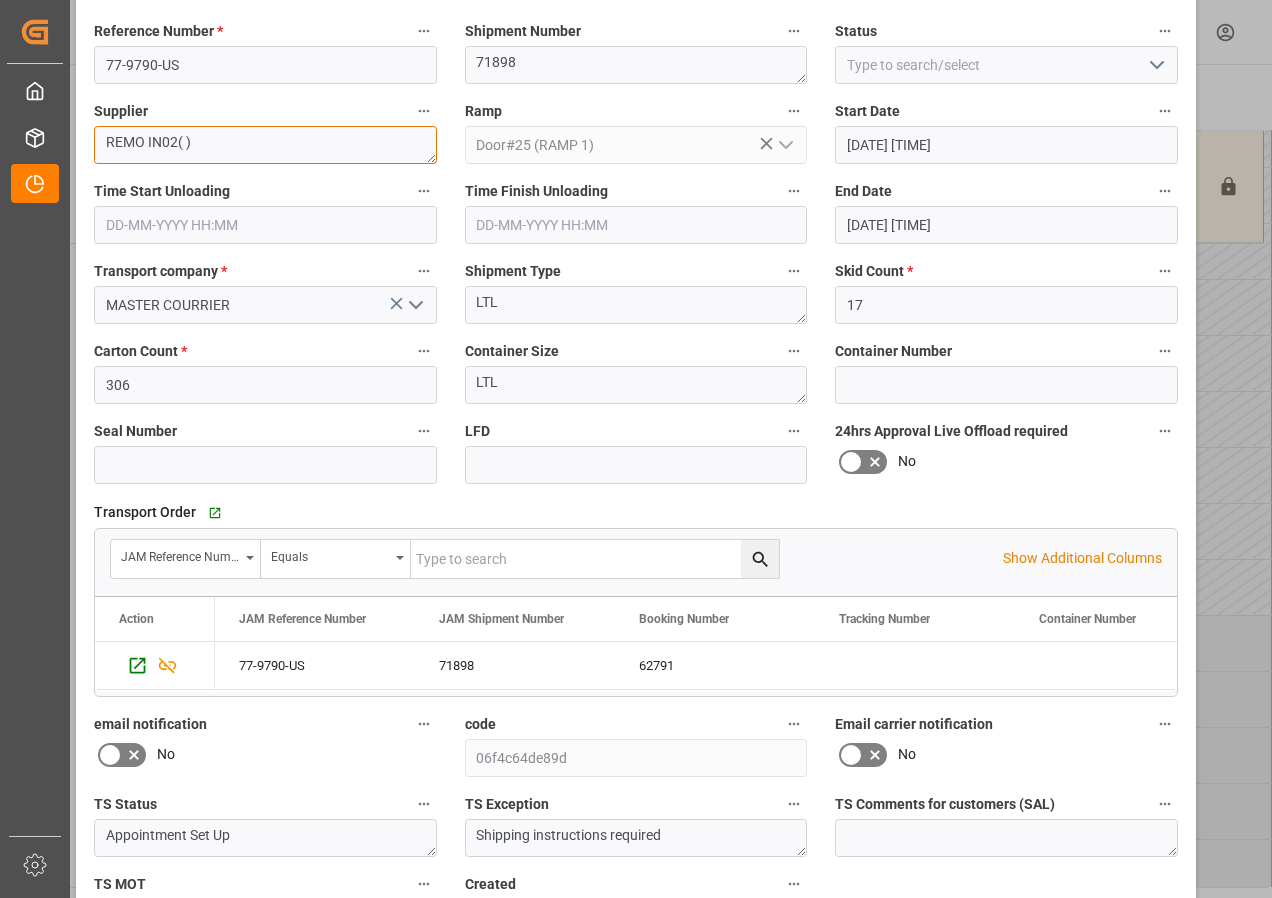 scroll, scrollTop: 244, scrollLeft: 0, axis: vertical 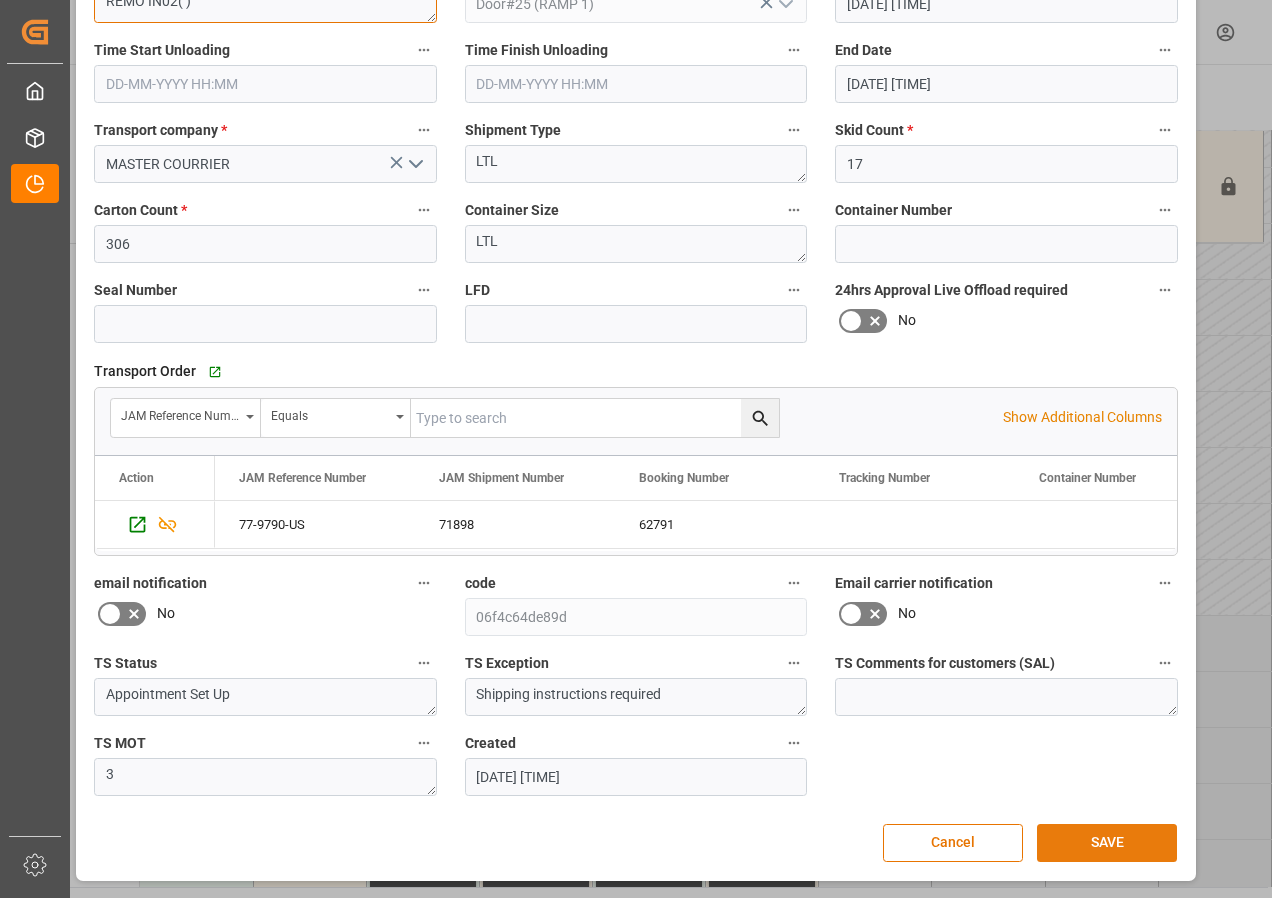 type on "REMO IN02( )" 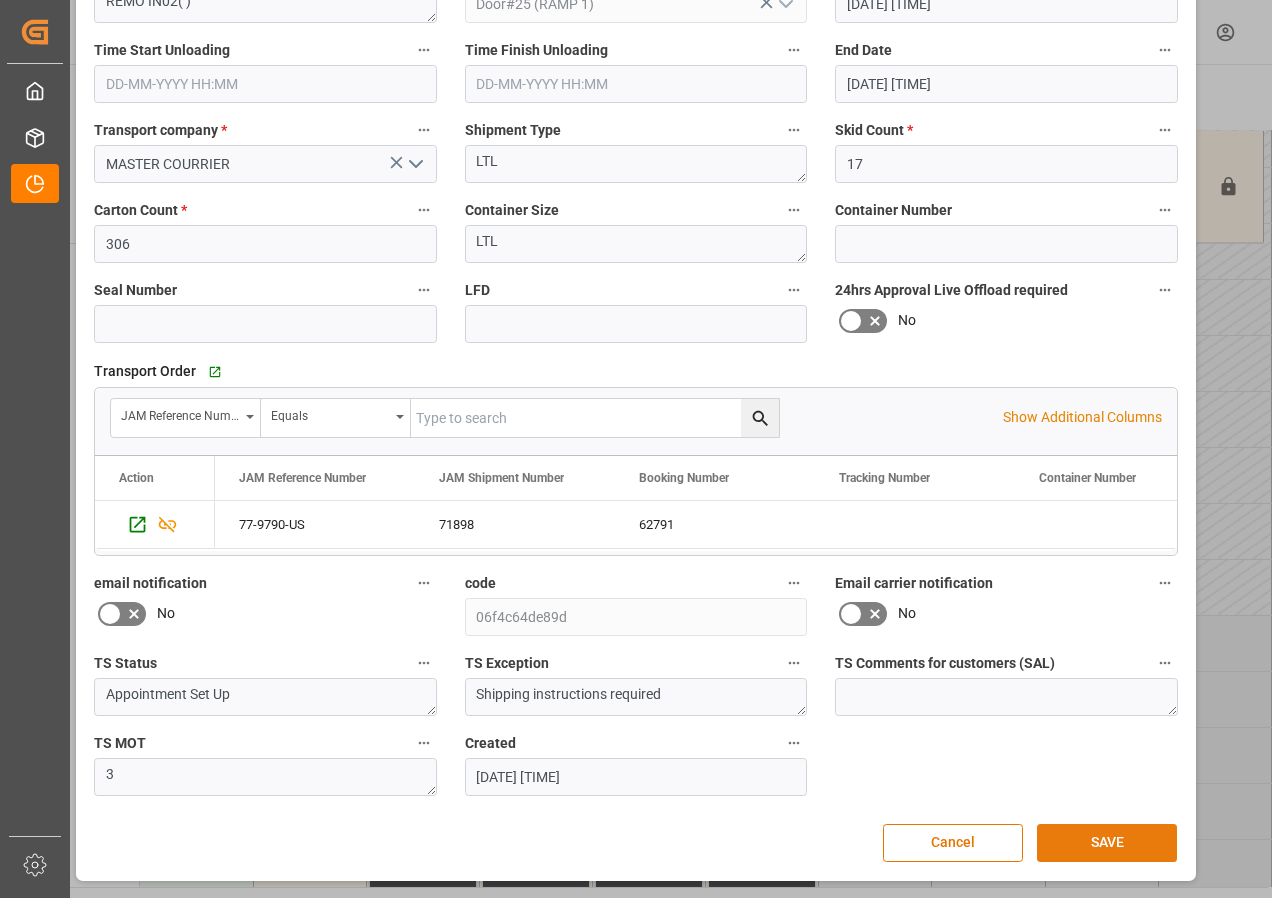 click on "SAVE" at bounding box center [1107, 843] 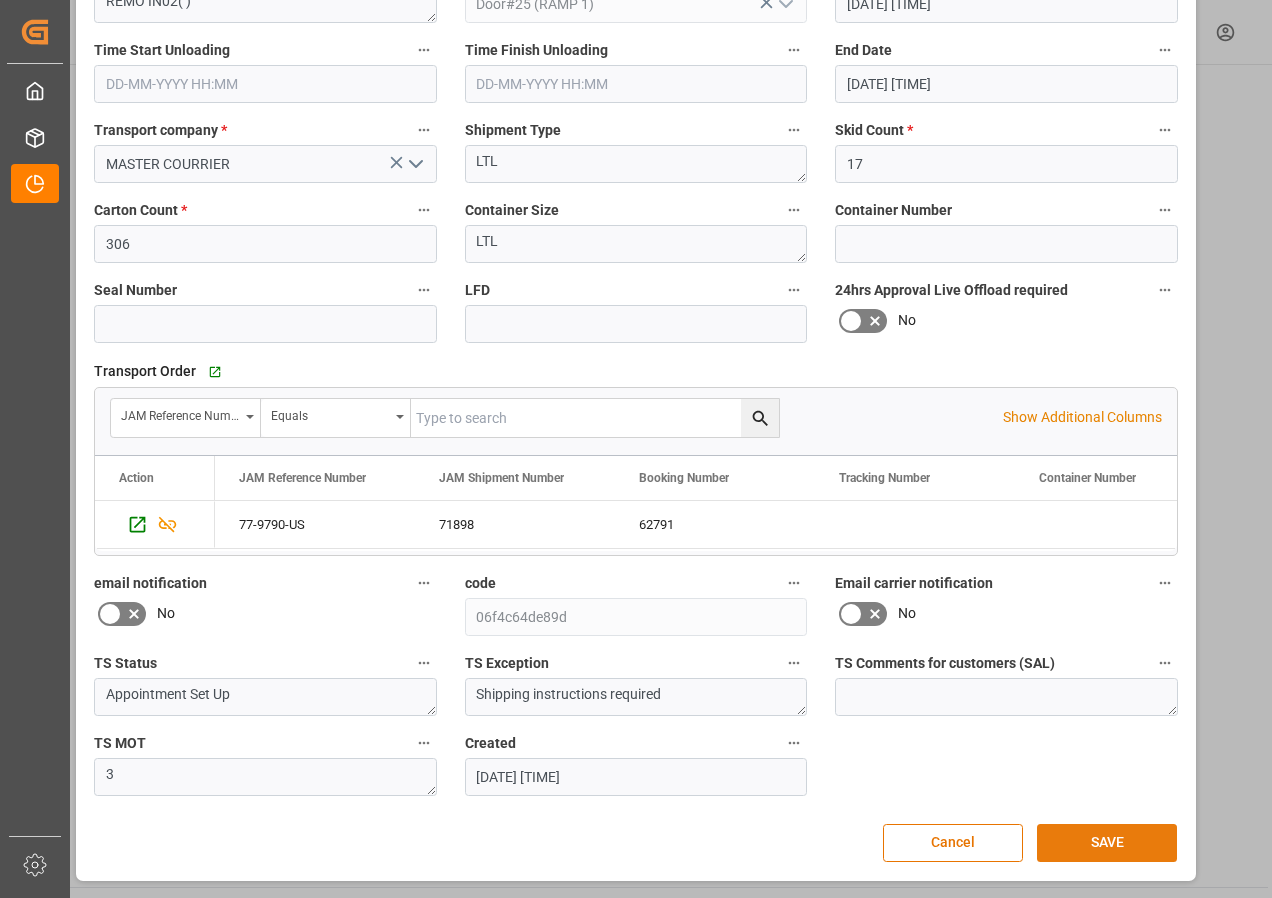 click on "SAVE" at bounding box center [1107, 843] 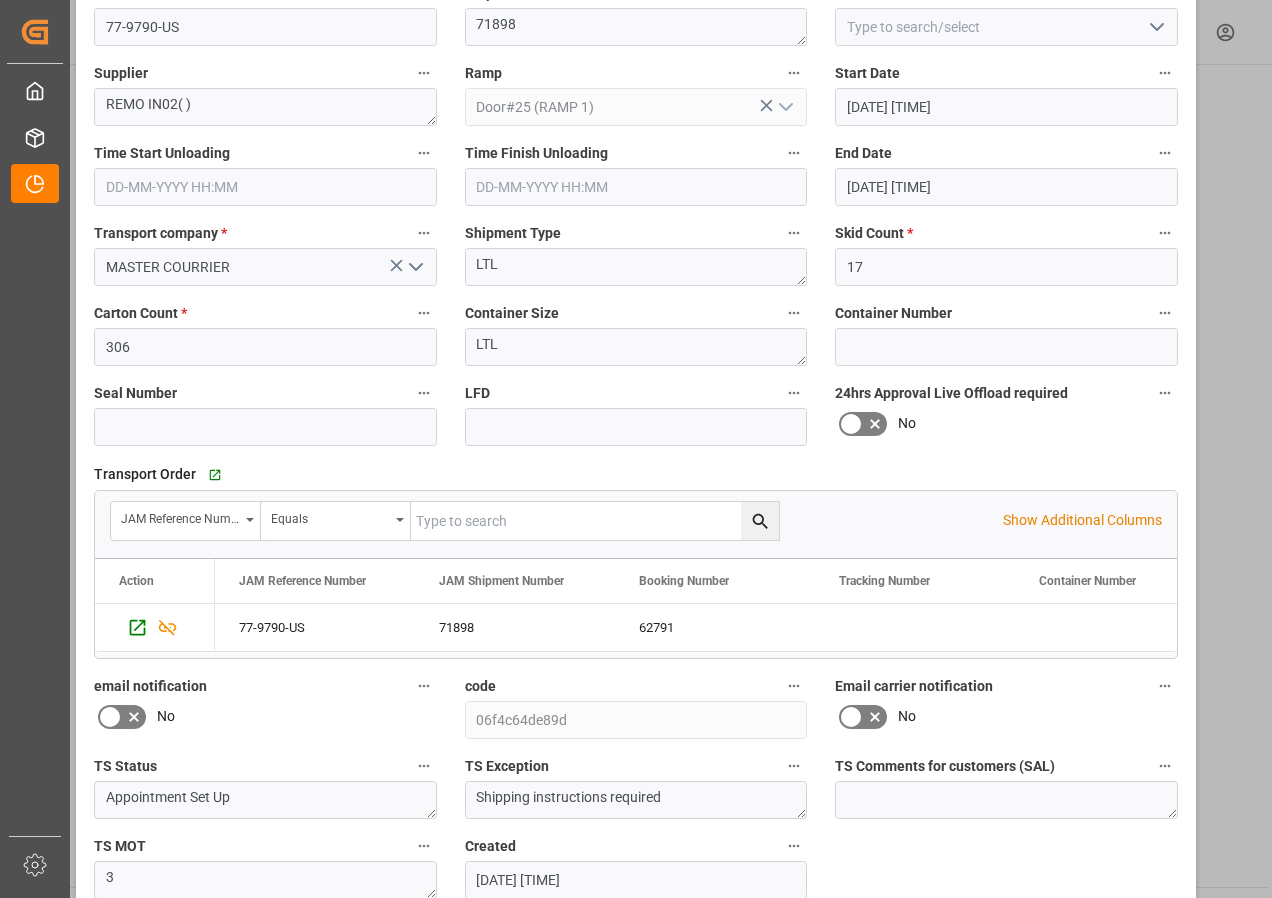 scroll, scrollTop: 244, scrollLeft: 0, axis: vertical 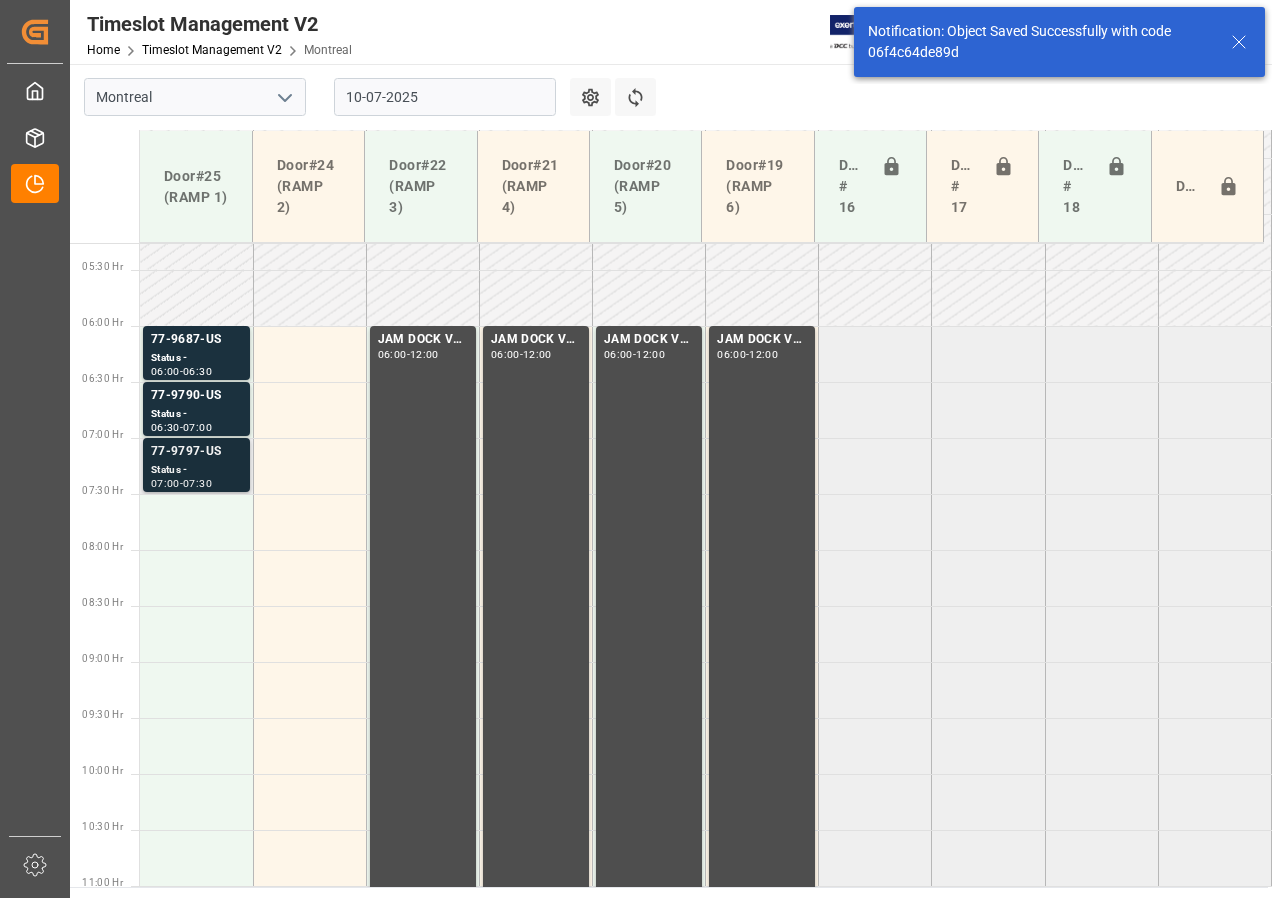 click on "Status -" at bounding box center [196, 358] 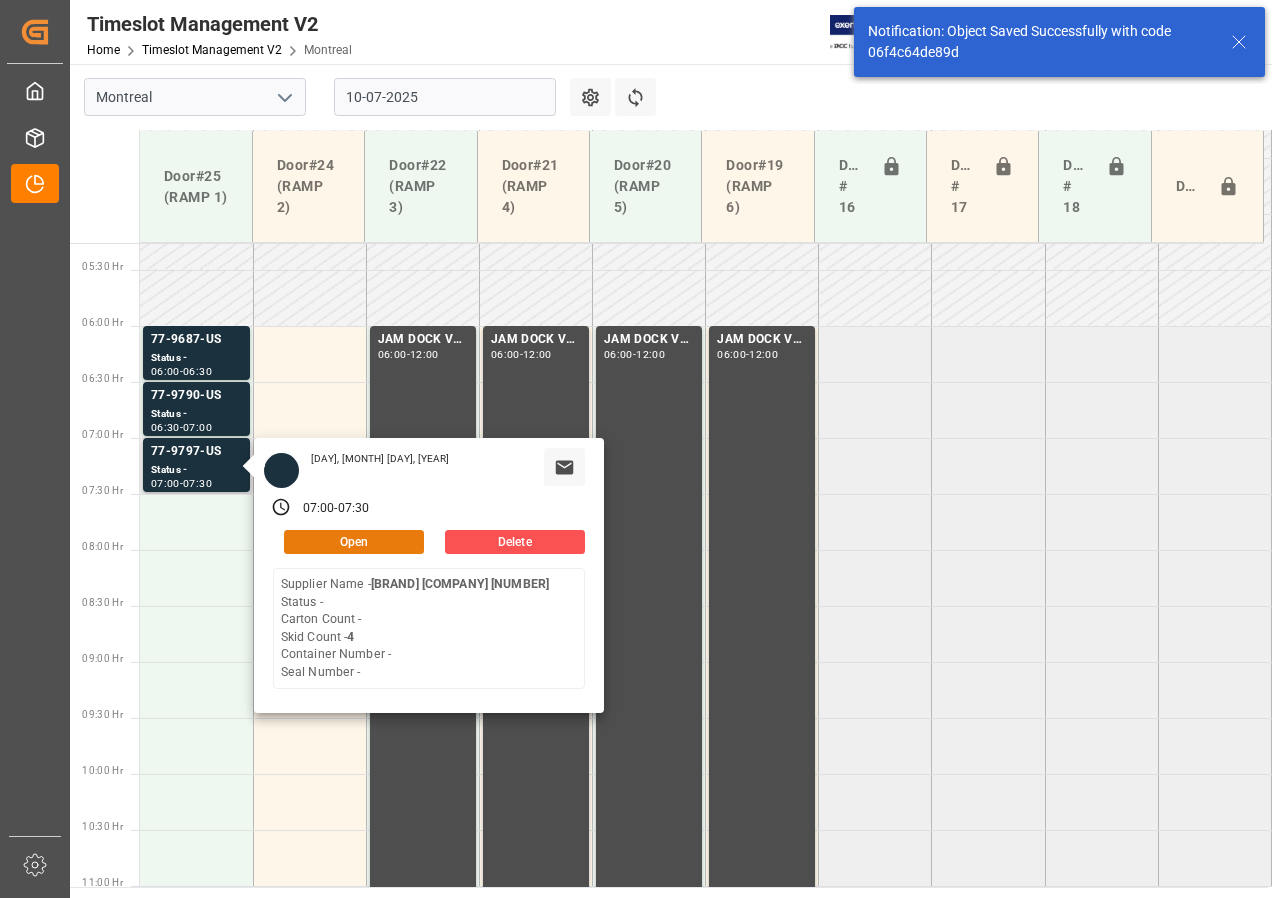 click on "Open" at bounding box center (354, 542) 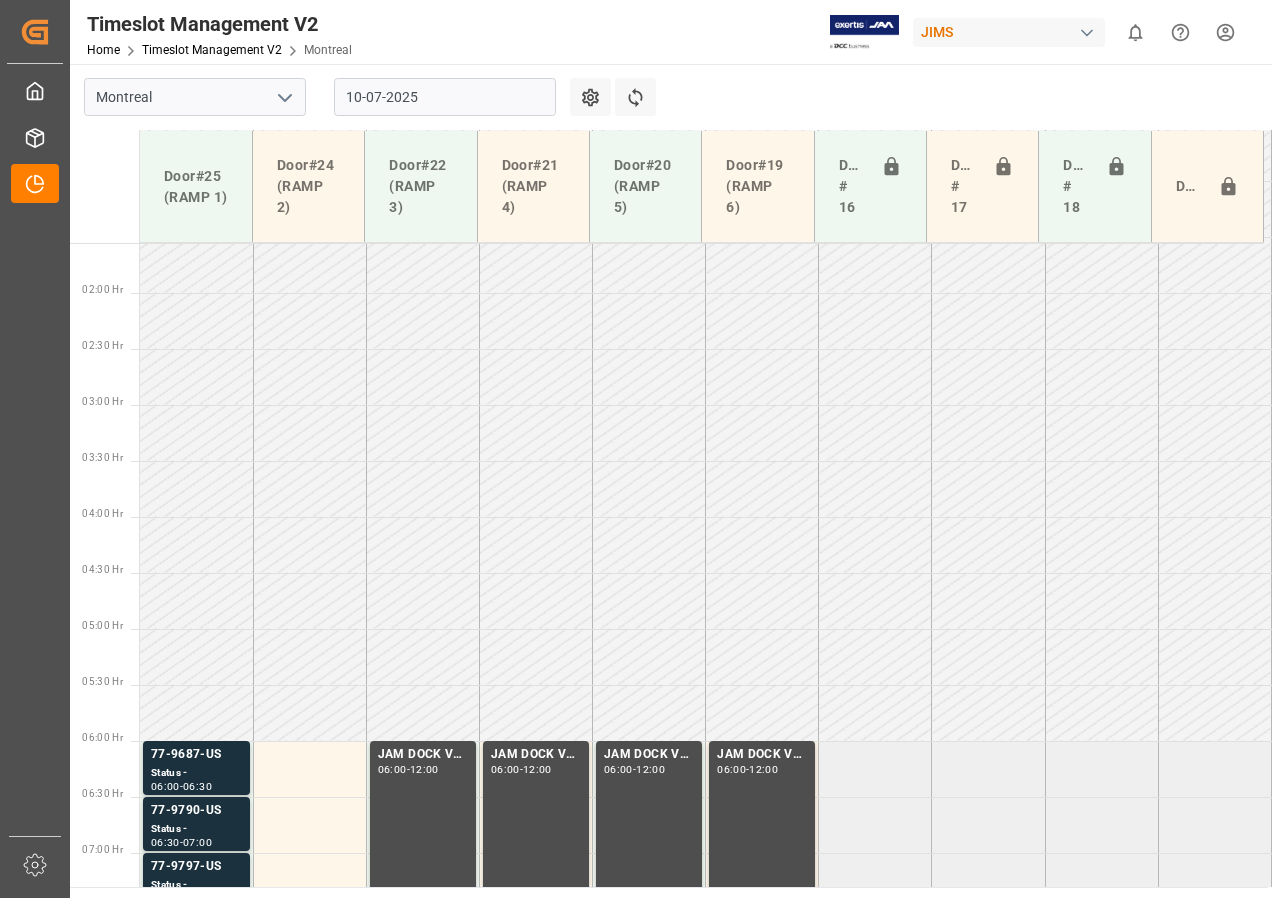 scroll, scrollTop: 400, scrollLeft: 0, axis: vertical 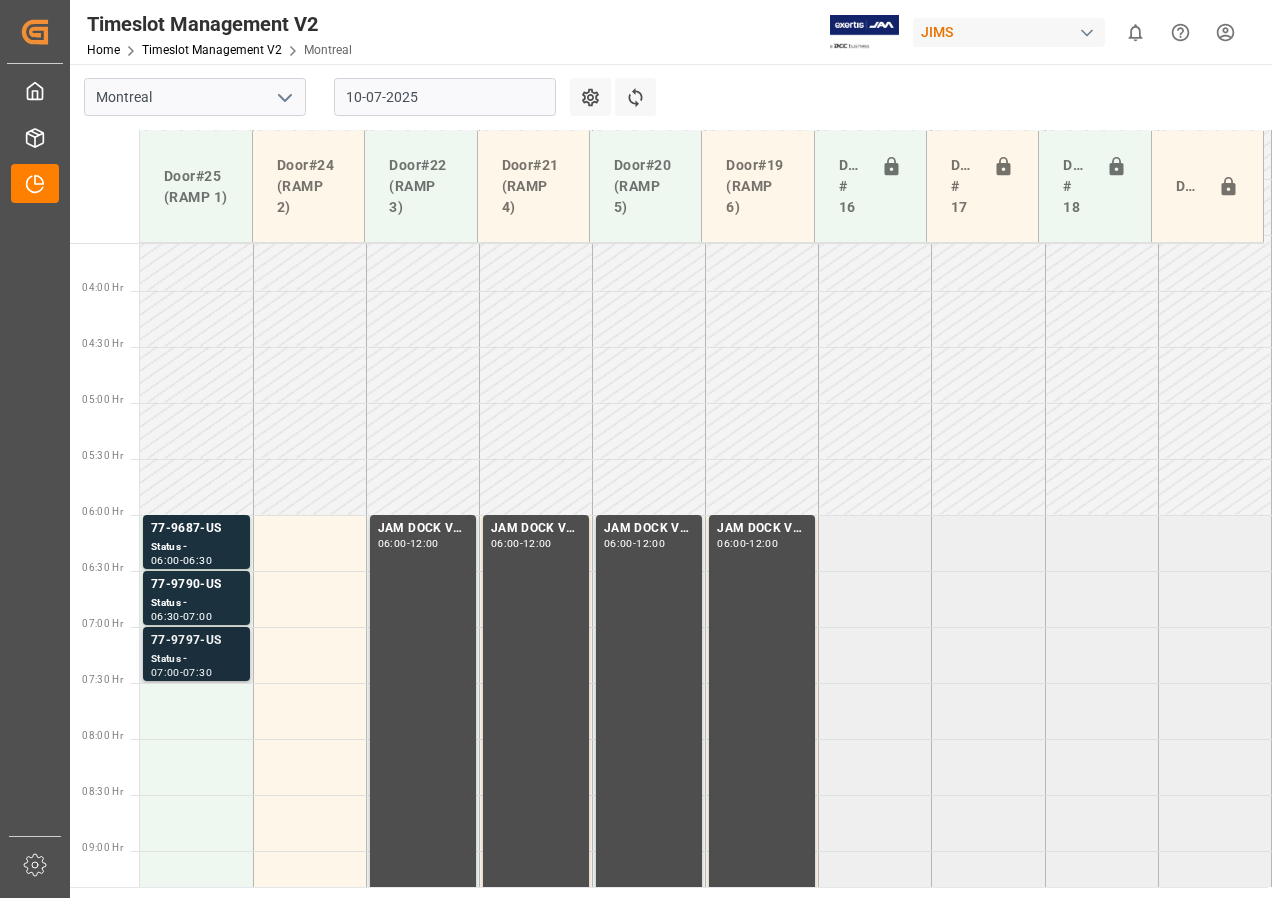 click on "Status -" at bounding box center [196, 547] 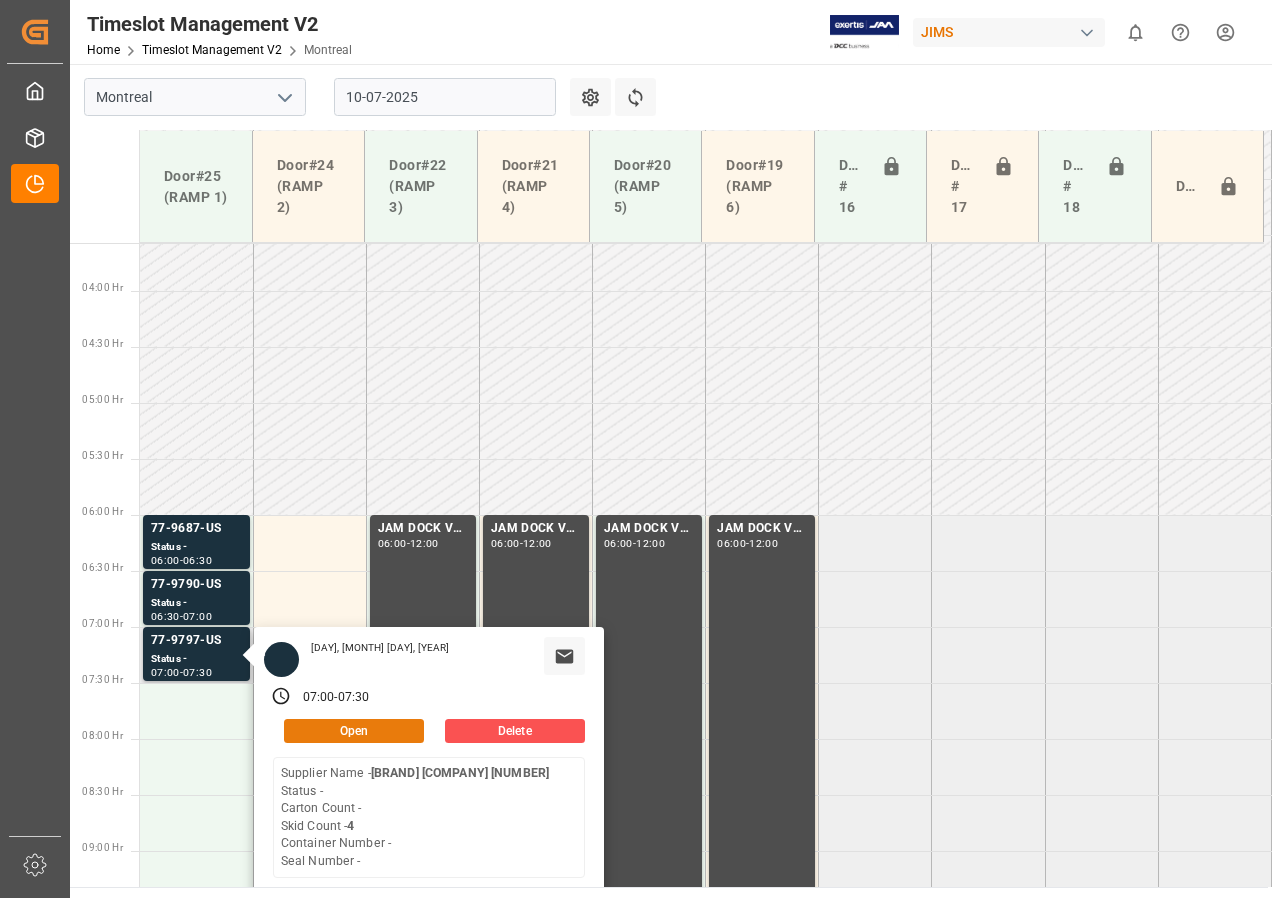 click on "Open" at bounding box center [354, 731] 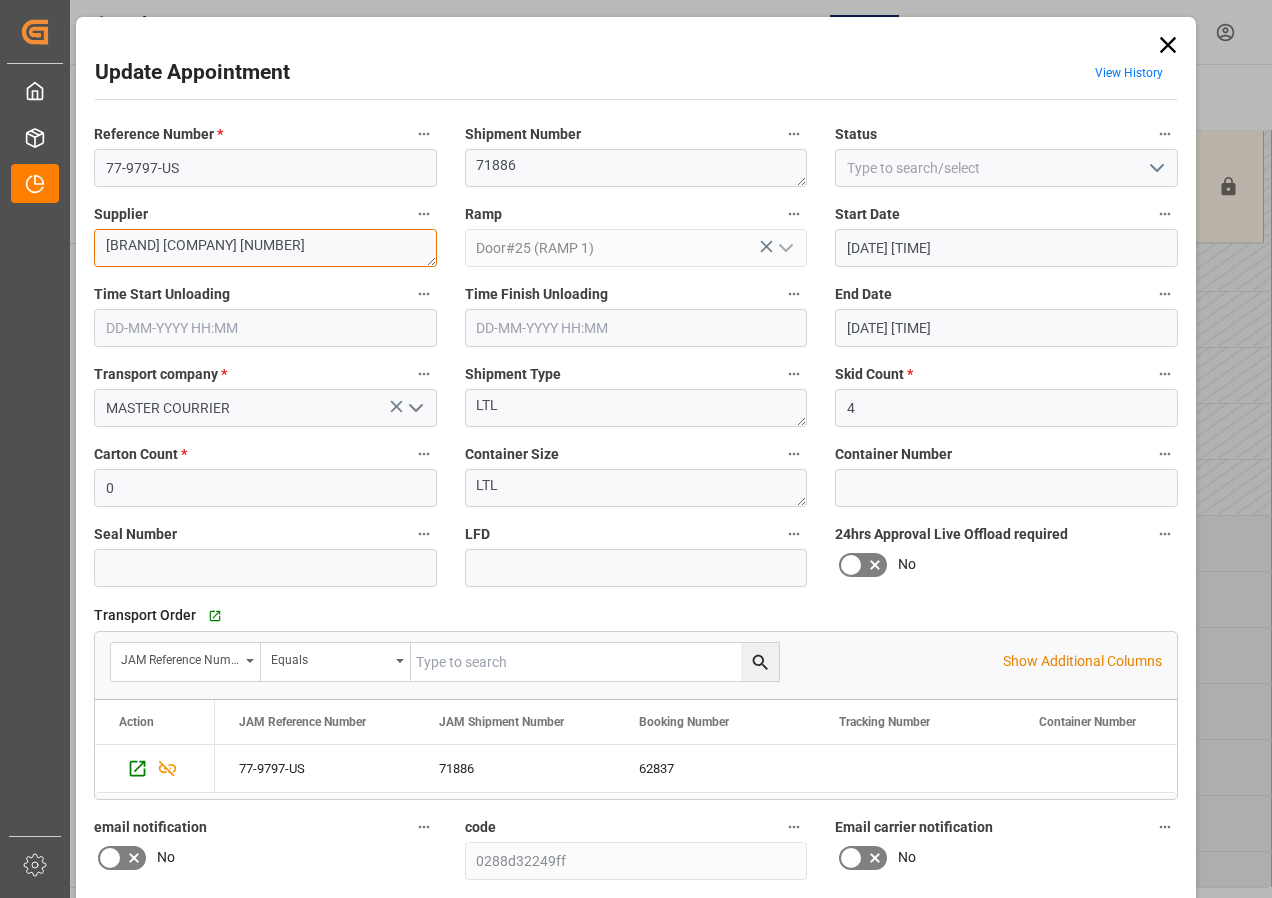 drag, startPoint x: 375, startPoint y: 246, endPoint x: 52, endPoint y: 241, distance: 323.0387 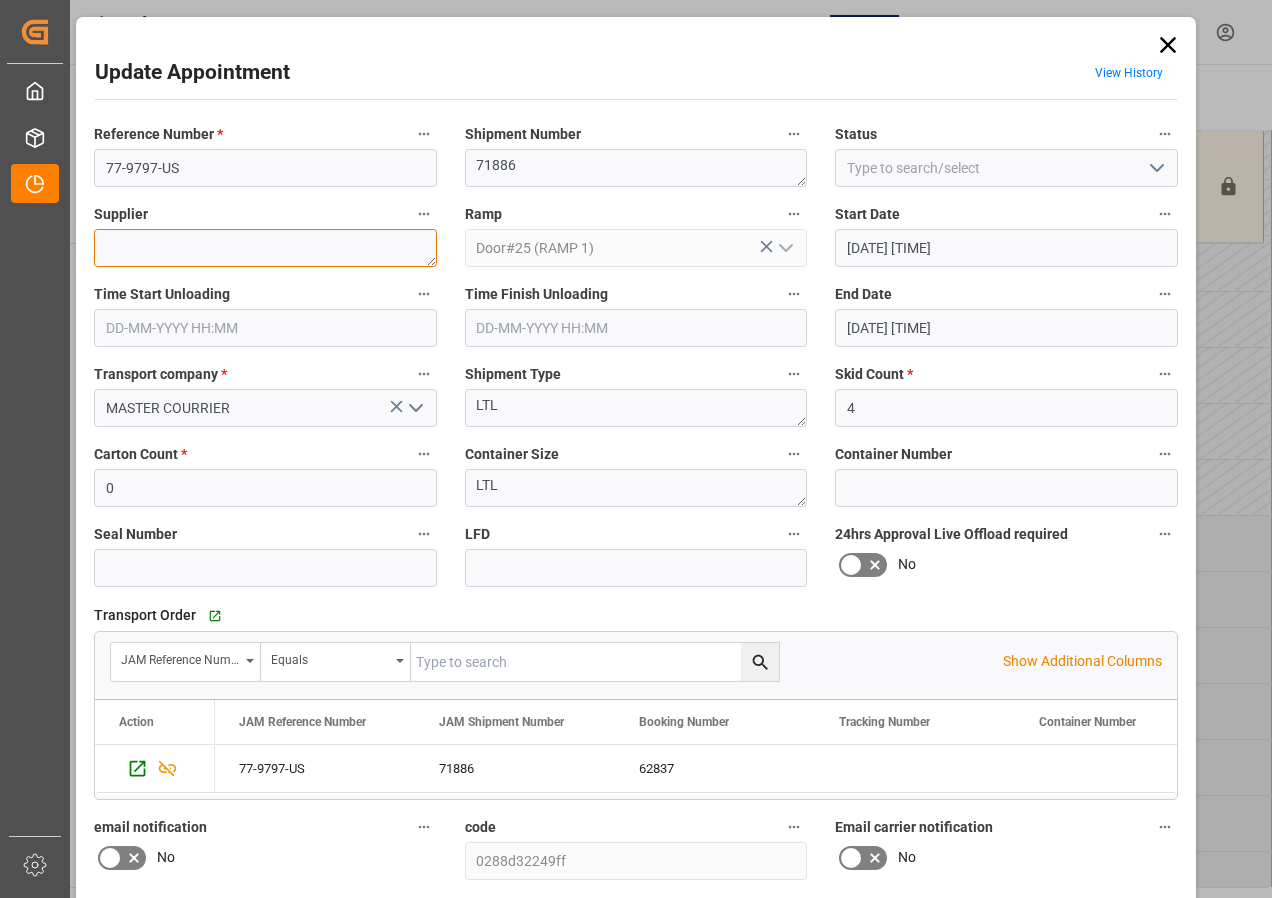 click on "[BRAND] [COMPANY] [NUMBER]" at bounding box center (265, 248) 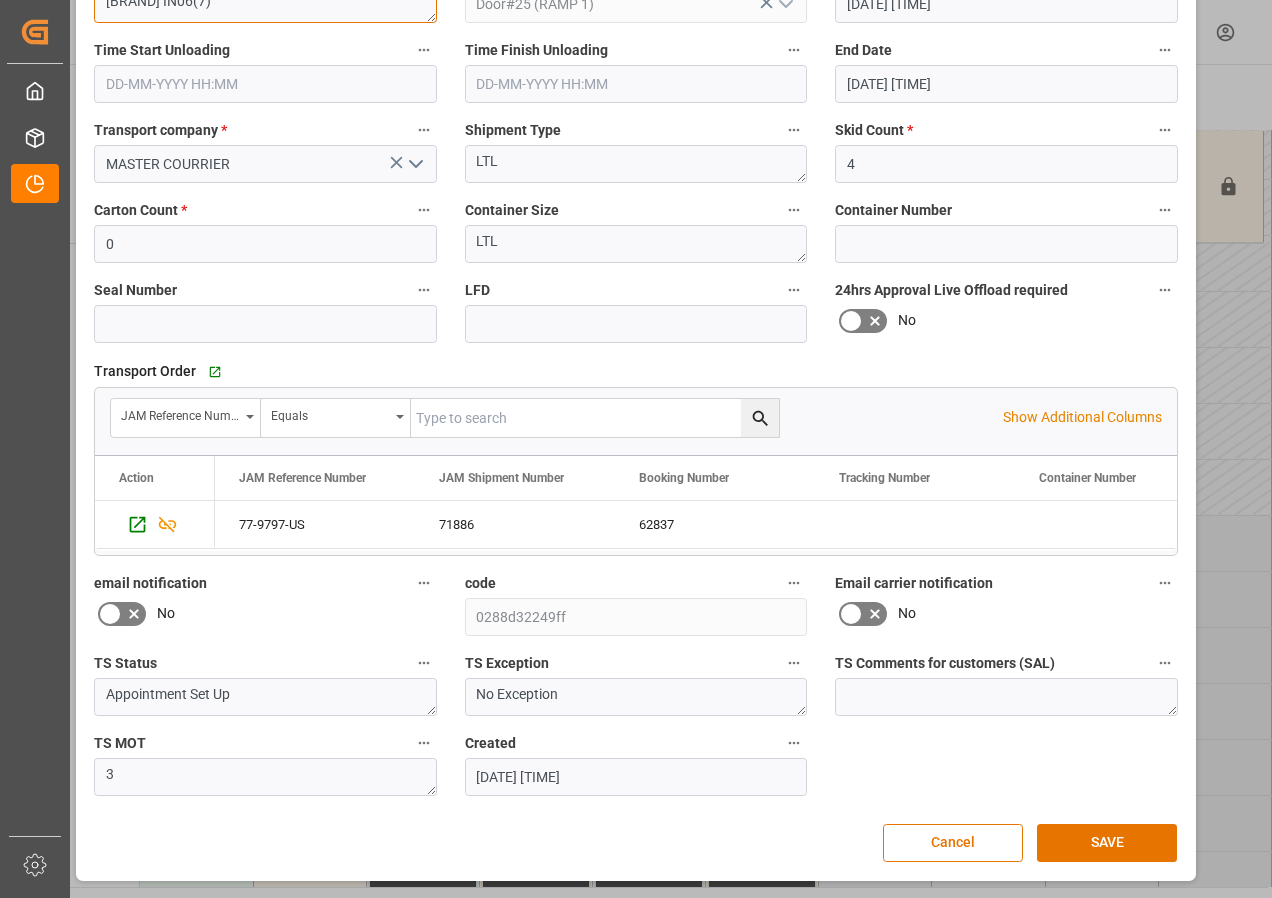 scroll, scrollTop: 44, scrollLeft: 0, axis: vertical 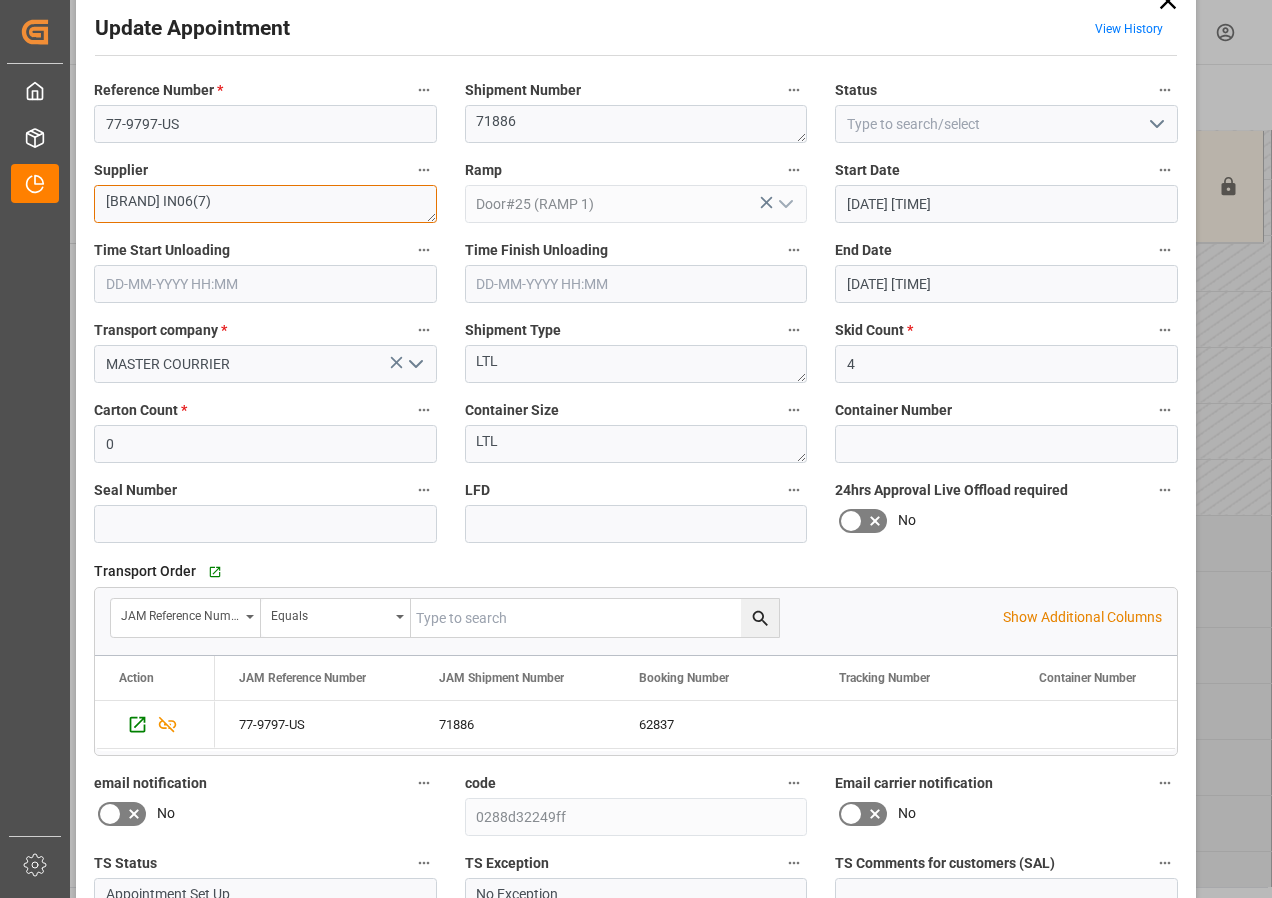 click on "[BRAND] IN06(7)" at bounding box center (265, 204) 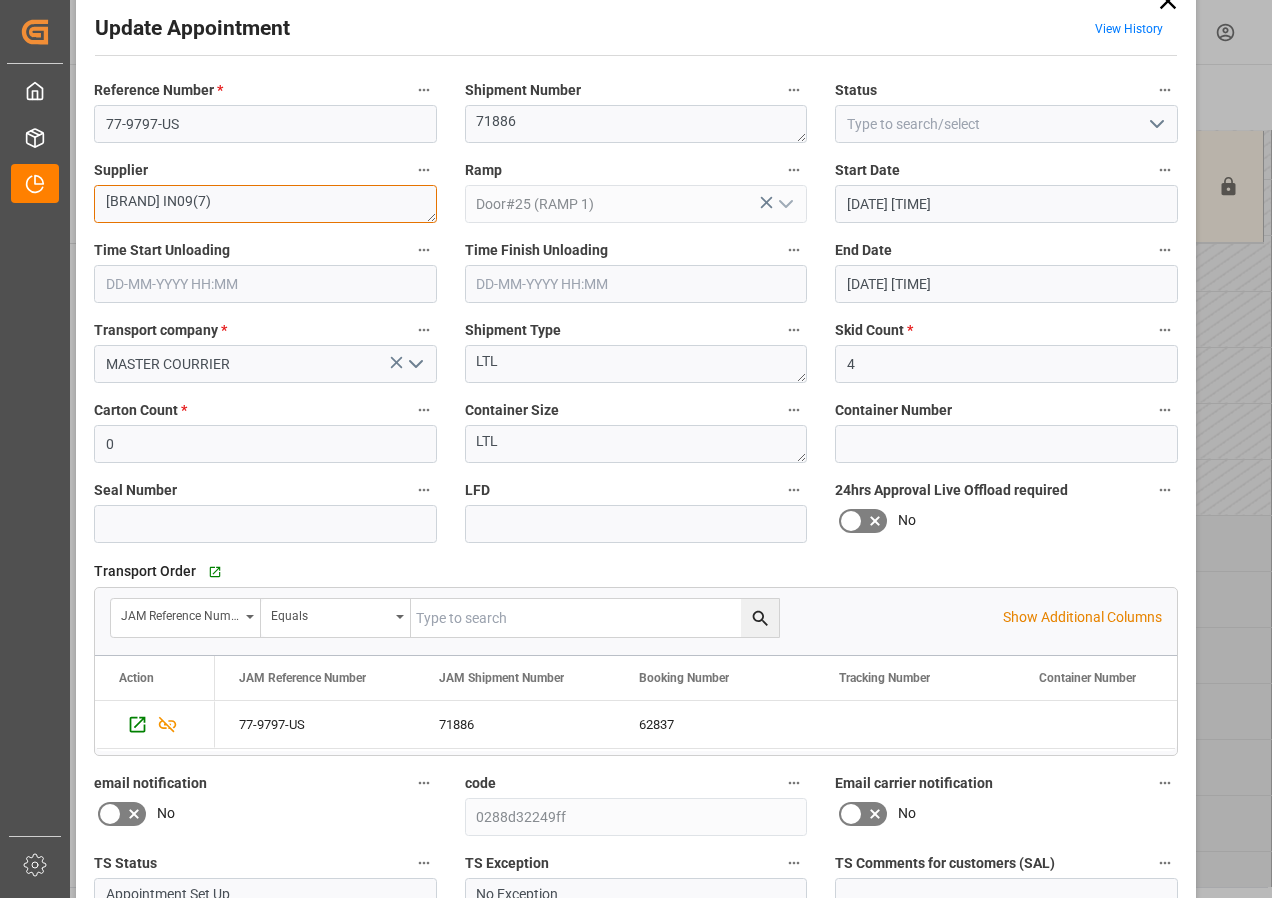 drag, startPoint x: 154, startPoint y: 205, endPoint x: 99, endPoint y: 200, distance: 55.226807 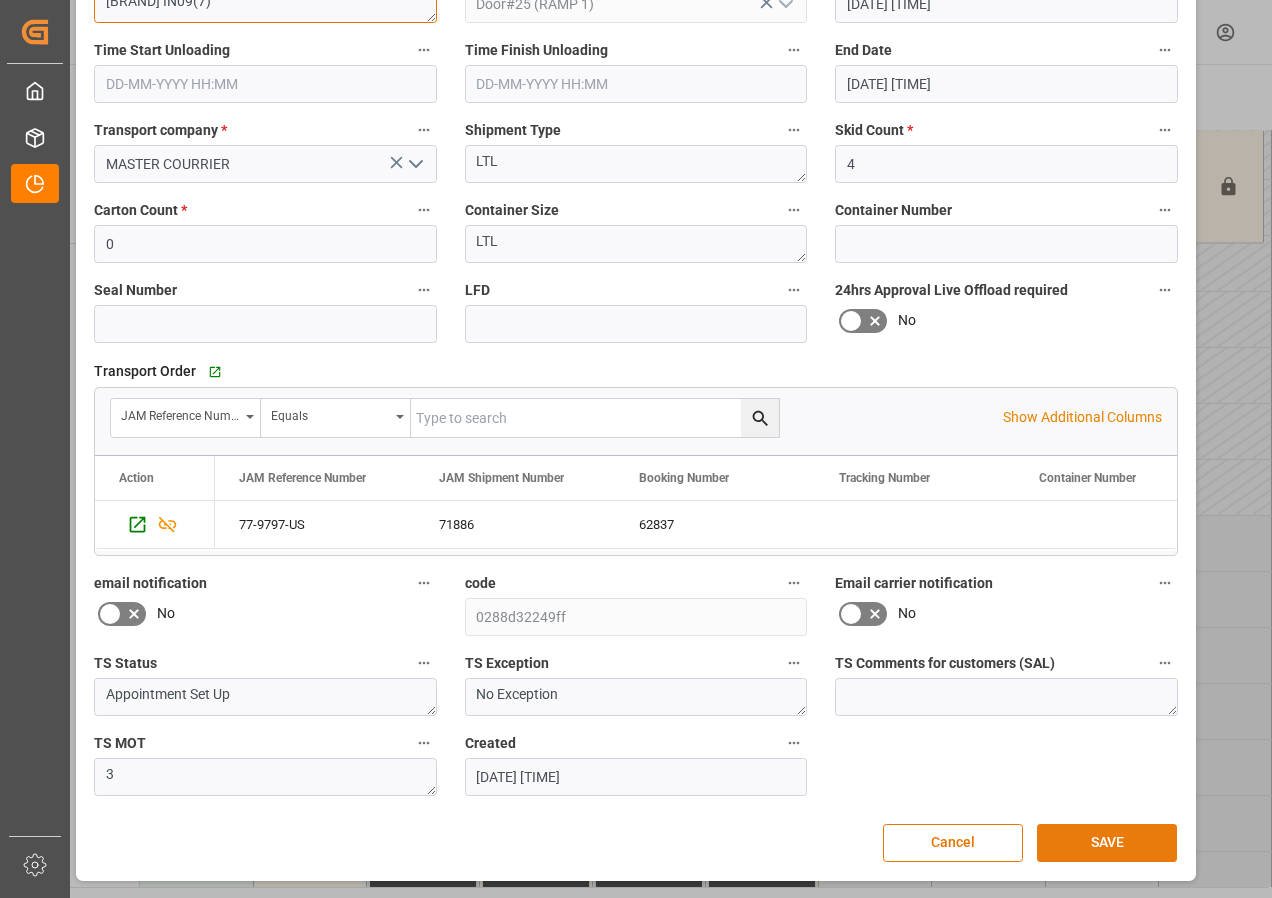 type on "[BRAND] IN09(7)" 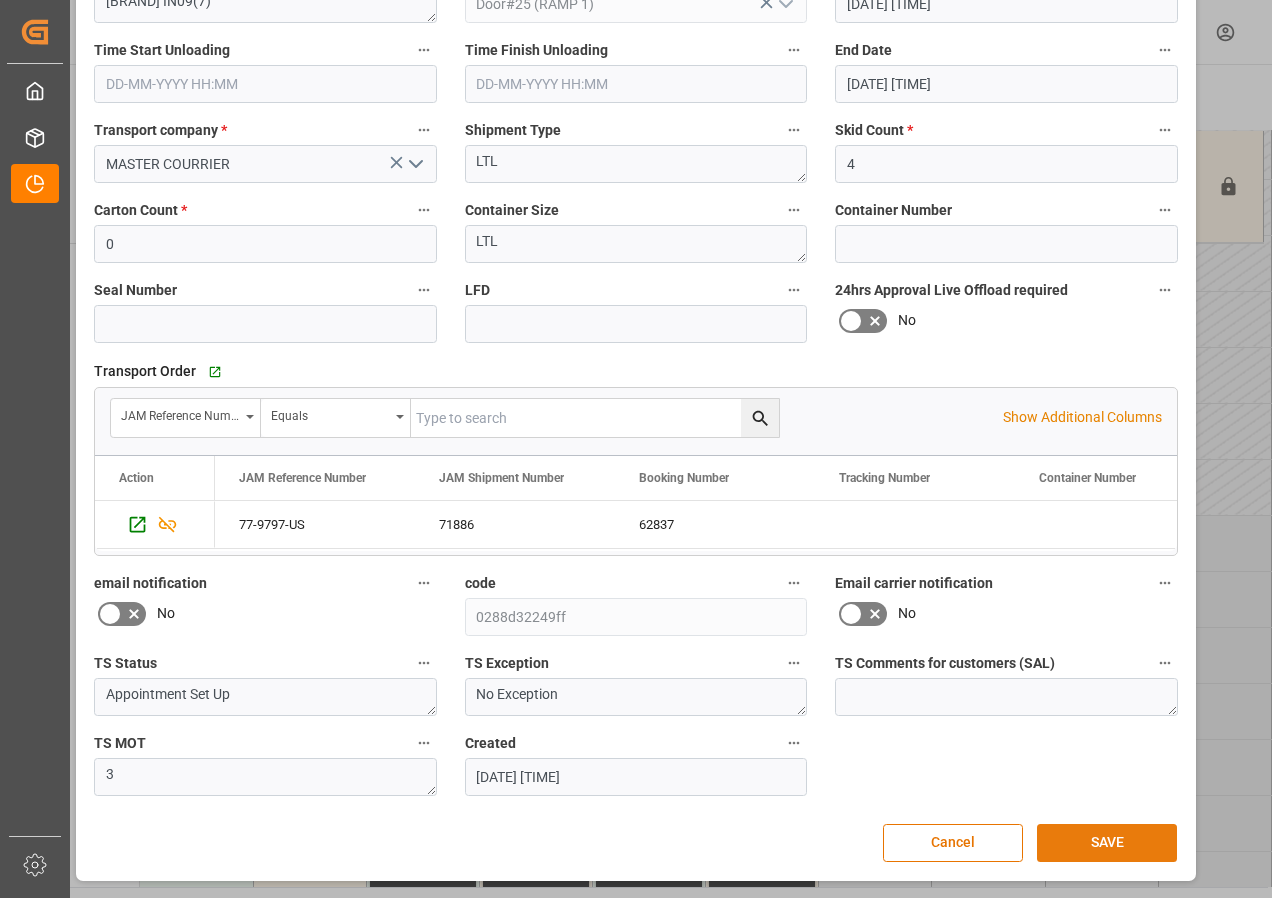 click on "SAVE" at bounding box center (1107, 843) 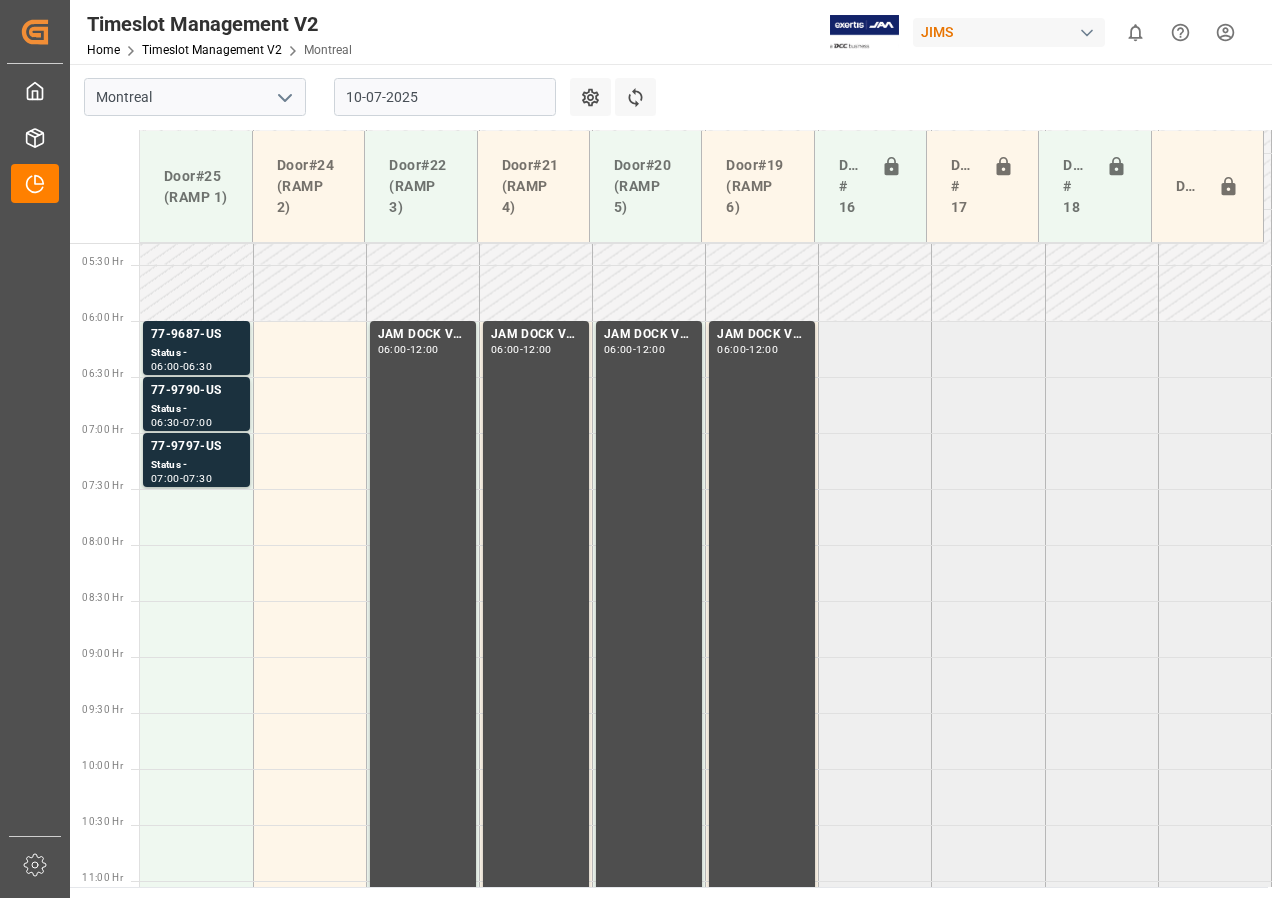 scroll, scrollTop: 401, scrollLeft: 0, axis: vertical 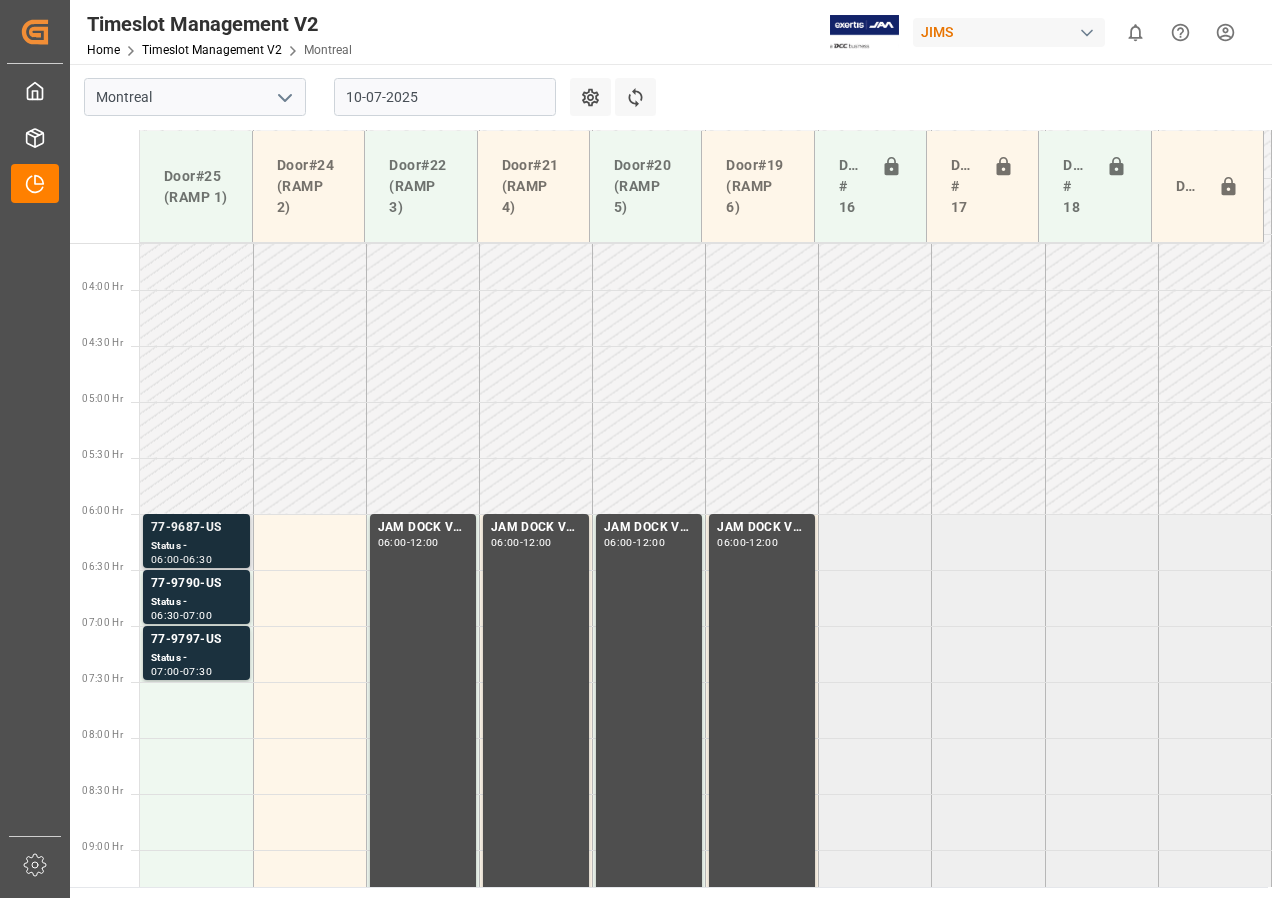 click on "77-9687-US" at bounding box center (196, 528) 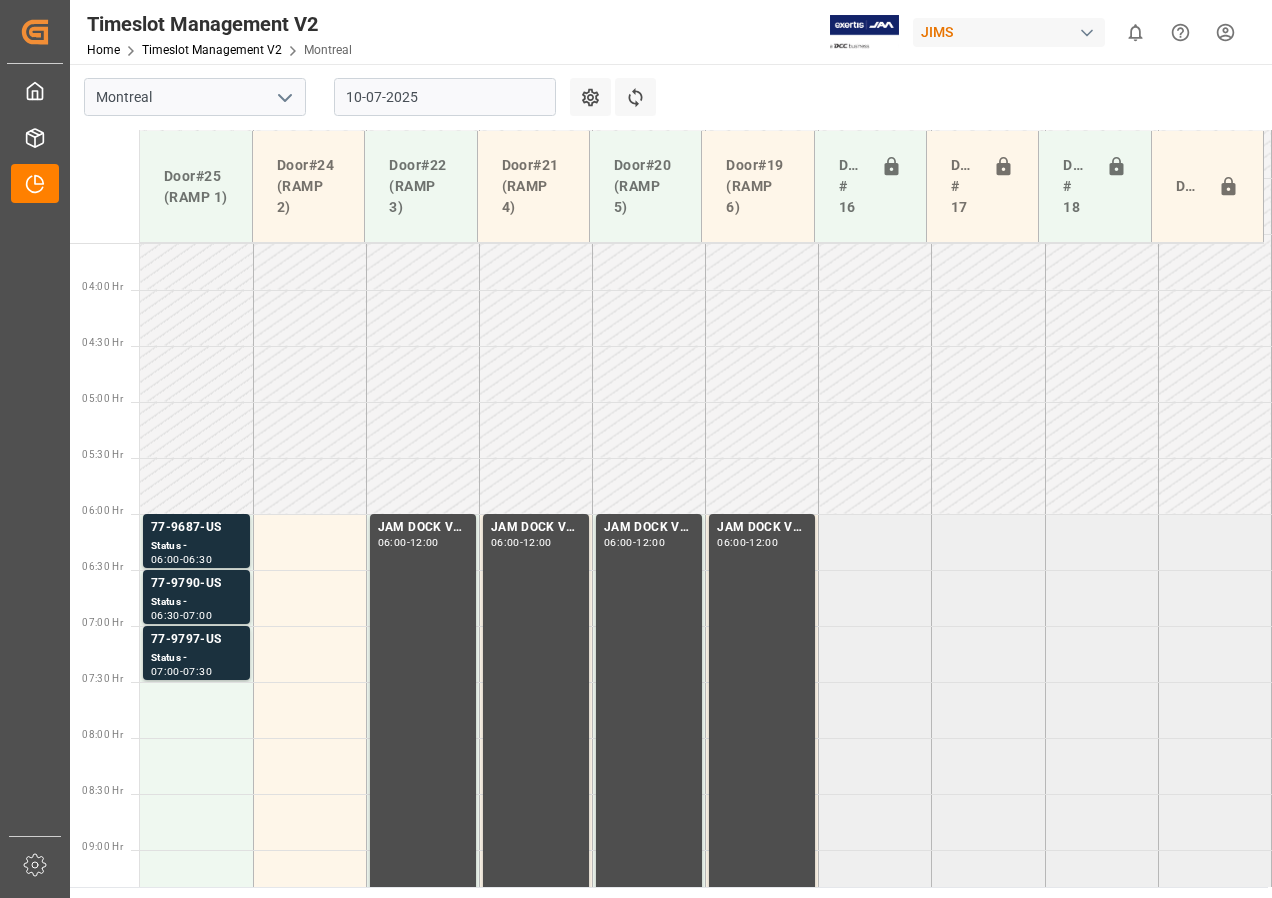 click on "77-9790-US" at bounding box center (196, 528) 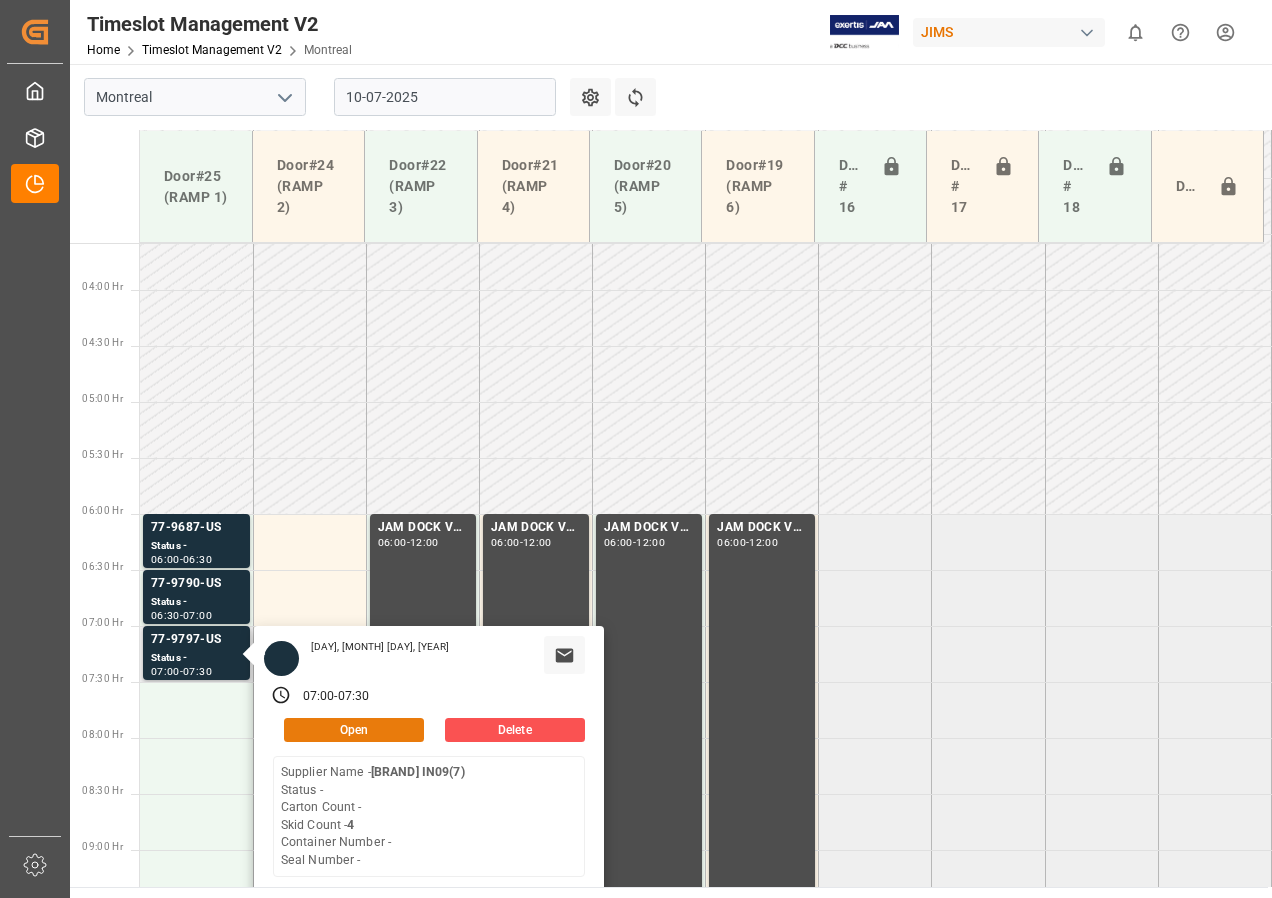 click on "Open" at bounding box center (354, 730) 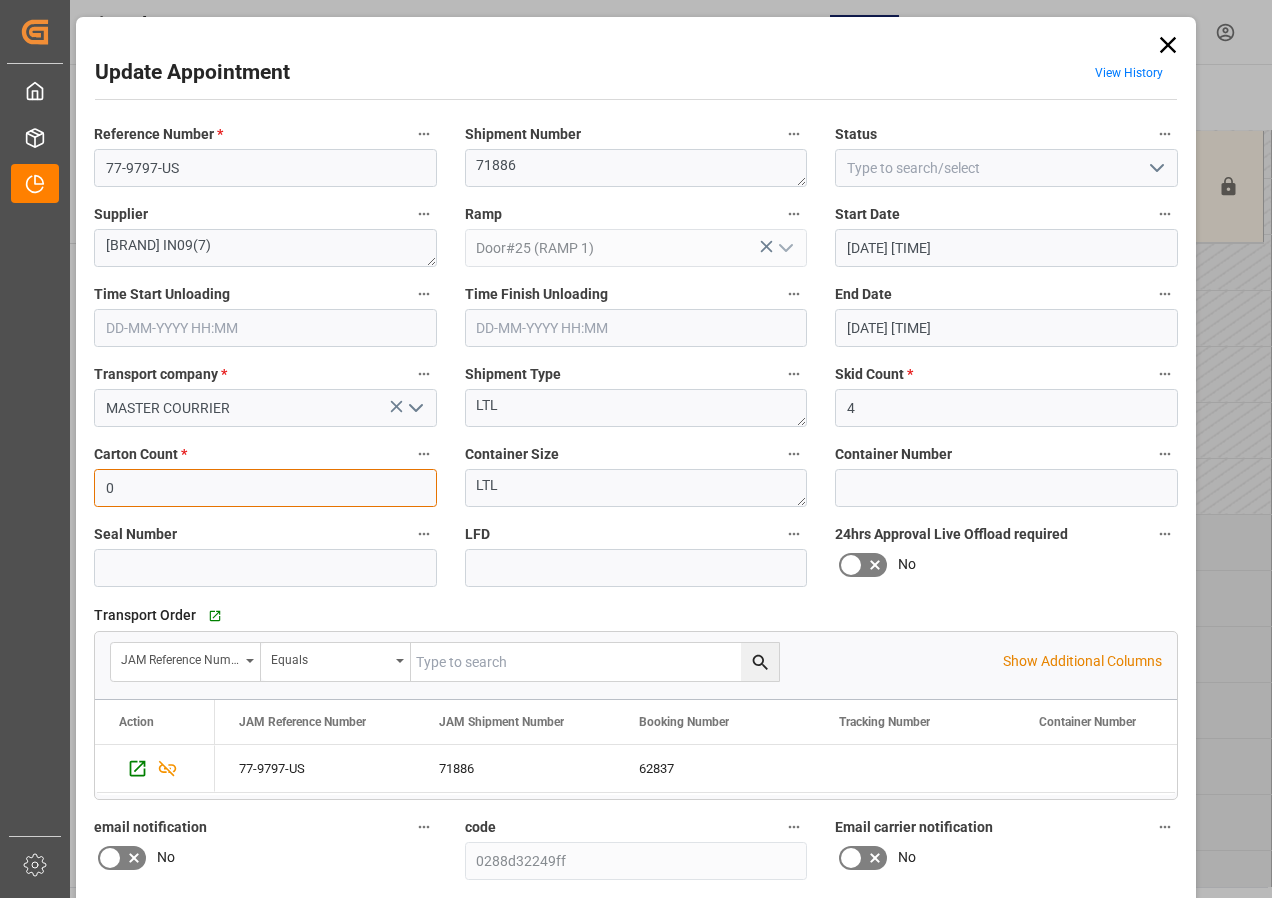 click on "0" at bounding box center [265, 488] 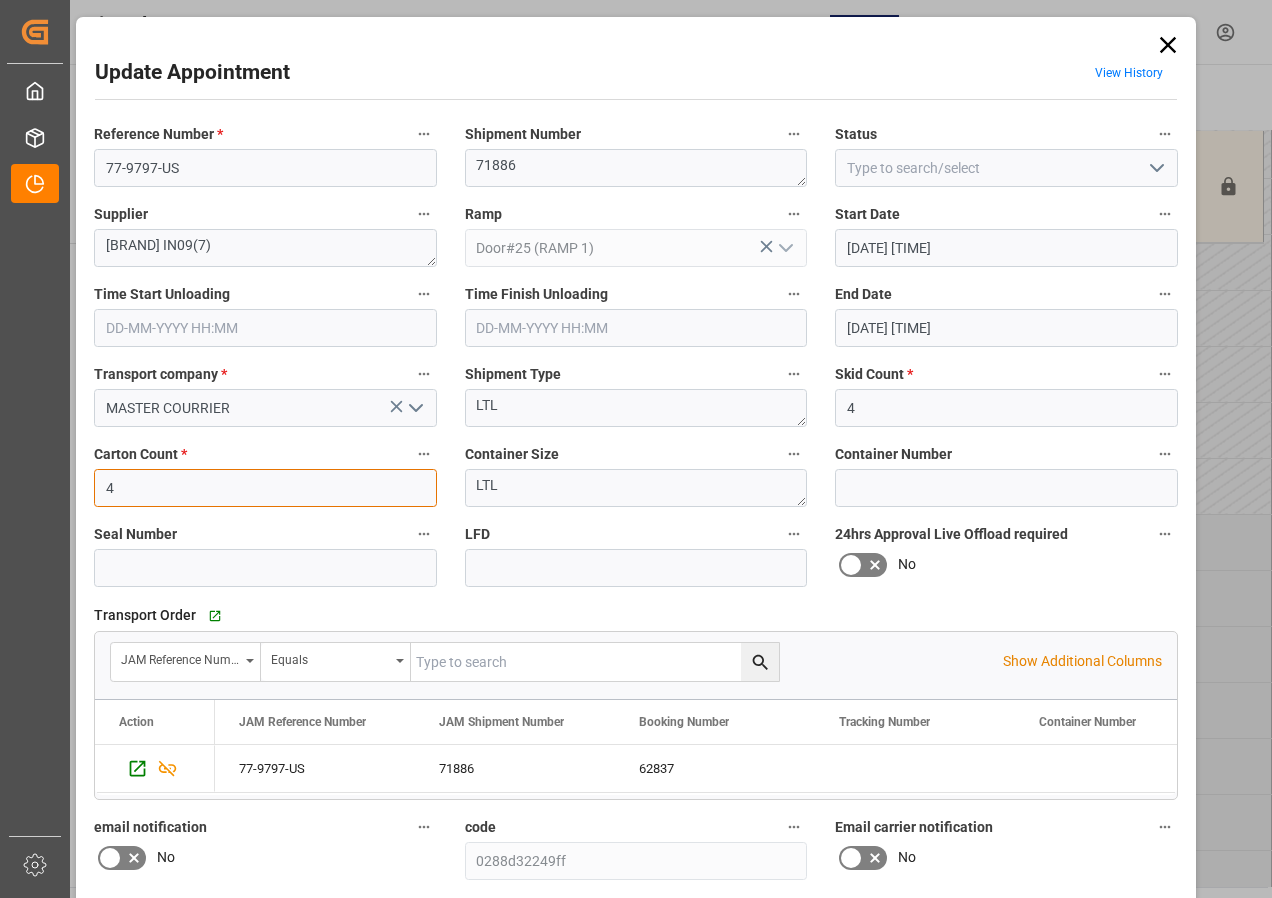 type on "4" 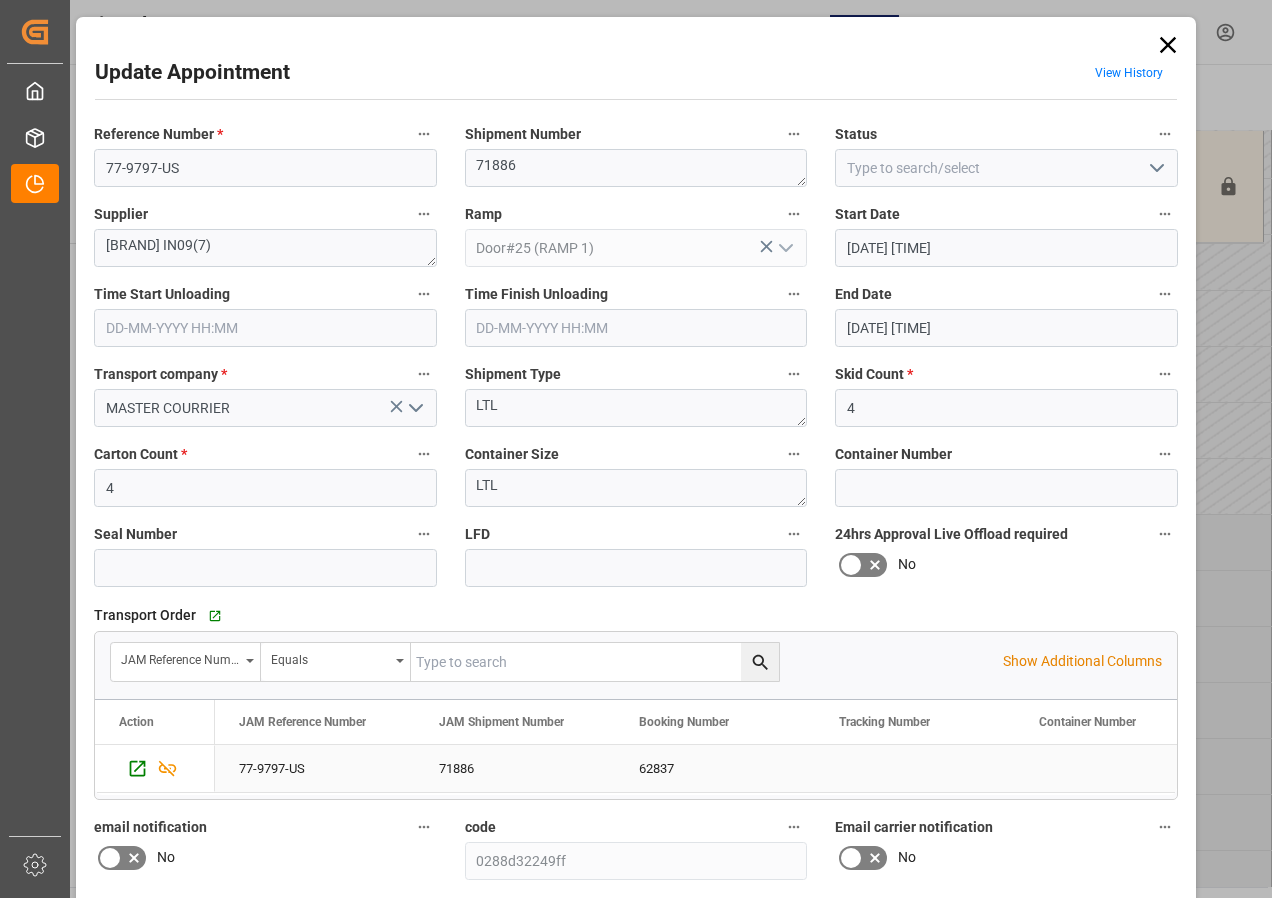 scroll, scrollTop: 244, scrollLeft: 0, axis: vertical 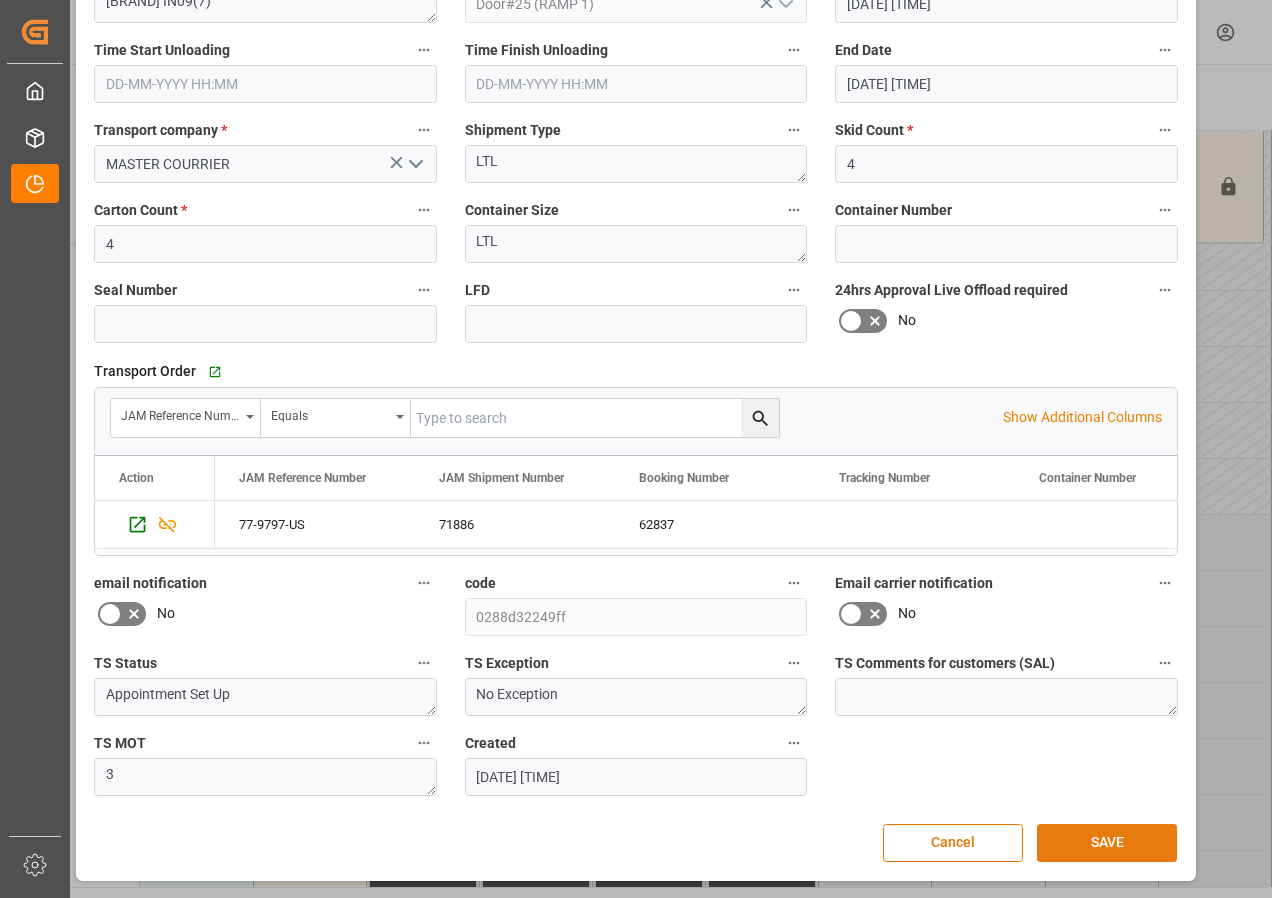 click on "SAVE" at bounding box center [1107, 843] 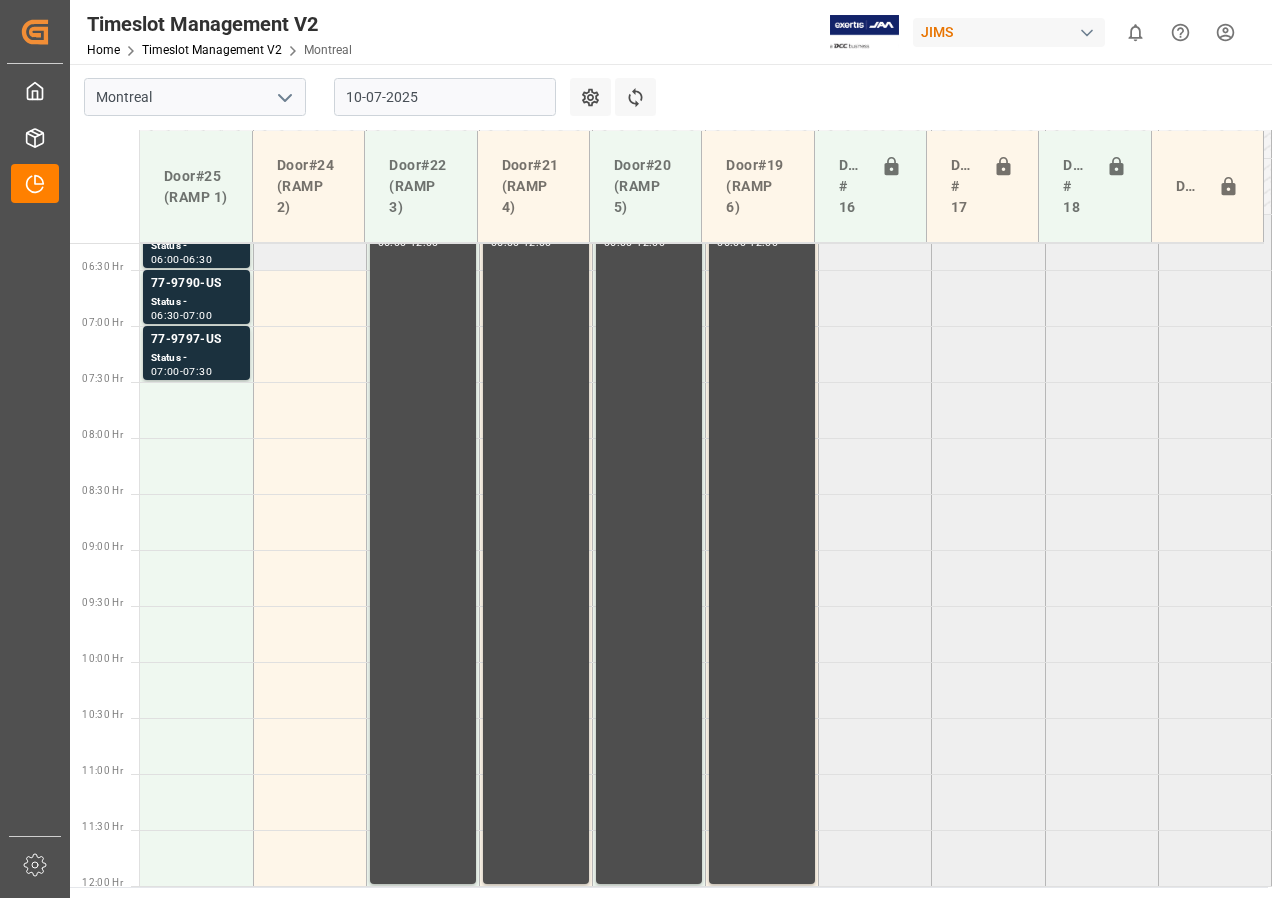 scroll, scrollTop: 601, scrollLeft: 0, axis: vertical 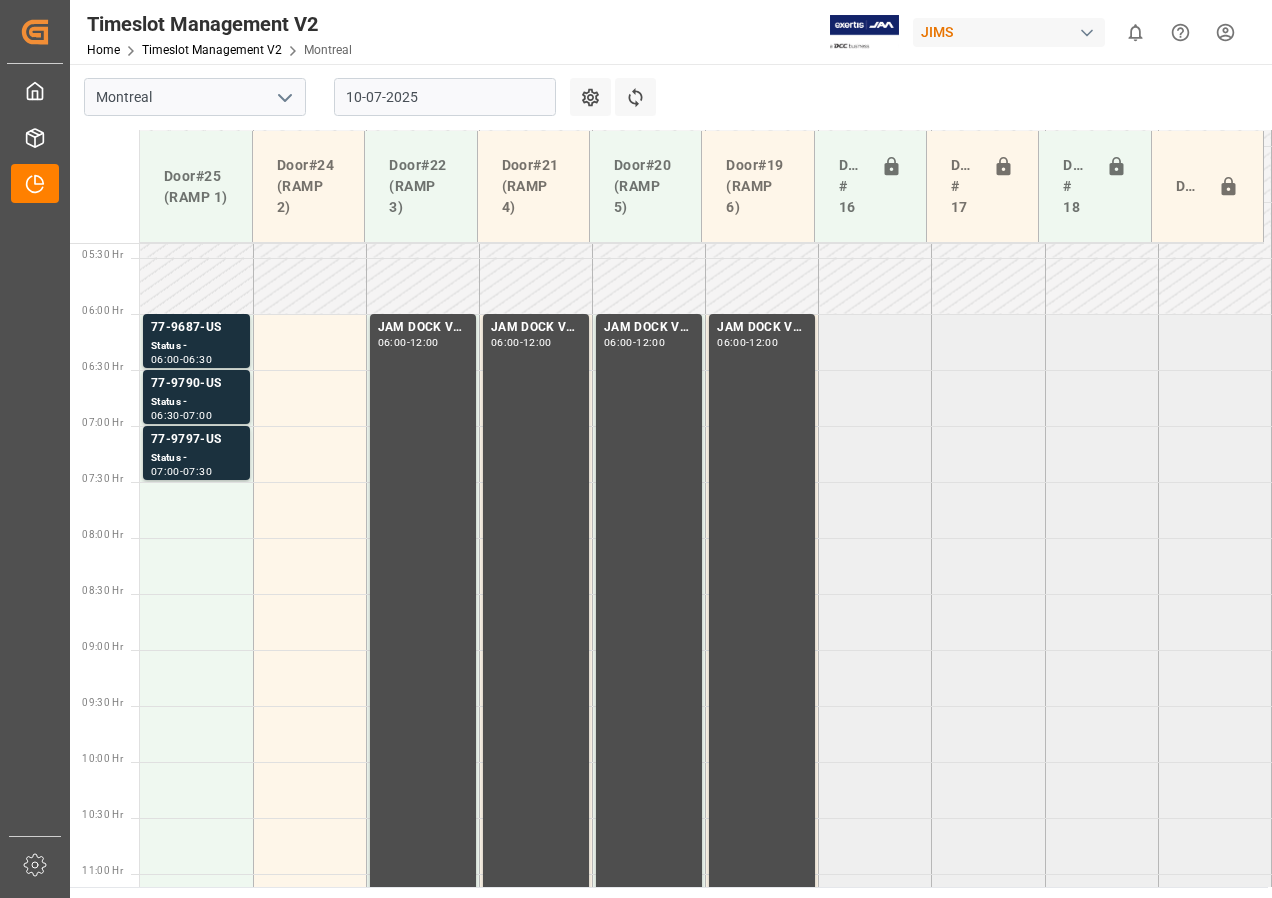 click on "10-07-2025" at bounding box center (445, 97) 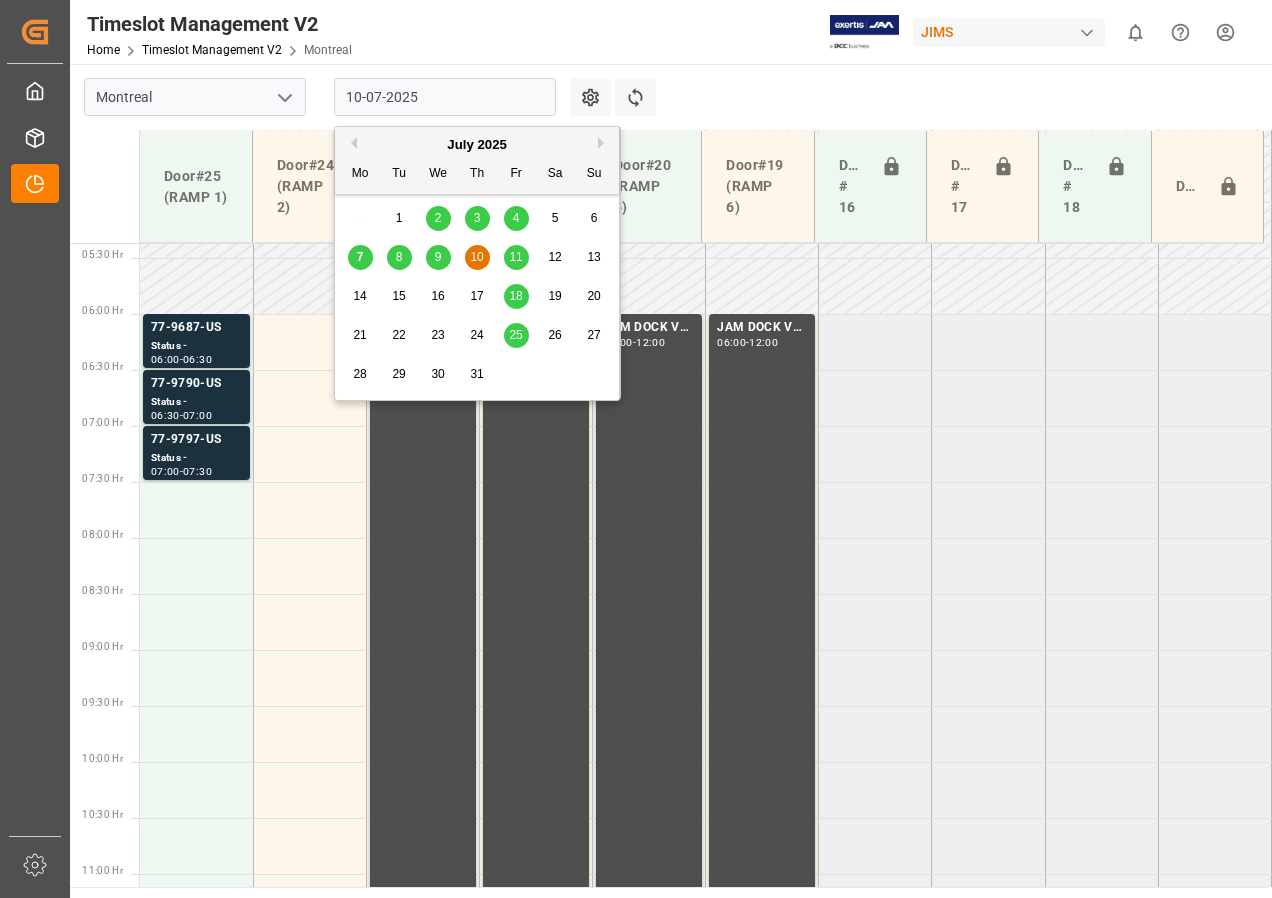 click on "11" at bounding box center [516, 258] 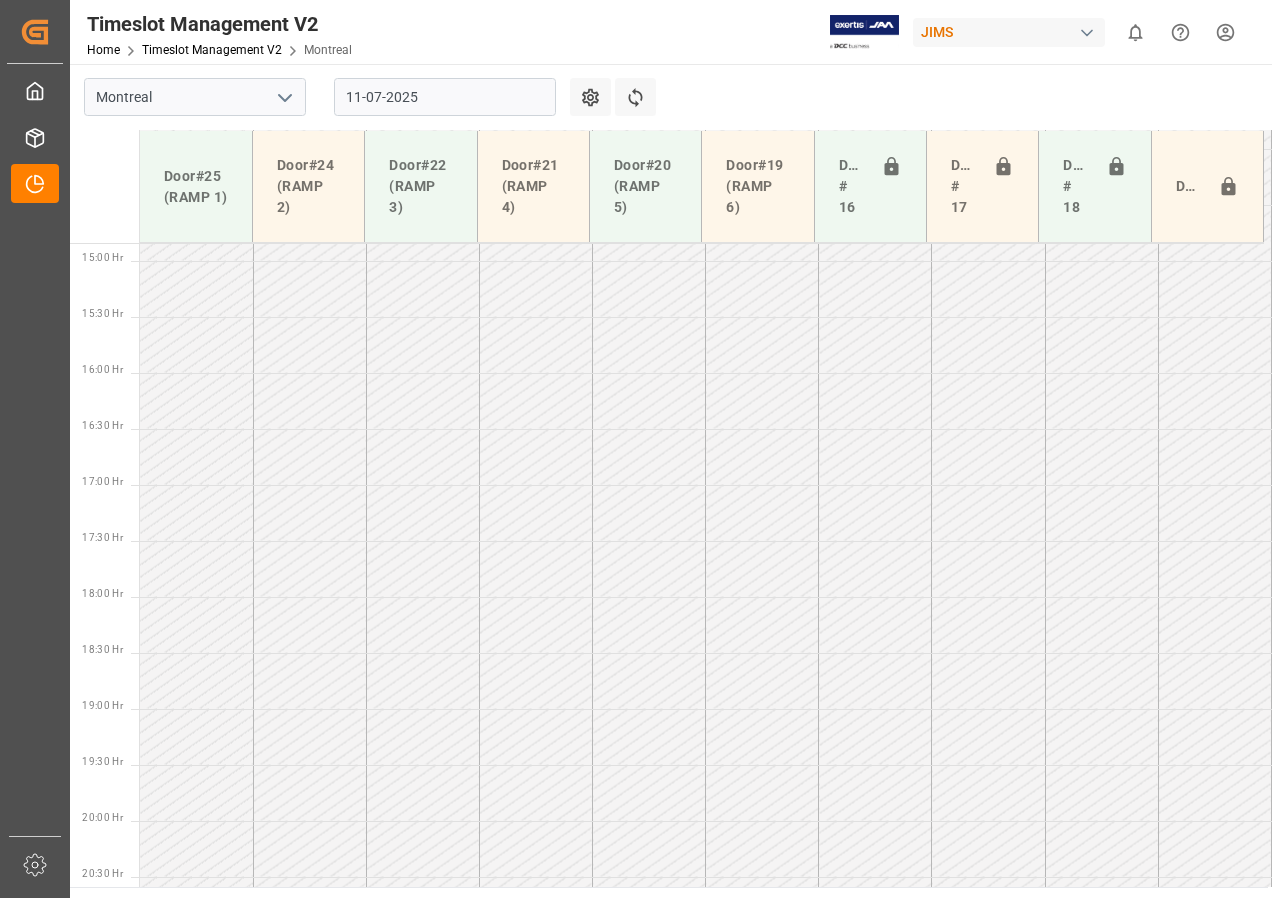 scroll, scrollTop: 1521, scrollLeft: 0, axis: vertical 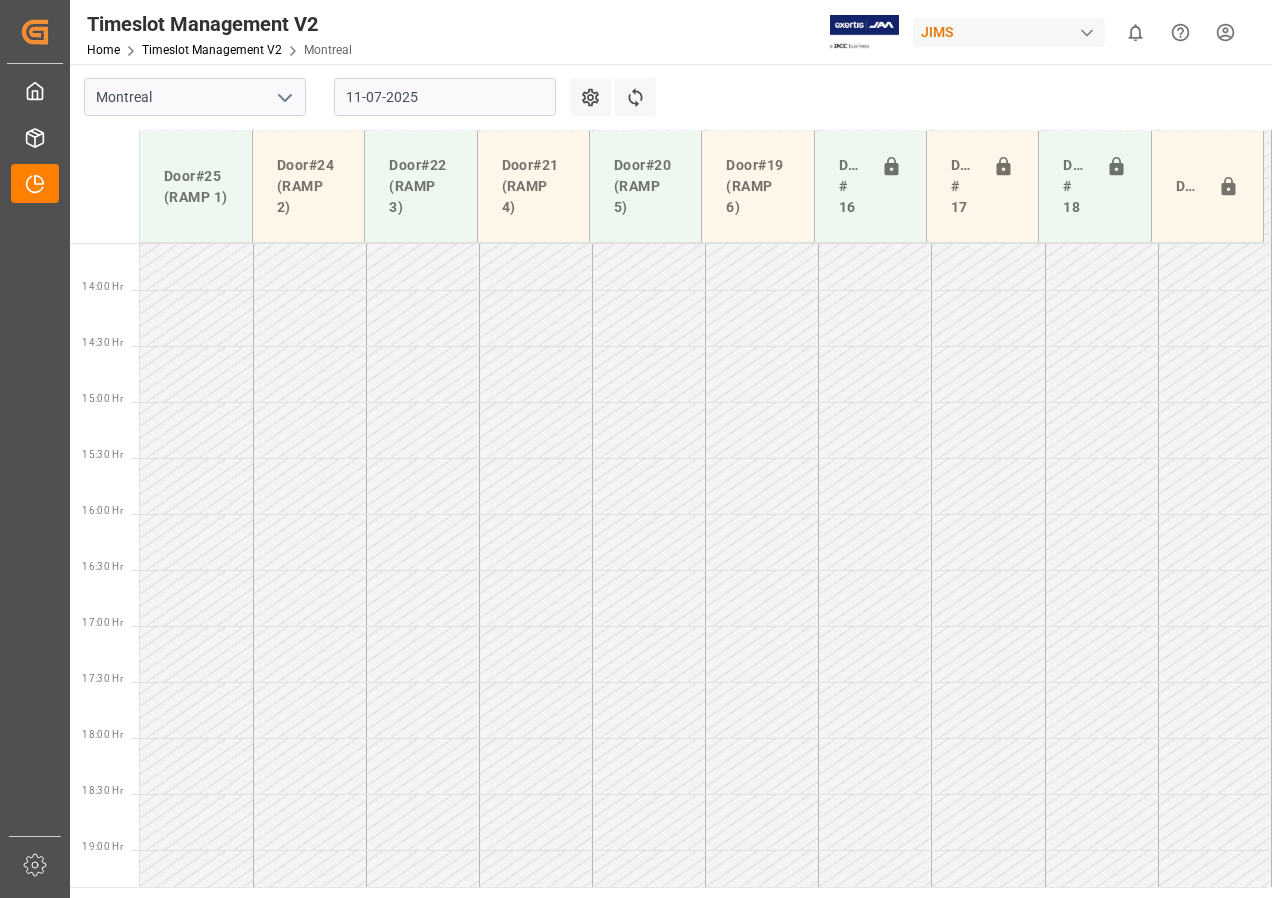 click on "11-07-2025" at bounding box center [445, 97] 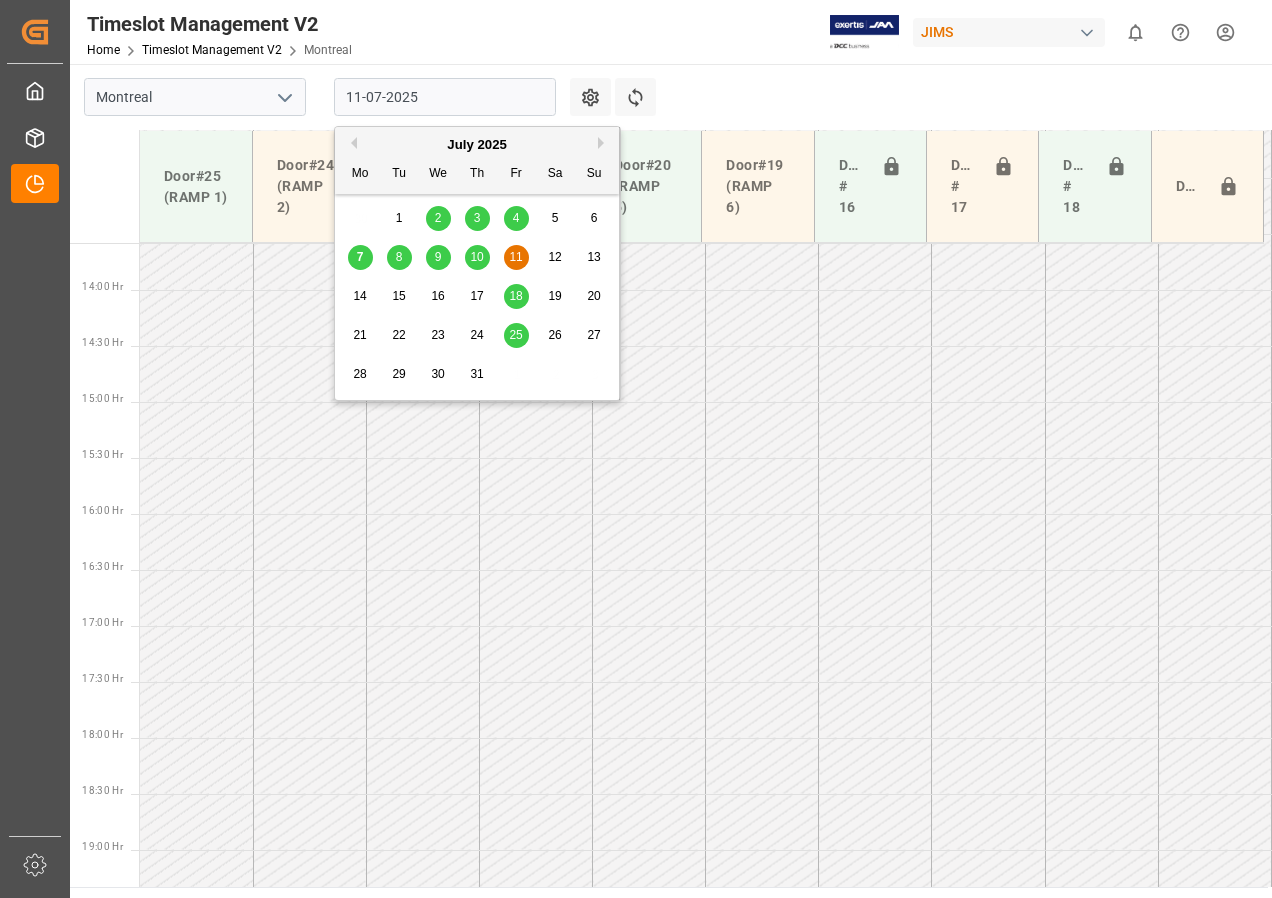 click on "9" at bounding box center [438, 257] 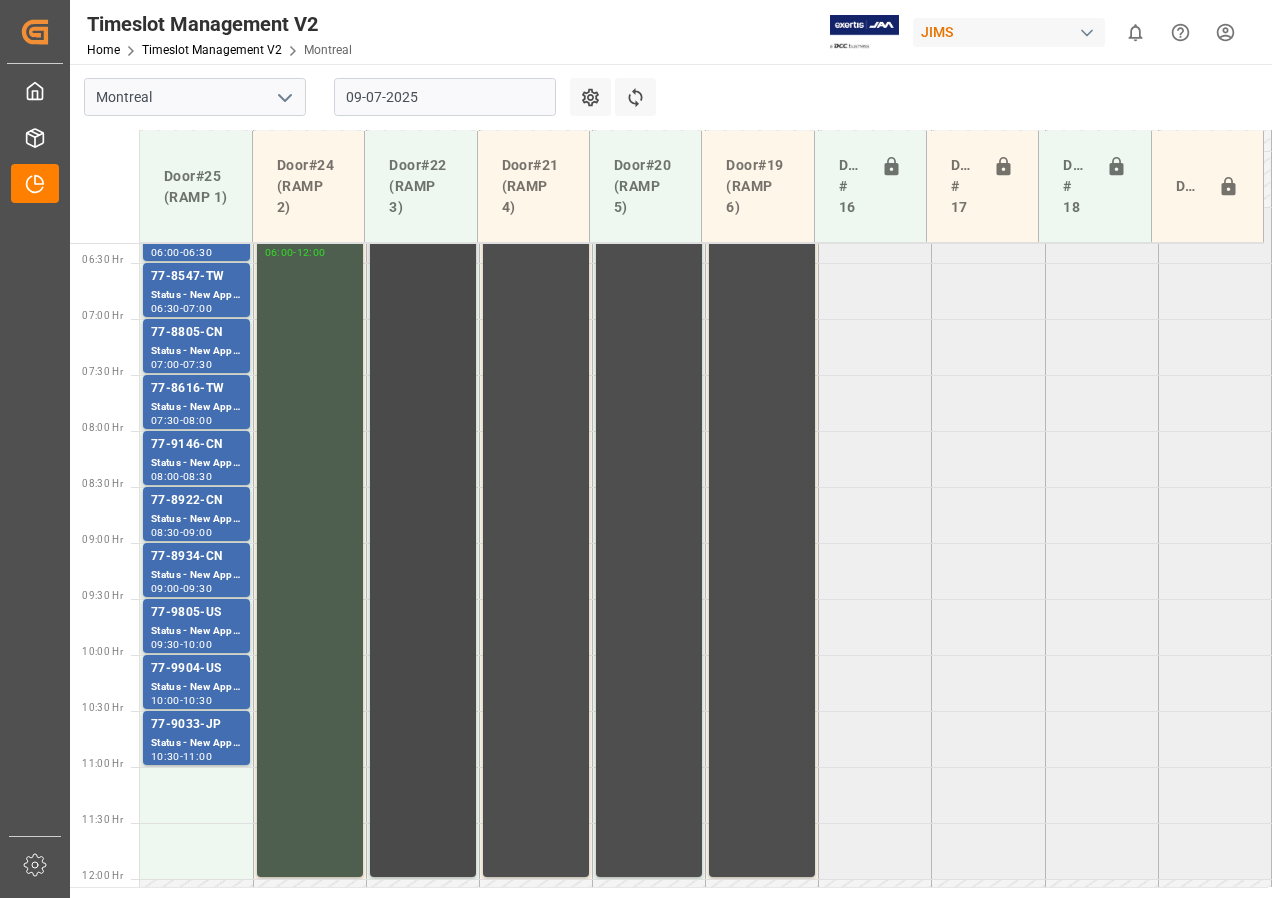 scroll, scrollTop: 709, scrollLeft: 0, axis: vertical 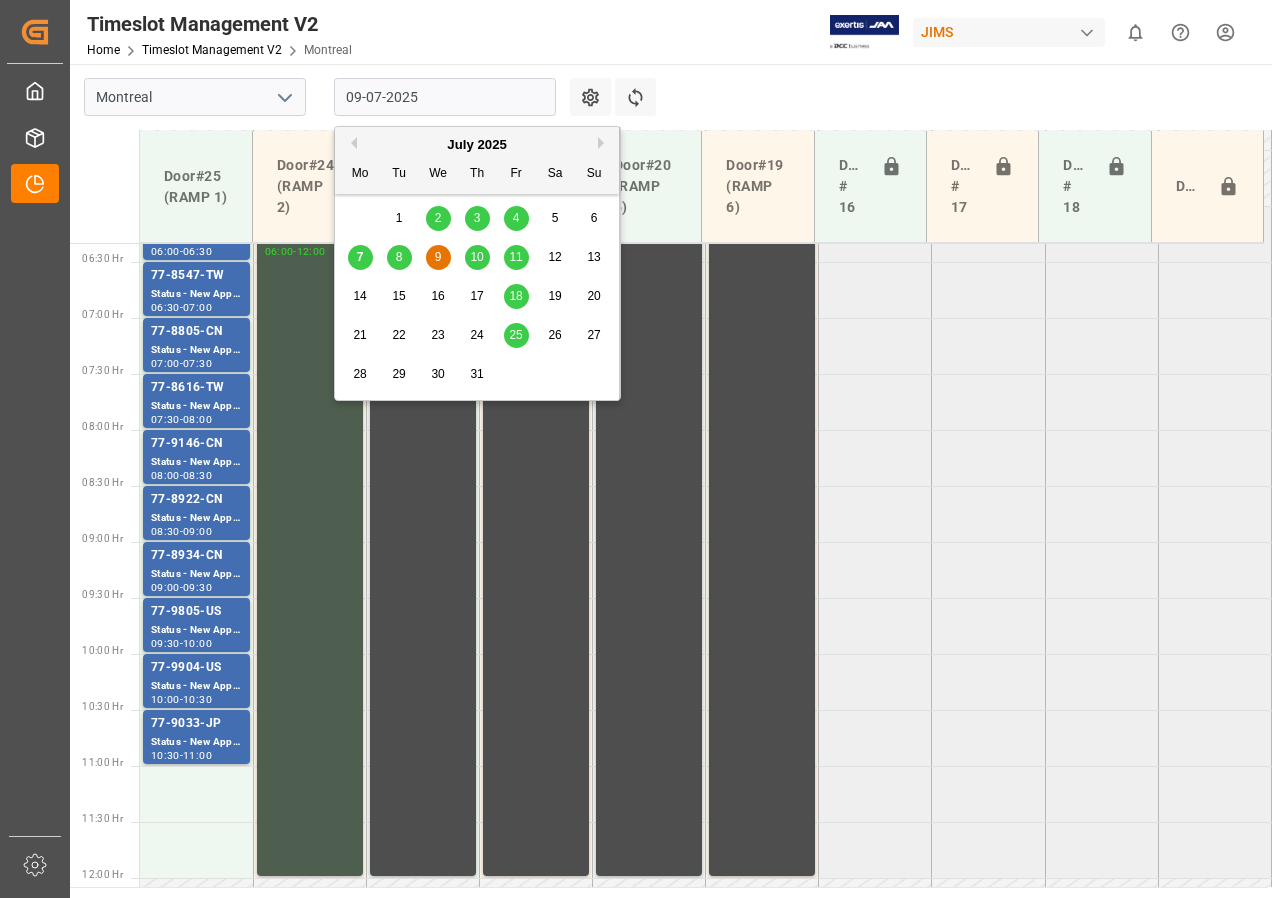 click on "09-07-2025" at bounding box center (445, 97) 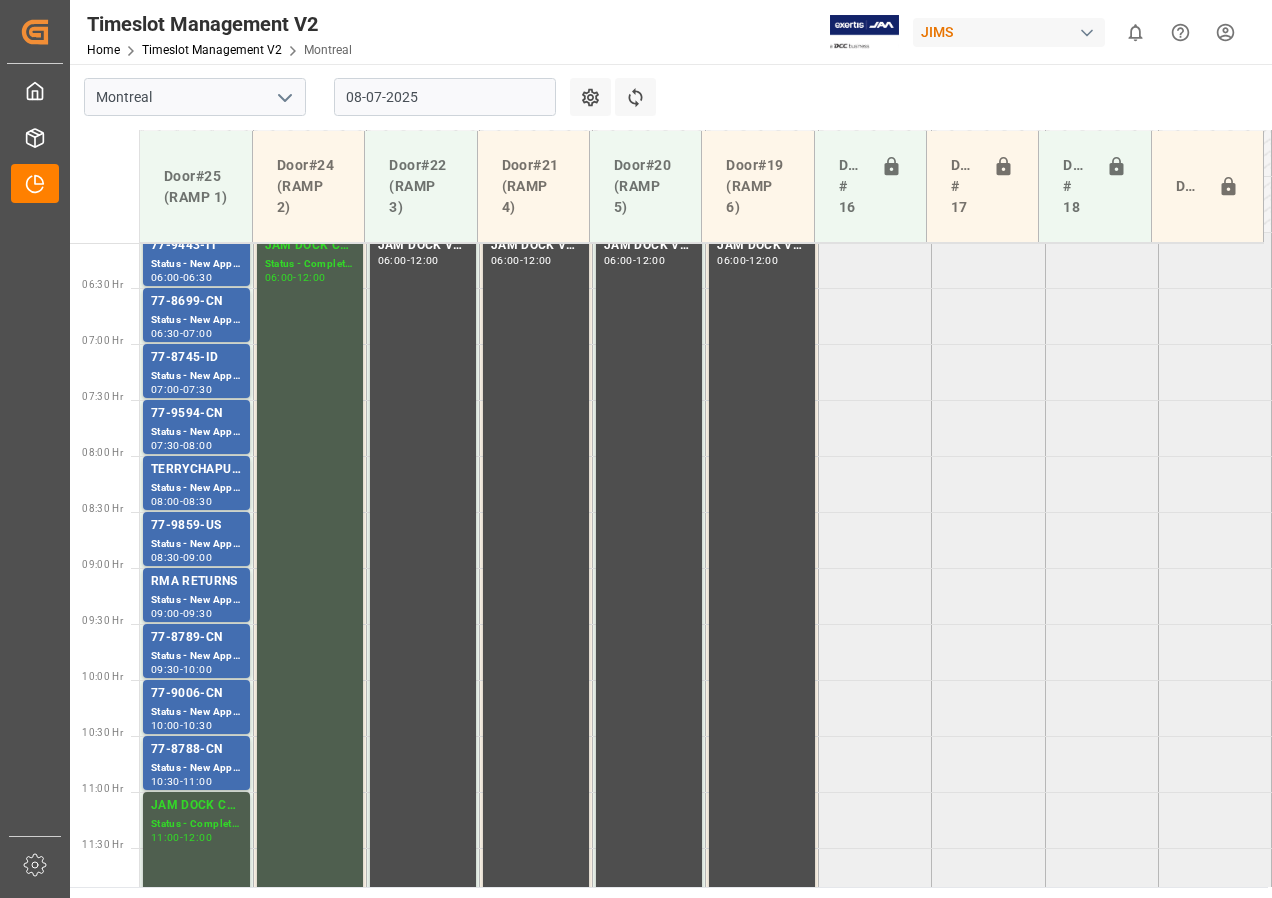 scroll, scrollTop: 619, scrollLeft: 0, axis: vertical 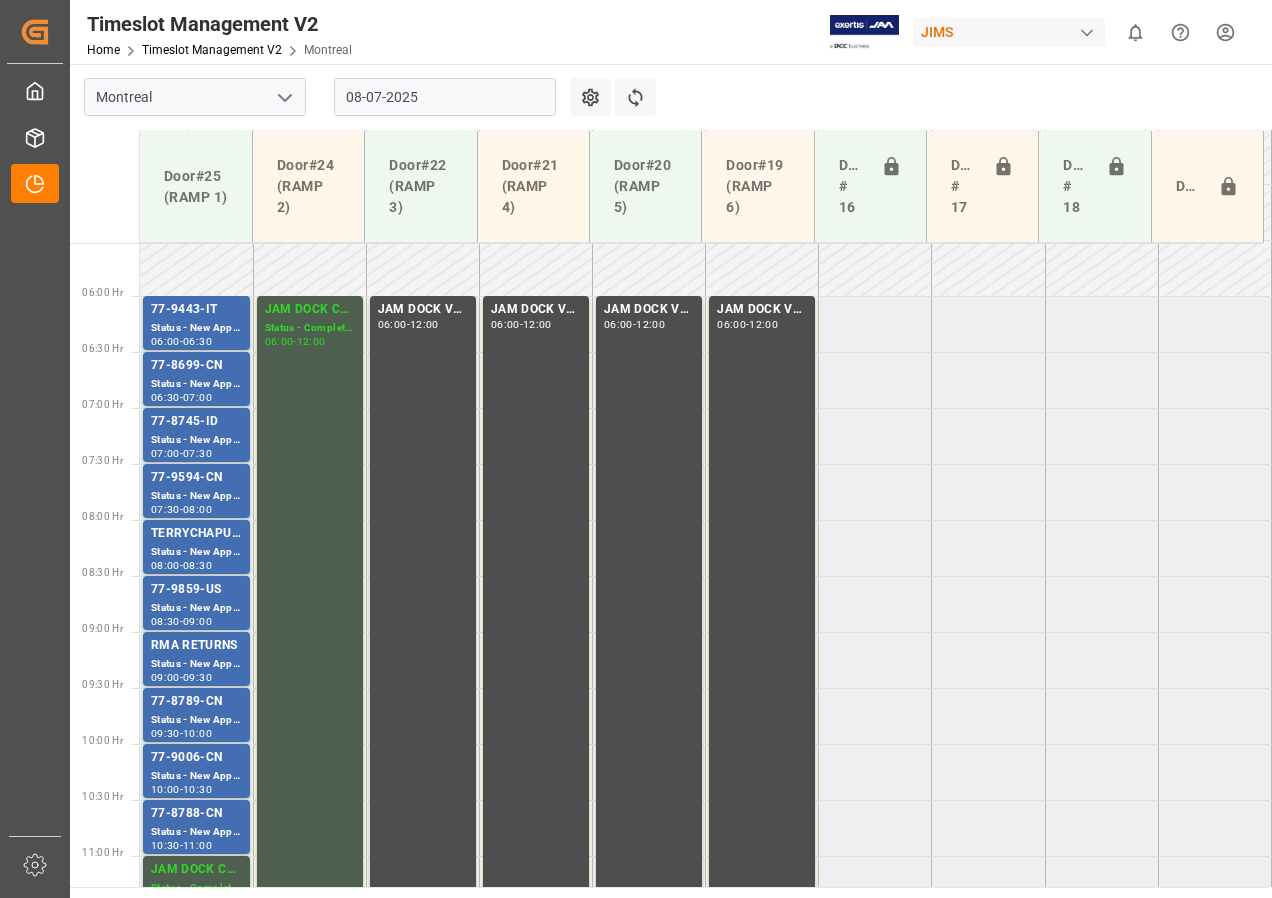 click on "08-07-2025" at bounding box center [445, 97] 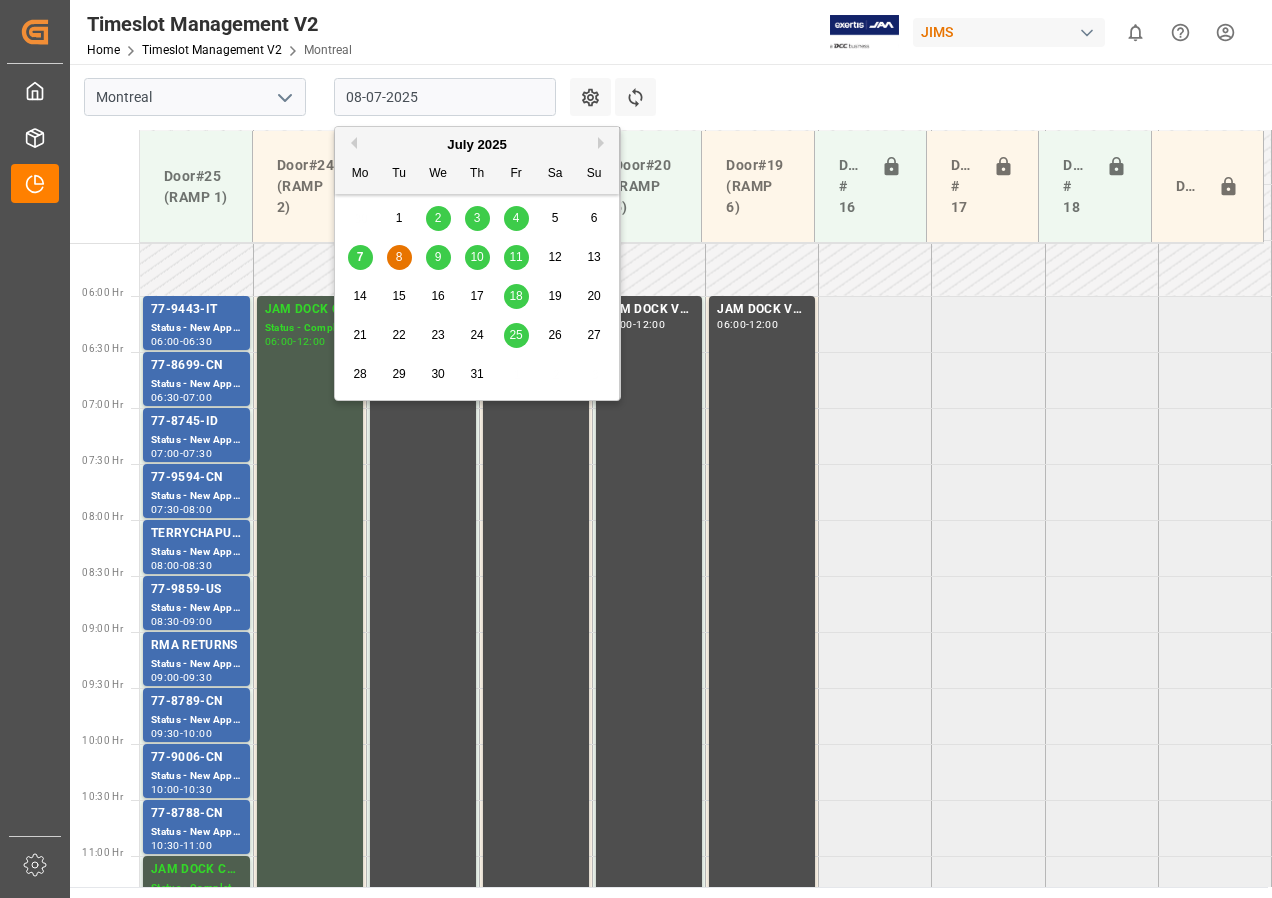 click on "9" at bounding box center [438, 257] 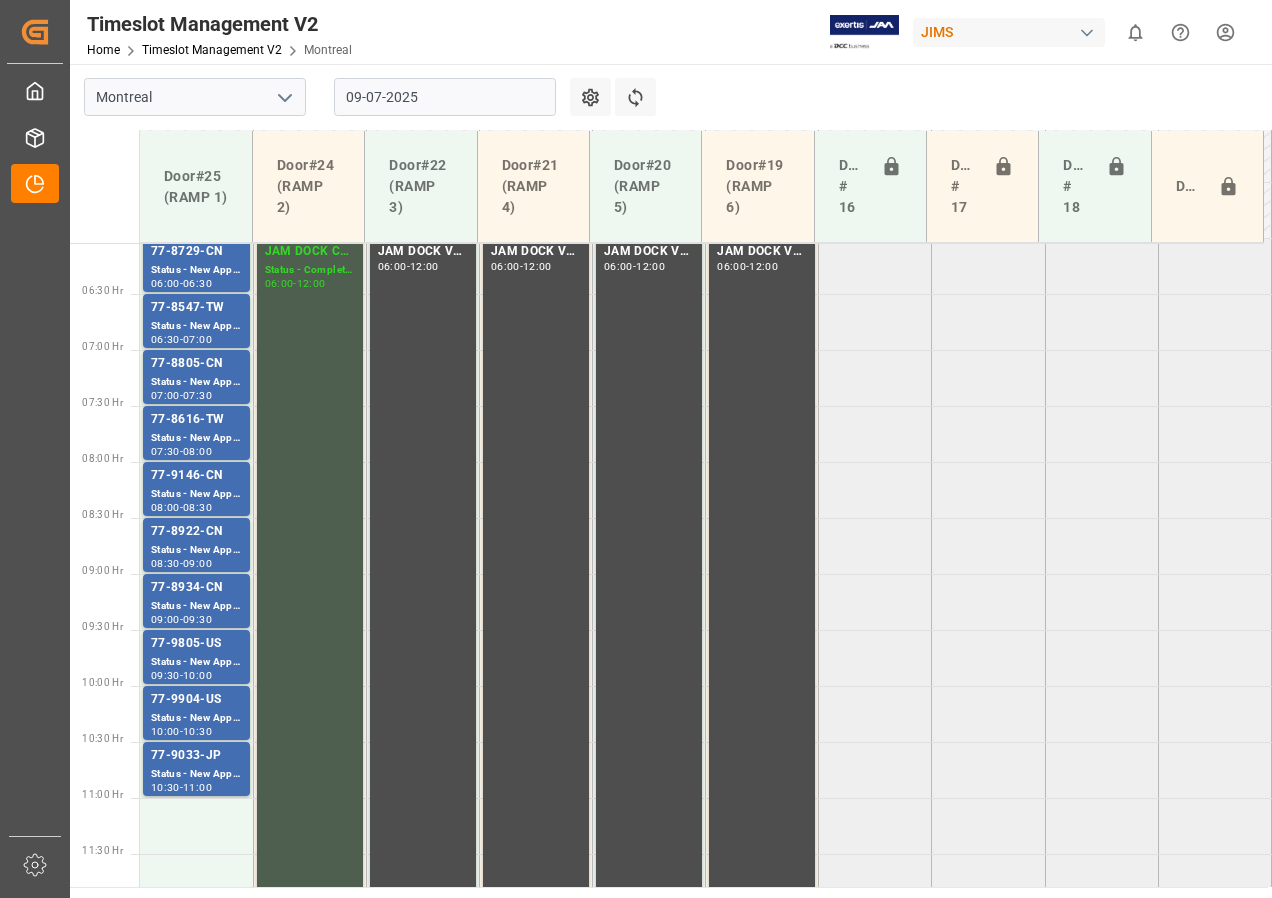scroll, scrollTop: 607, scrollLeft: 0, axis: vertical 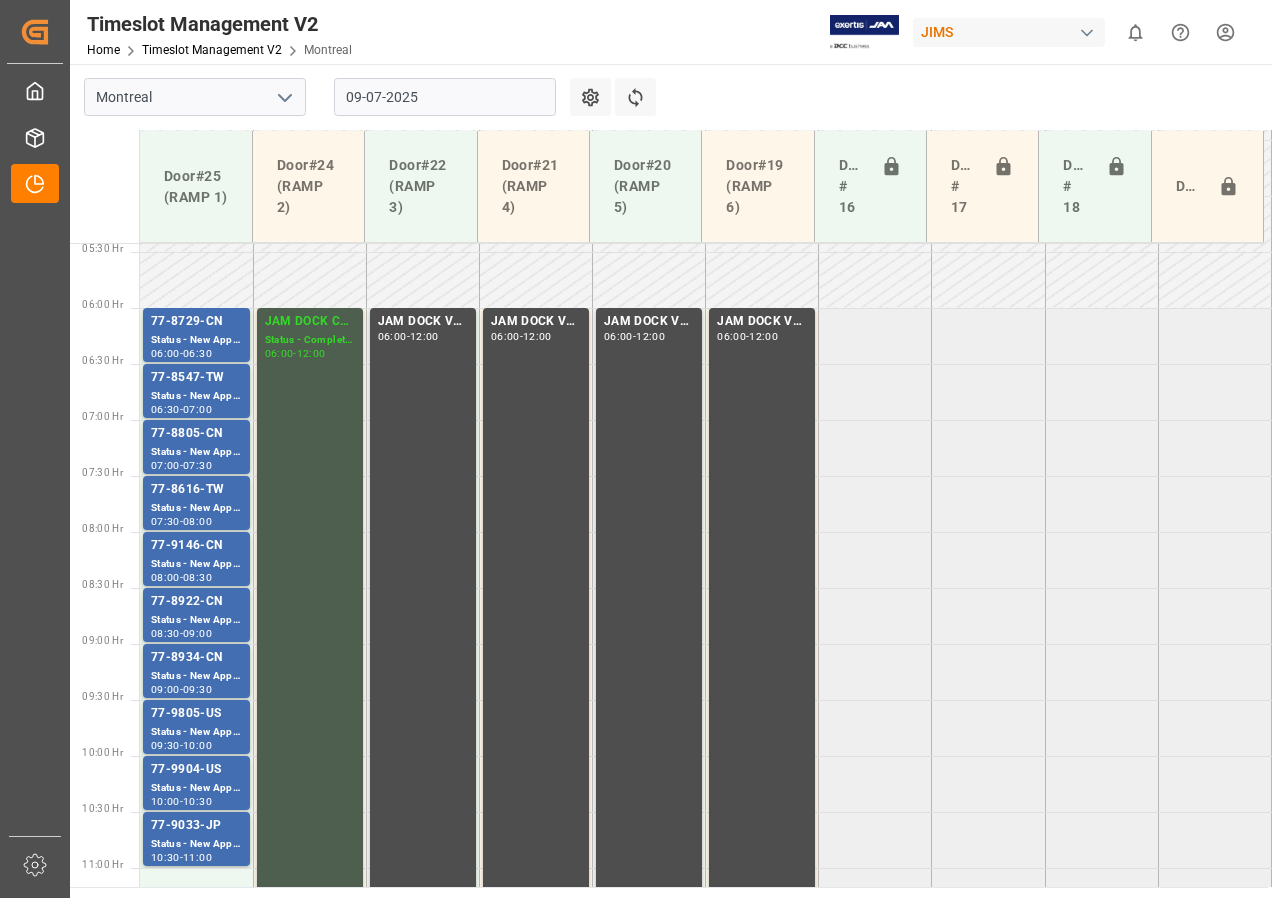 click on "09-07-2025" at bounding box center [445, 97] 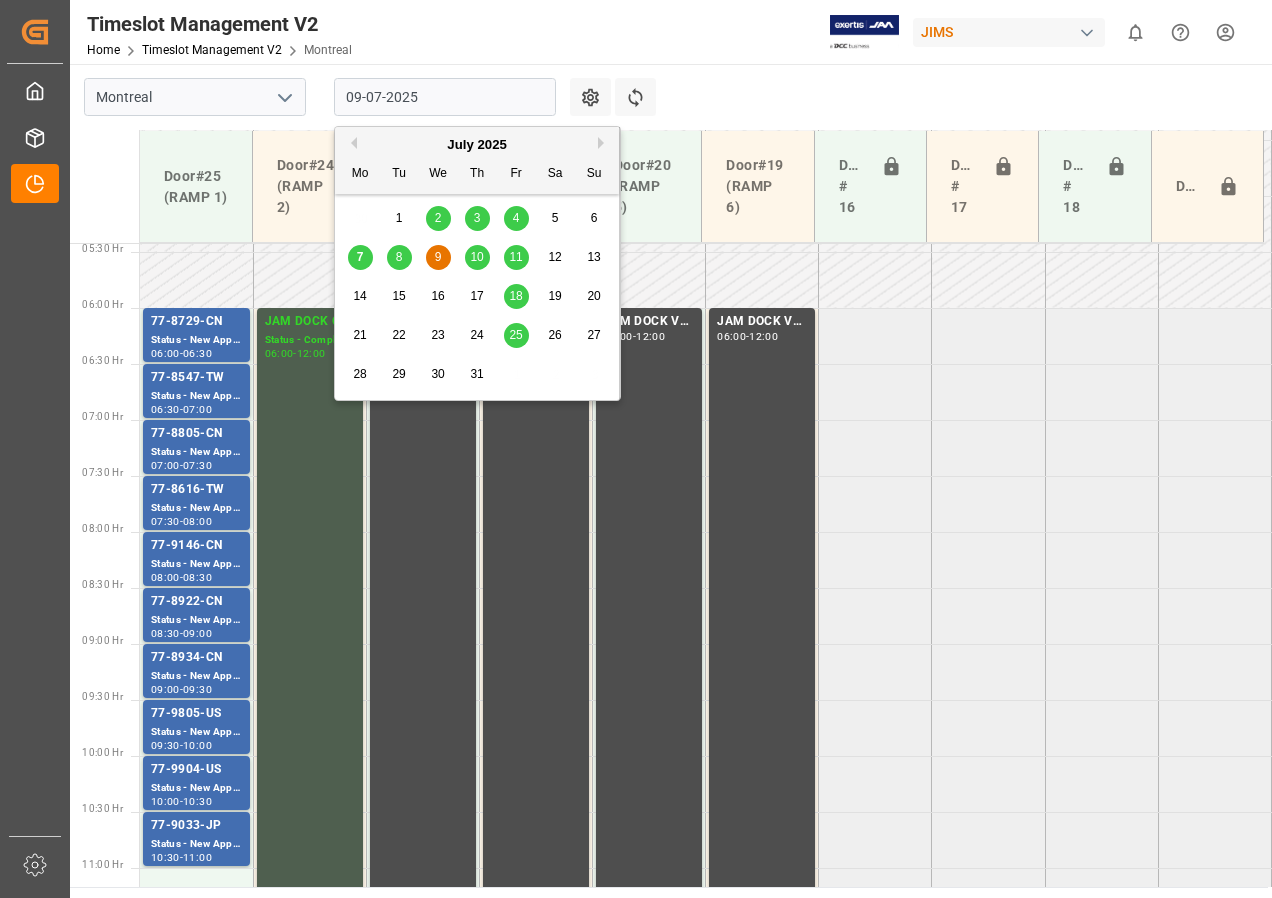 click on "10" at bounding box center (477, 258) 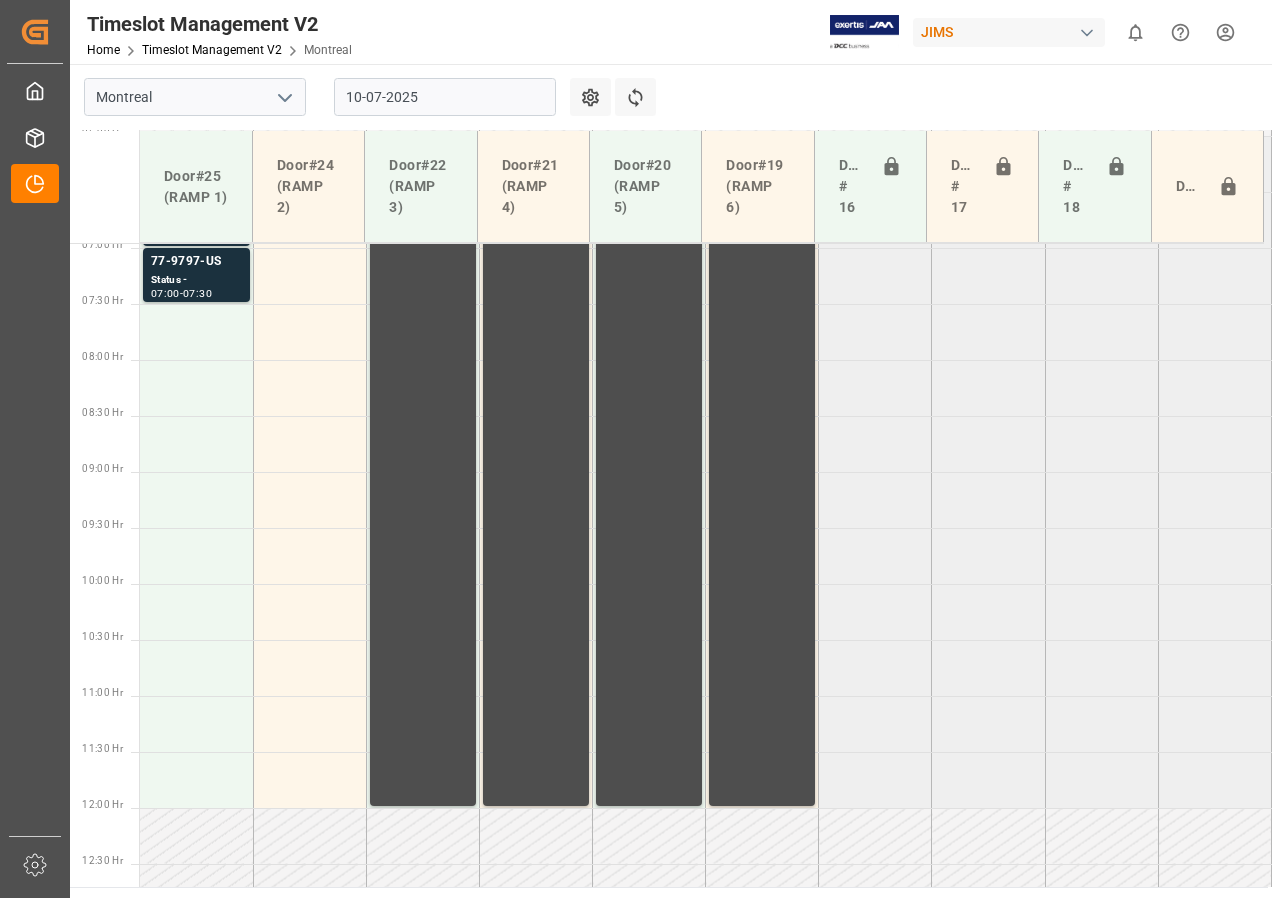 scroll, scrollTop: 579, scrollLeft: 0, axis: vertical 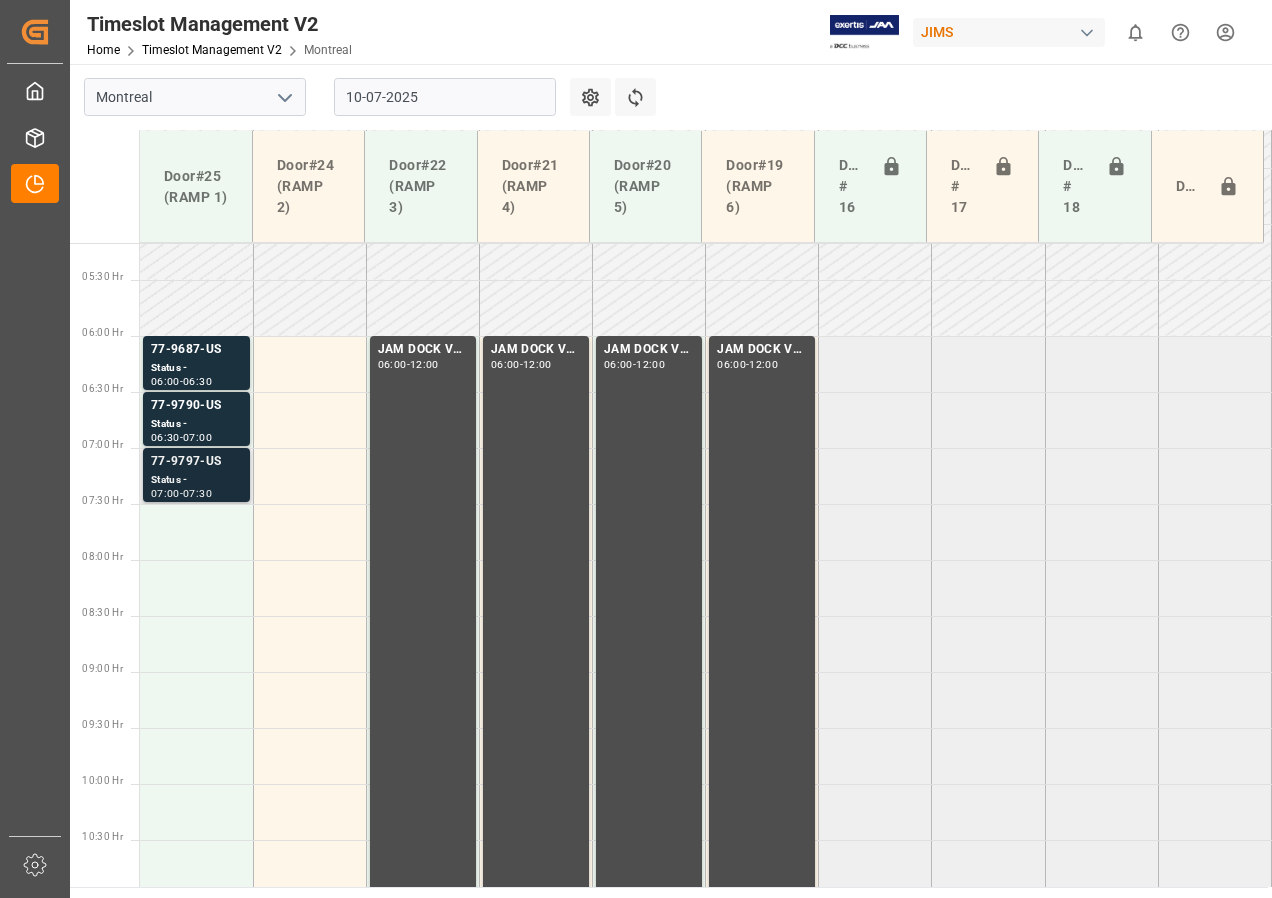 click on "Status -" at bounding box center (196, 368) 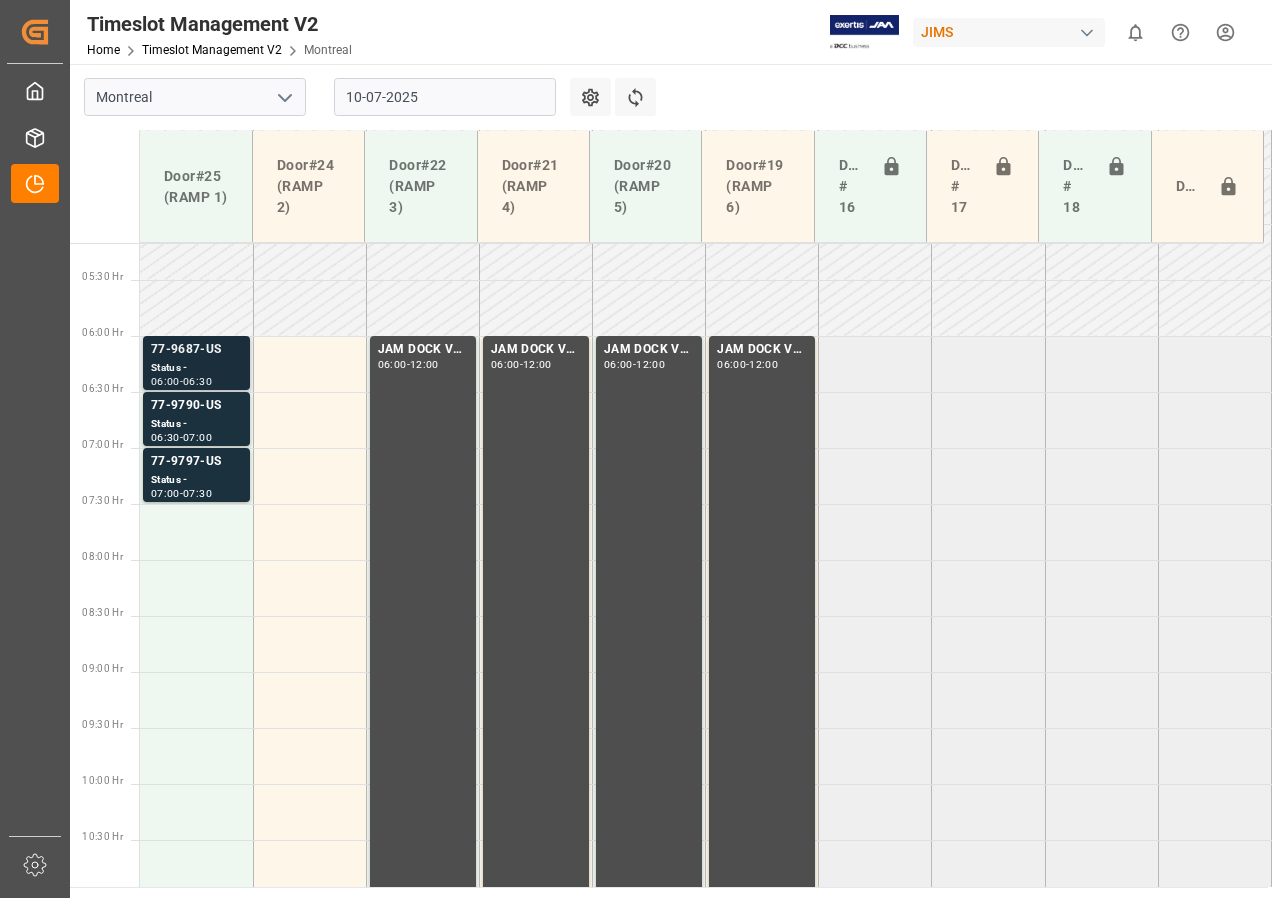 click on "77-9687-US" at bounding box center (196, 350) 